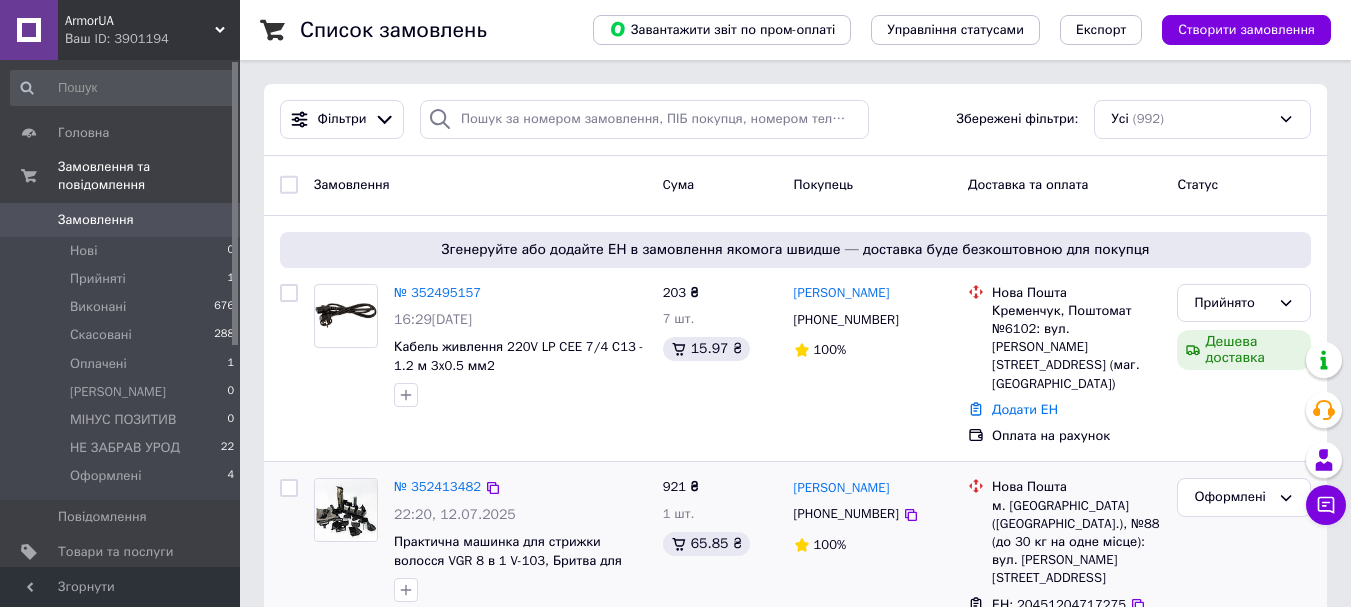 scroll, scrollTop: 0, scrollLeft: 0, axis: both 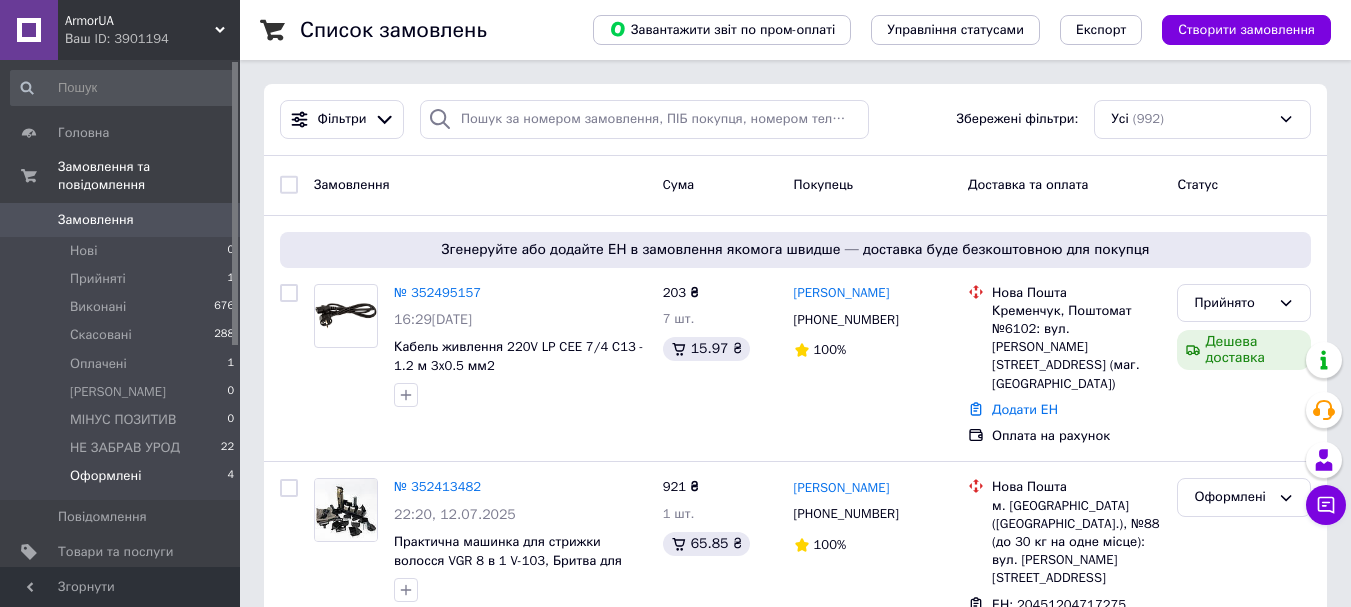 click on "Оформлені 4" at bounding box center (123, 481) 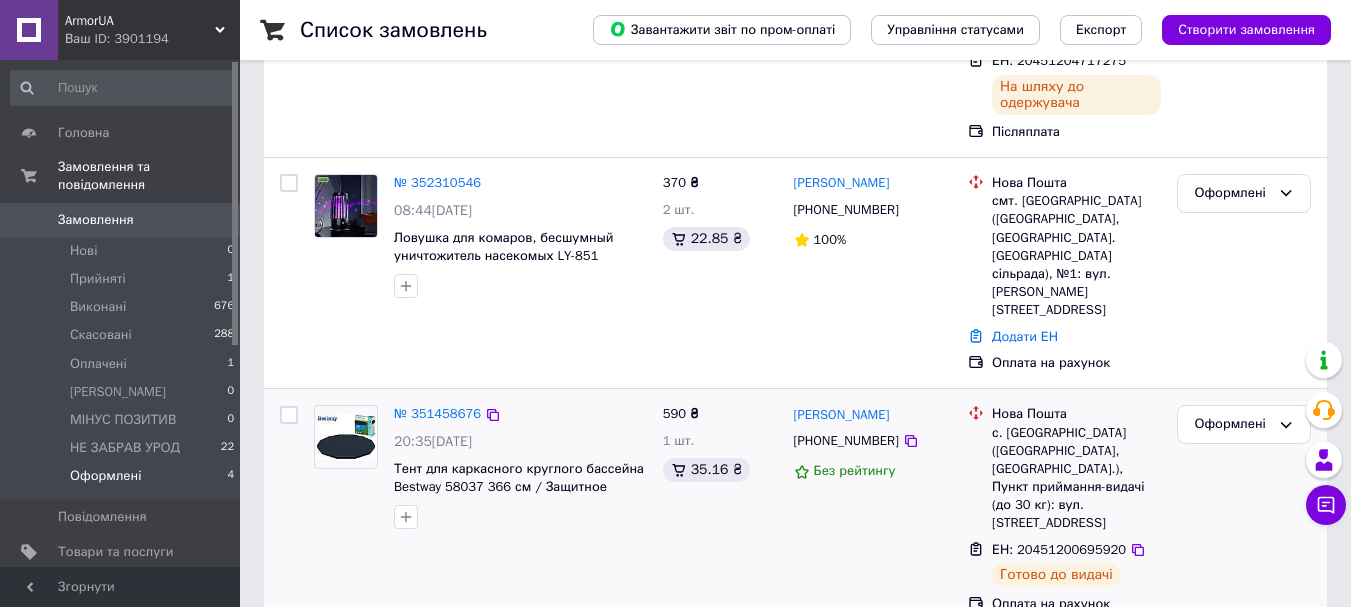 scroll, scrollTop: 462, scrollLeft: 0, axis: vertical 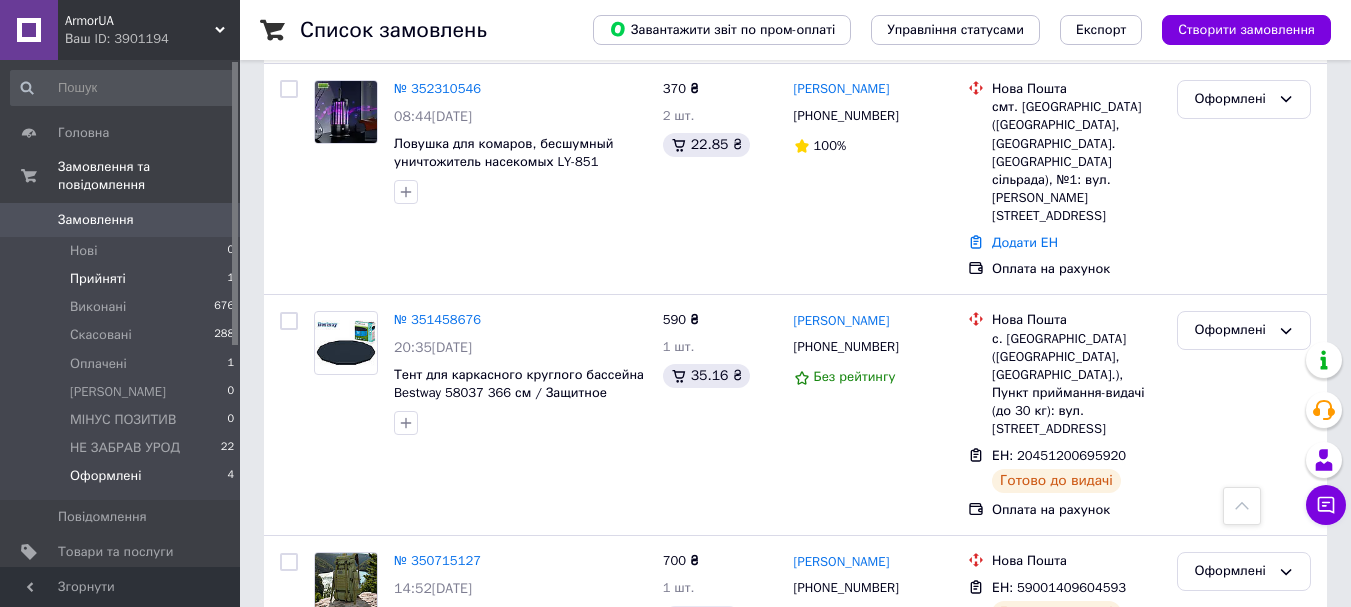 click on "Прийняті 1" at bounding box center [123, 279] 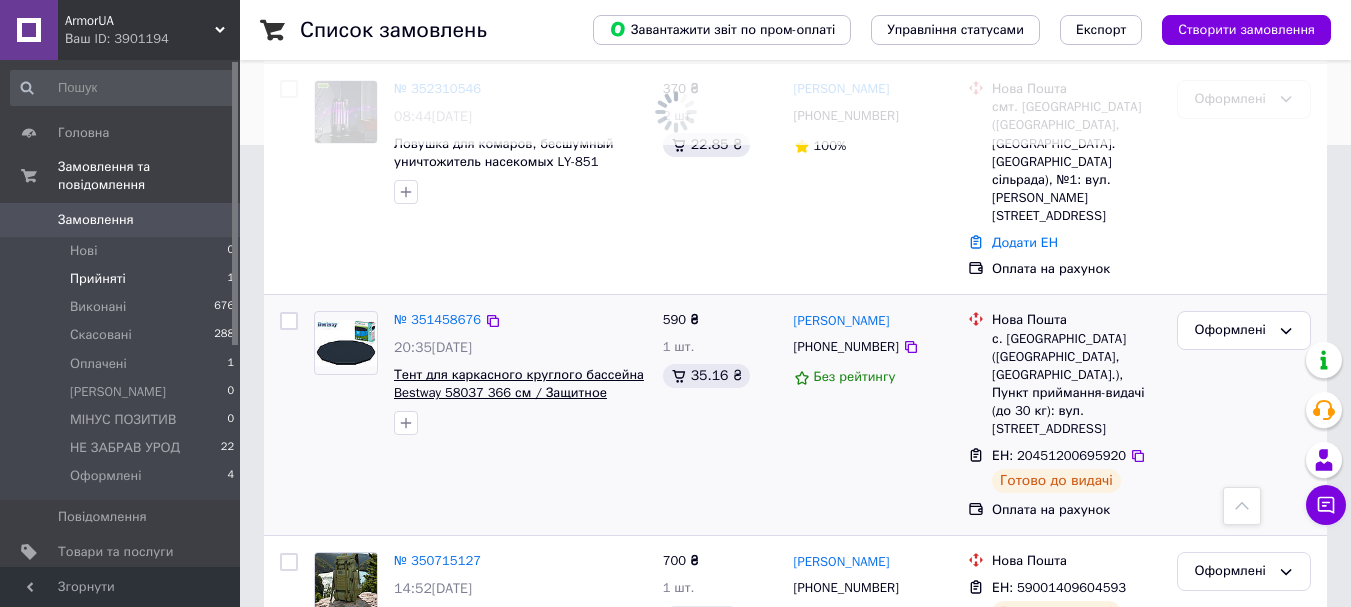 scroll, scrollTop: 0, scrollLeft: 0, axis: both 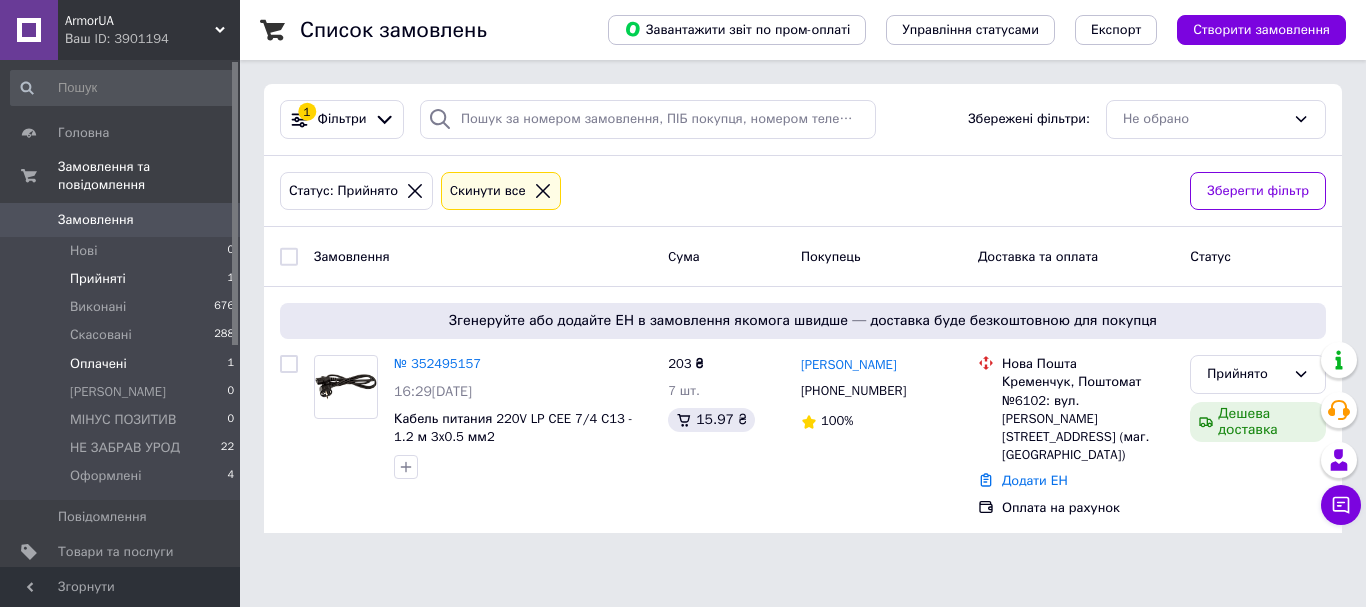 click on "Оплачені 1" at bounding box center (123, 364) 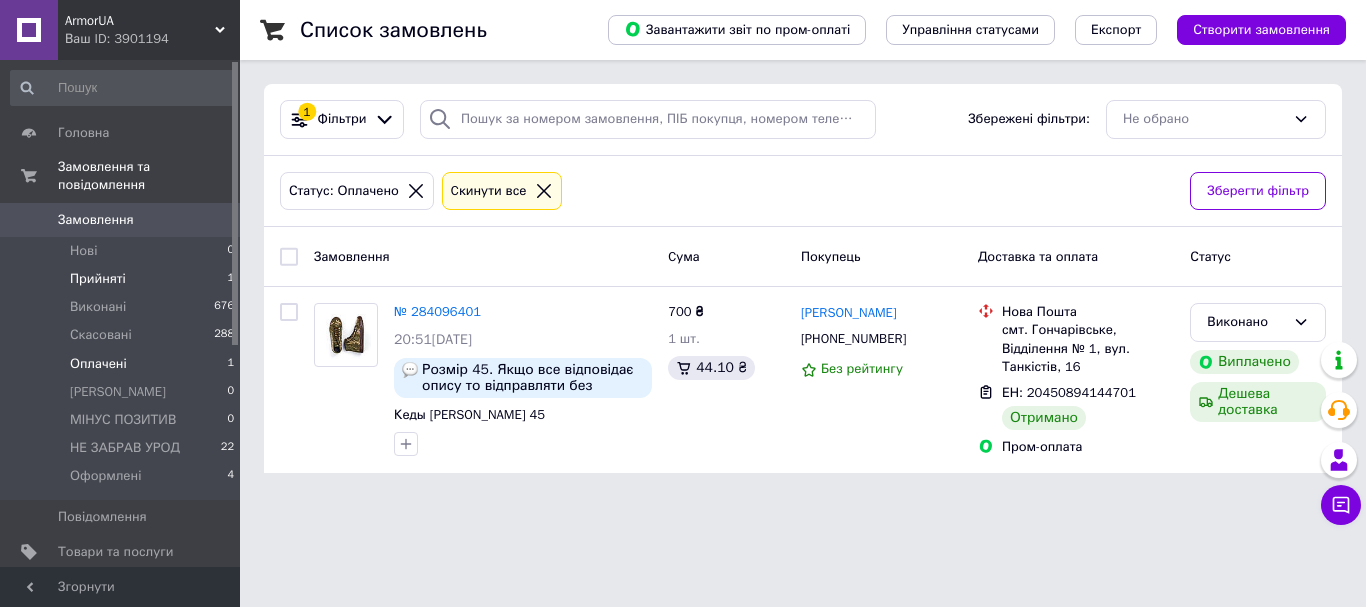 click on "Прийняті 1" at bounding box center [123, 279] 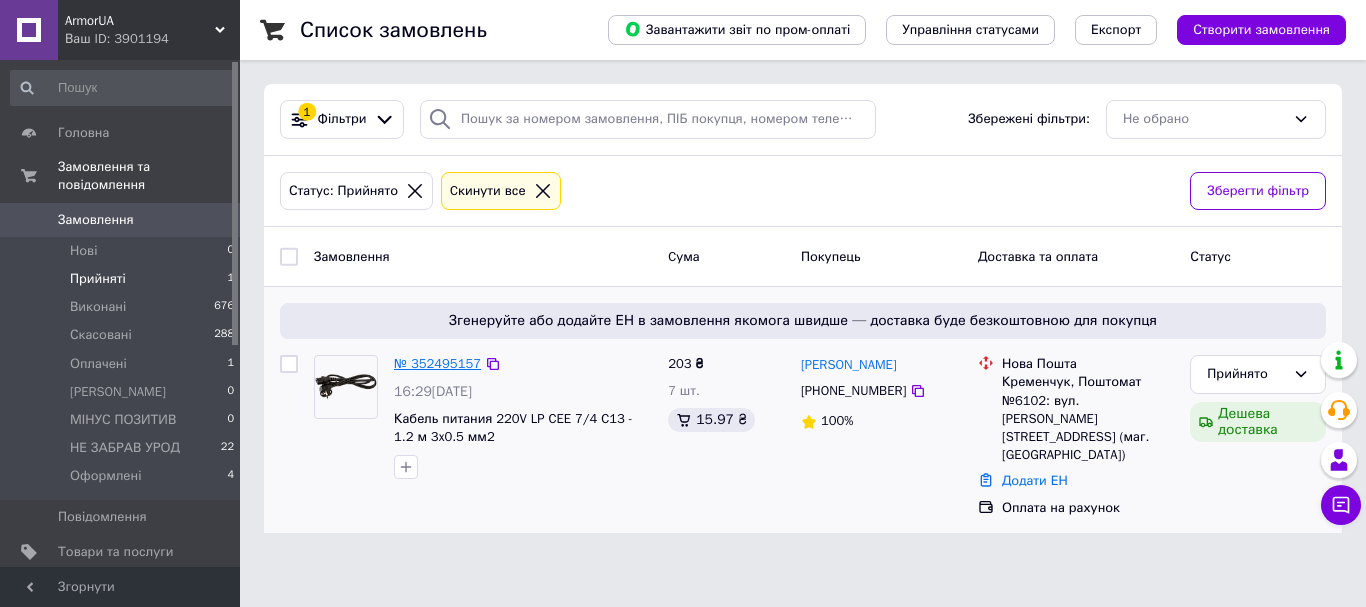 click on "№ 352495157" at bounding box center (437, 363) 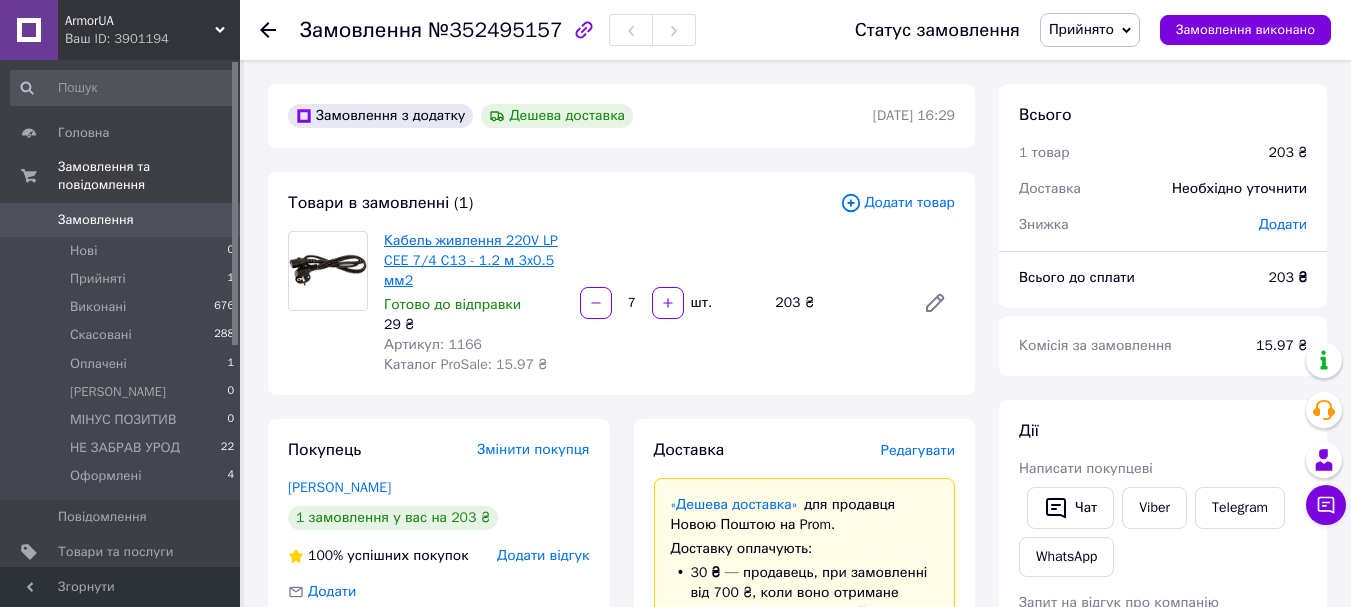 click on "Кабель живлення 220V LP CEE 7/4 C13 - 1.2 м 3x0.5 мм2" at bounding box center [471, 260] 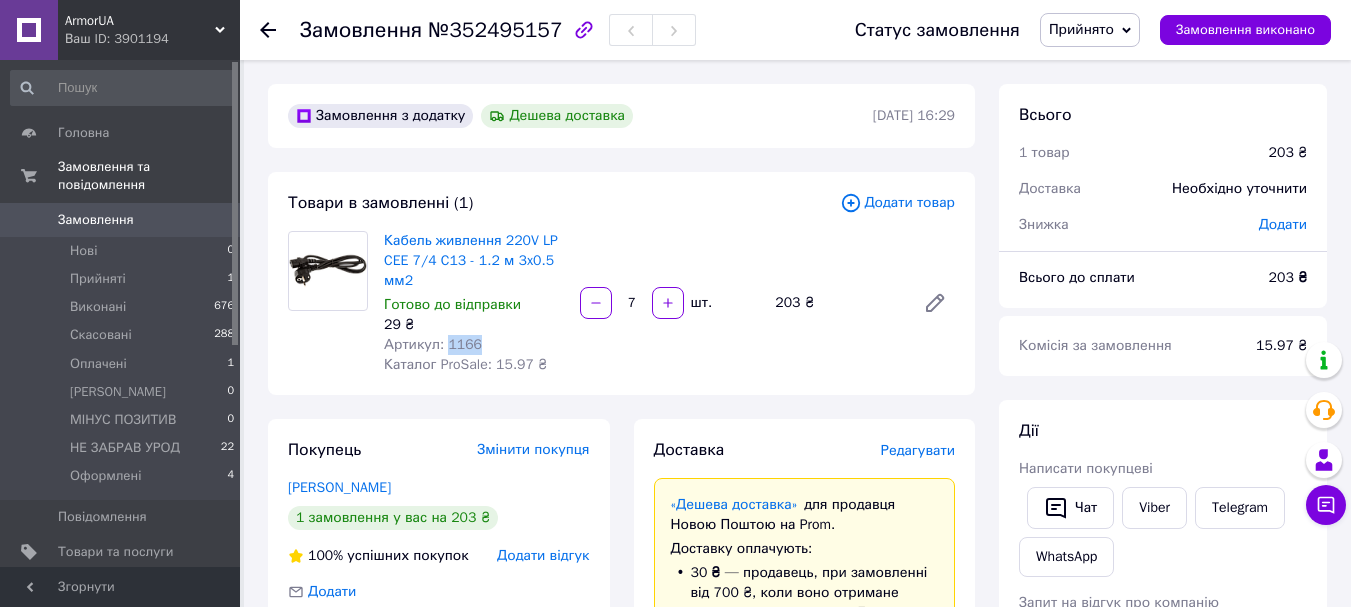 drag, startPoint x: 482, startPoint y: 341, endPoint x: 445, endPoint y: 341, distance: 37 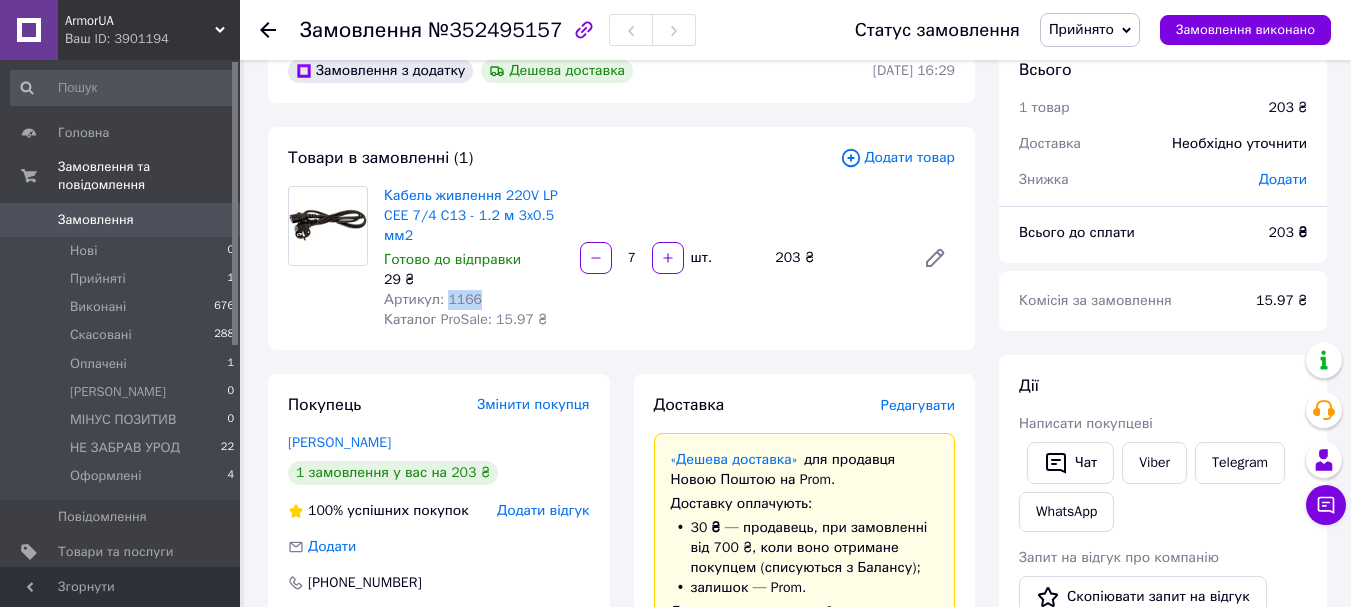 scroll, scrollTop: 0, scrollLeft: 0, axis: both 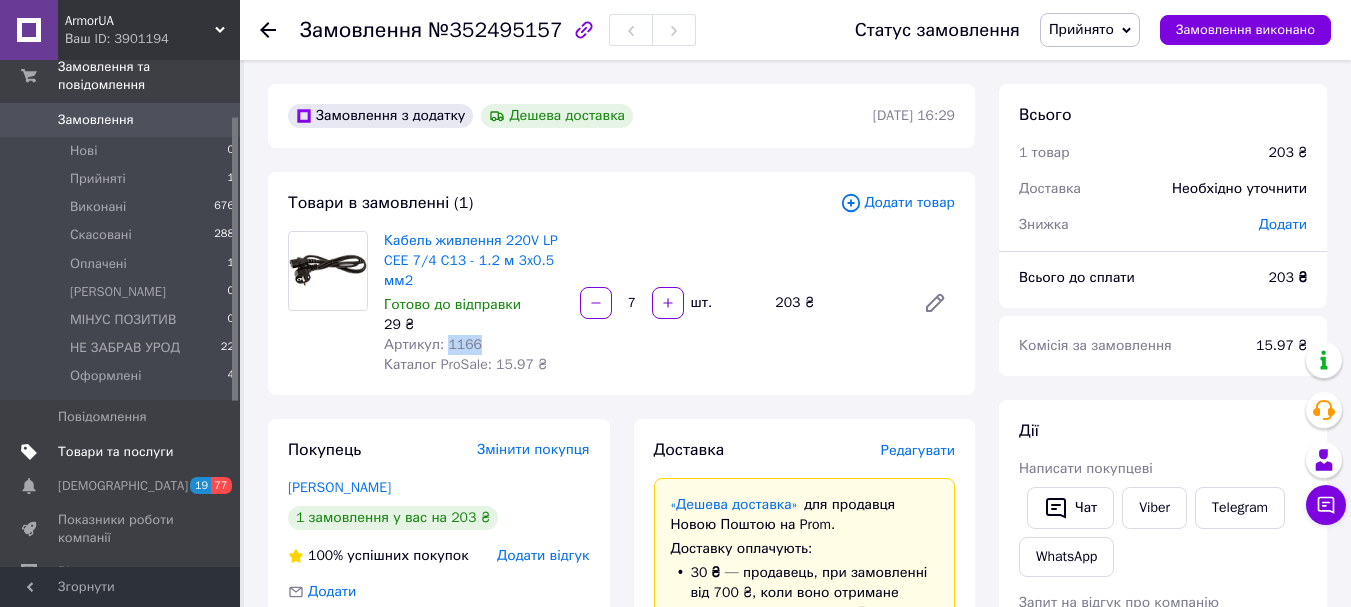 click on "Товари та послуги" at bounding box center (115, 452) 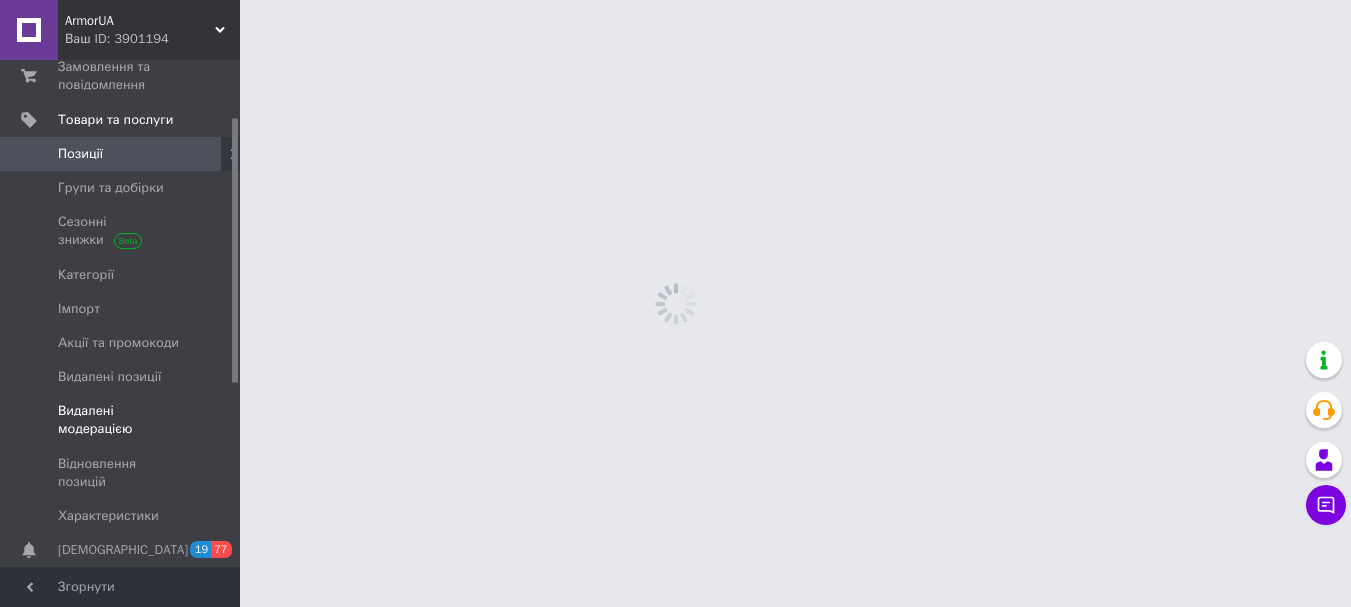 scroll, scrollTop: 109, scrollLeft: 0, axis: vertical 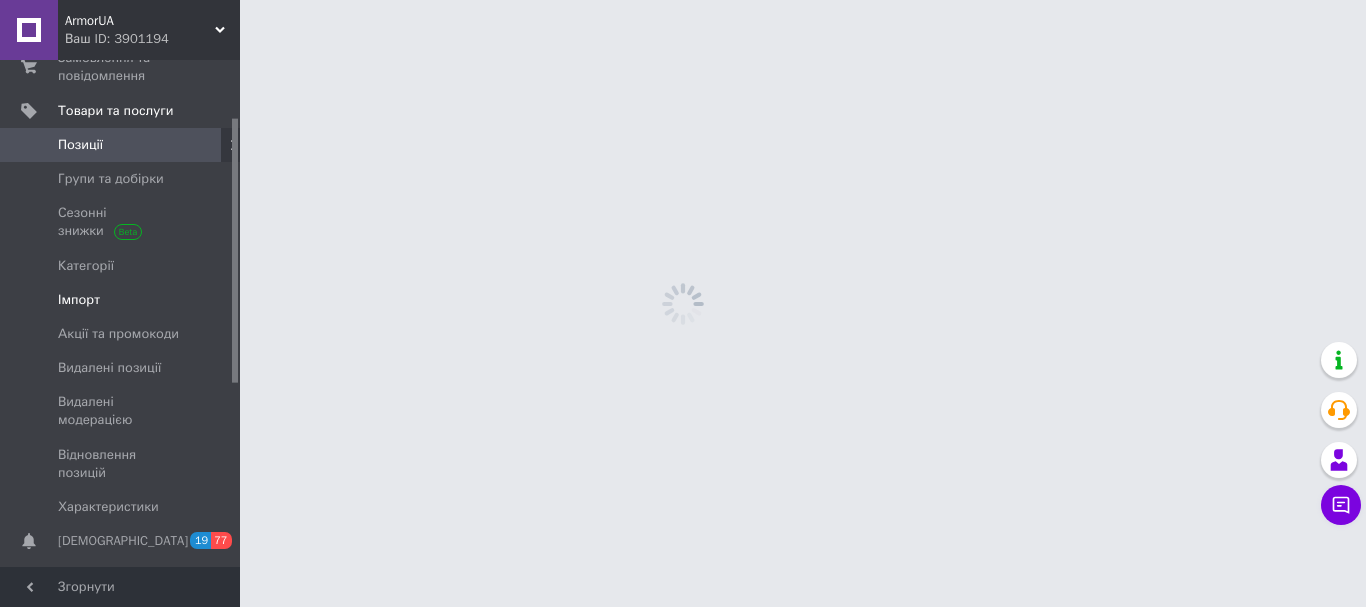 click on "Імпорт" at bounding box center [79, 300] 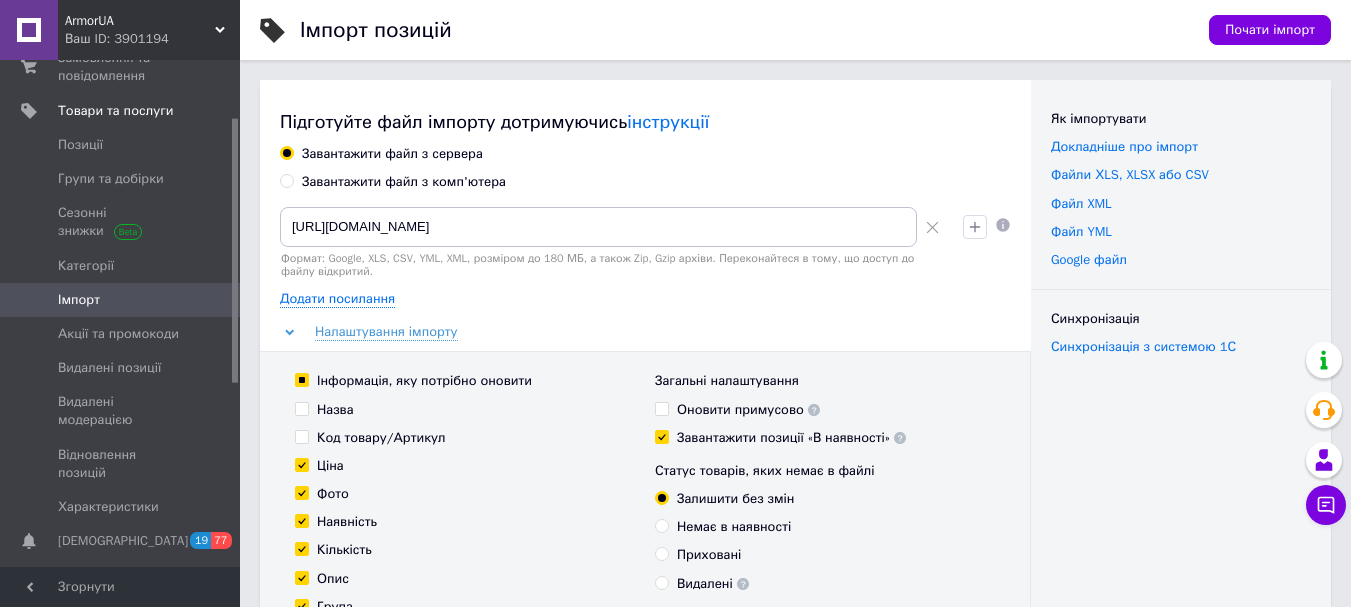 click 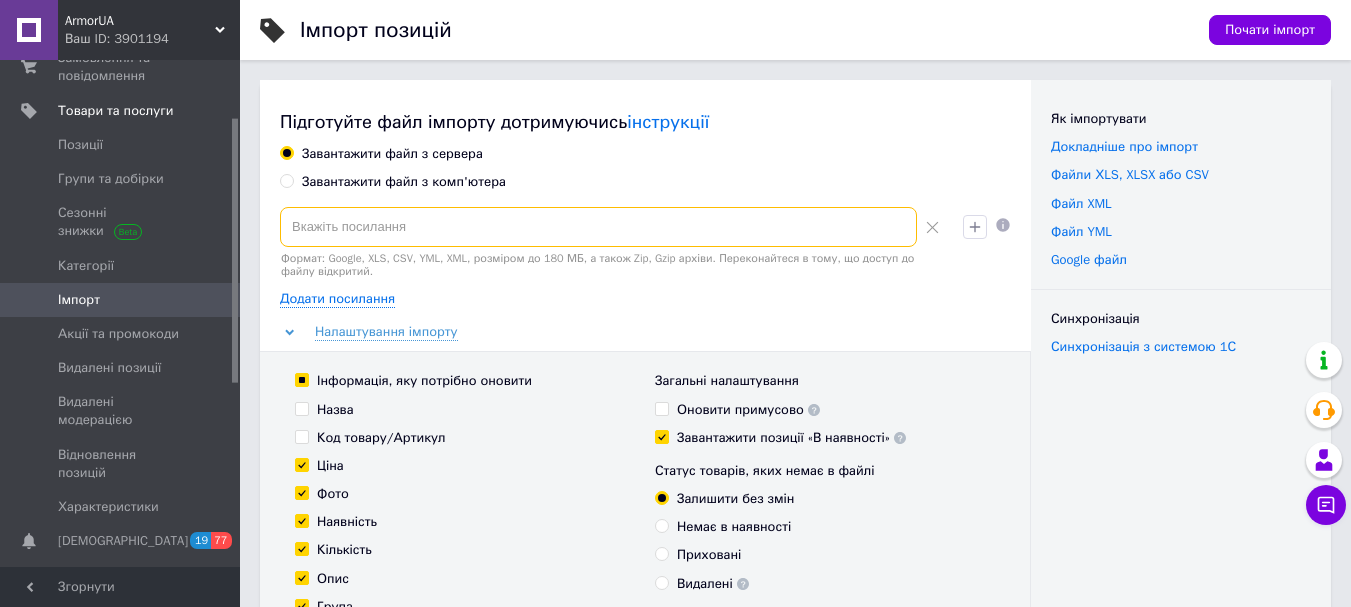 paste on "https://api.b2b.logicpower.ua/pricelist_prom.xml?id=4132bf2b-c438-498d-9081-163c3096eb38" 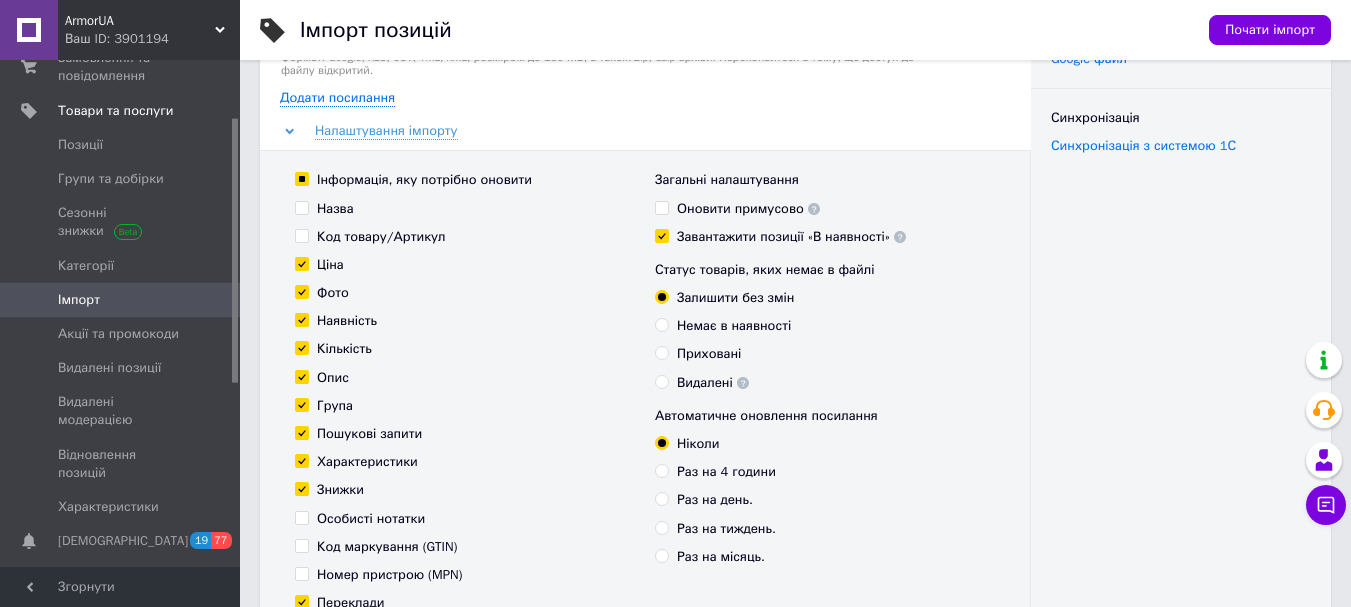 scroll, scrollTop: 200, scrollLeft: 0, axis: vertical 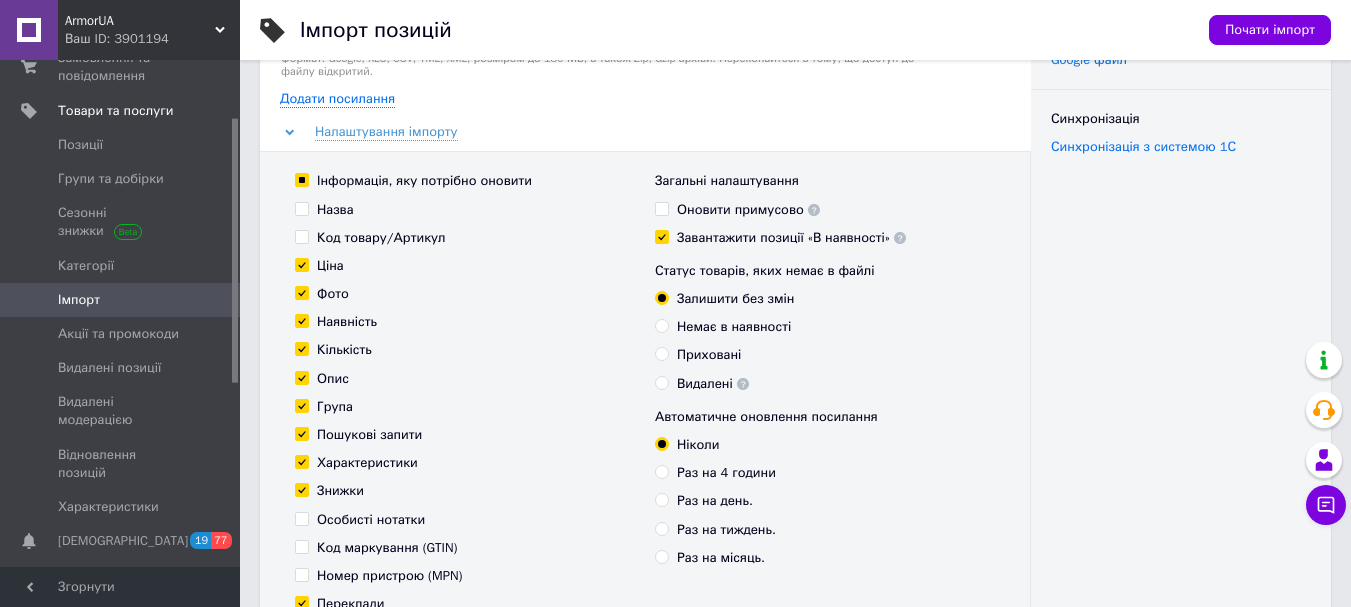 type on "https://api.b2b.logicpower.ua/pricelist_prom.xml?id=4132bf2b-c438-498d-9081-163c3096eb38" 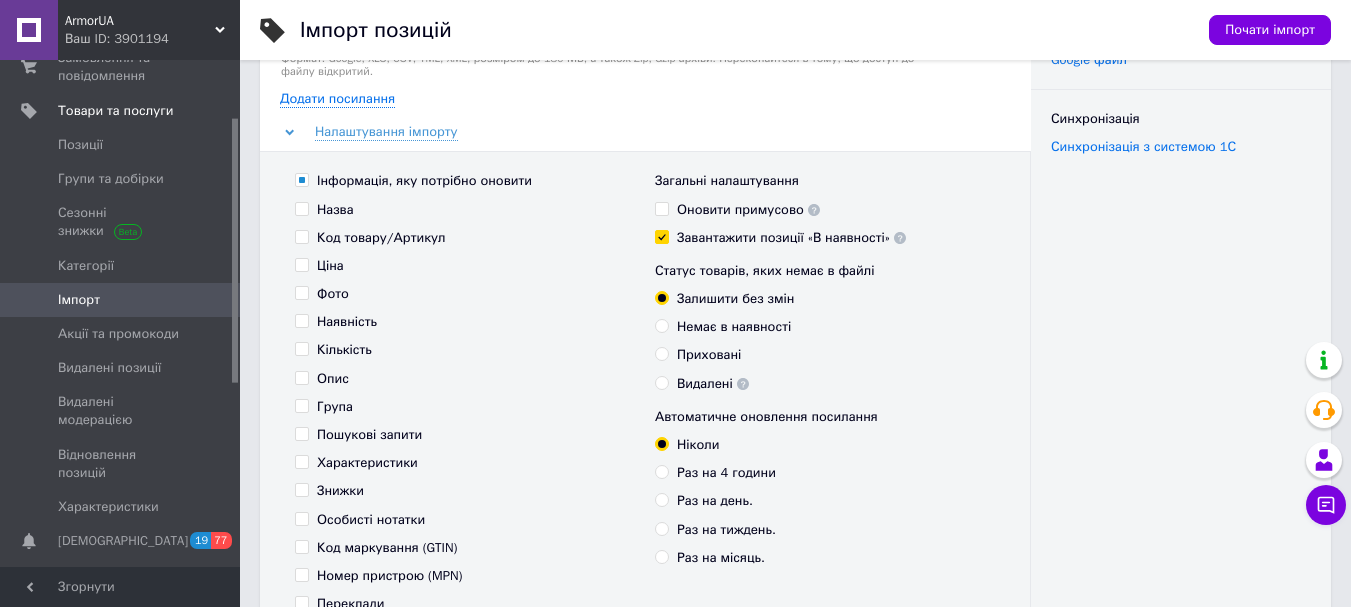 checkbox on "false" 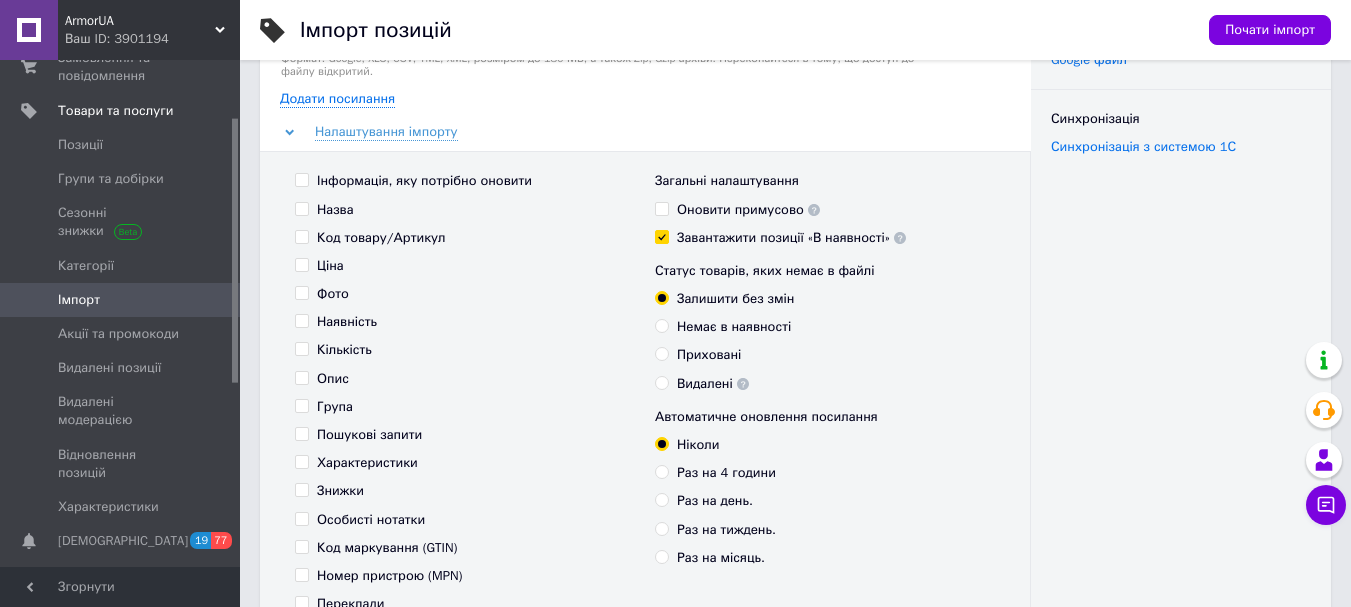click on "Інформація, яку потрібно оновити" at bounding box center [301, 179] 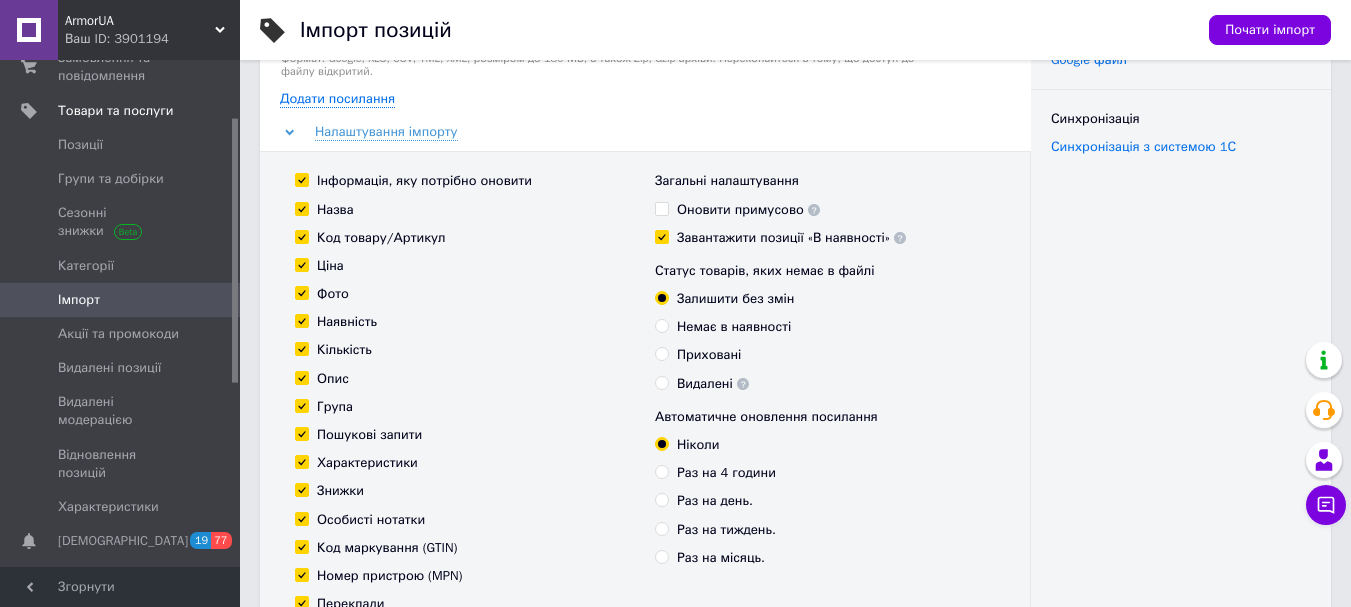 checkbox on "true" 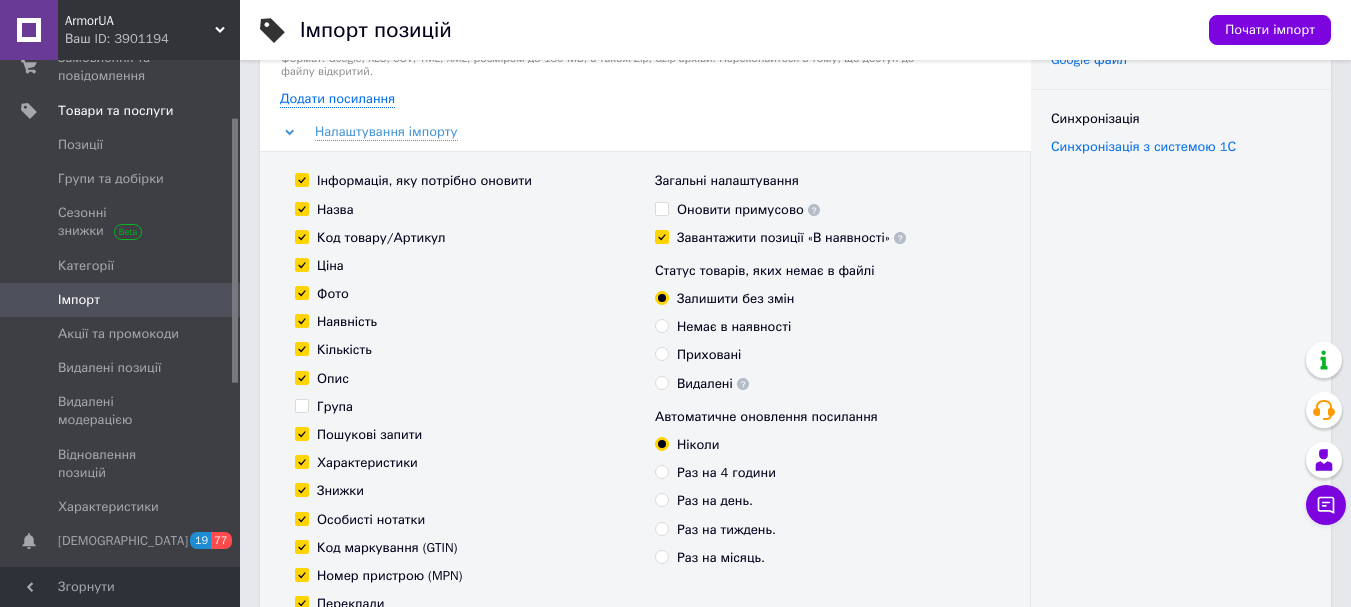 checkbox on "false" 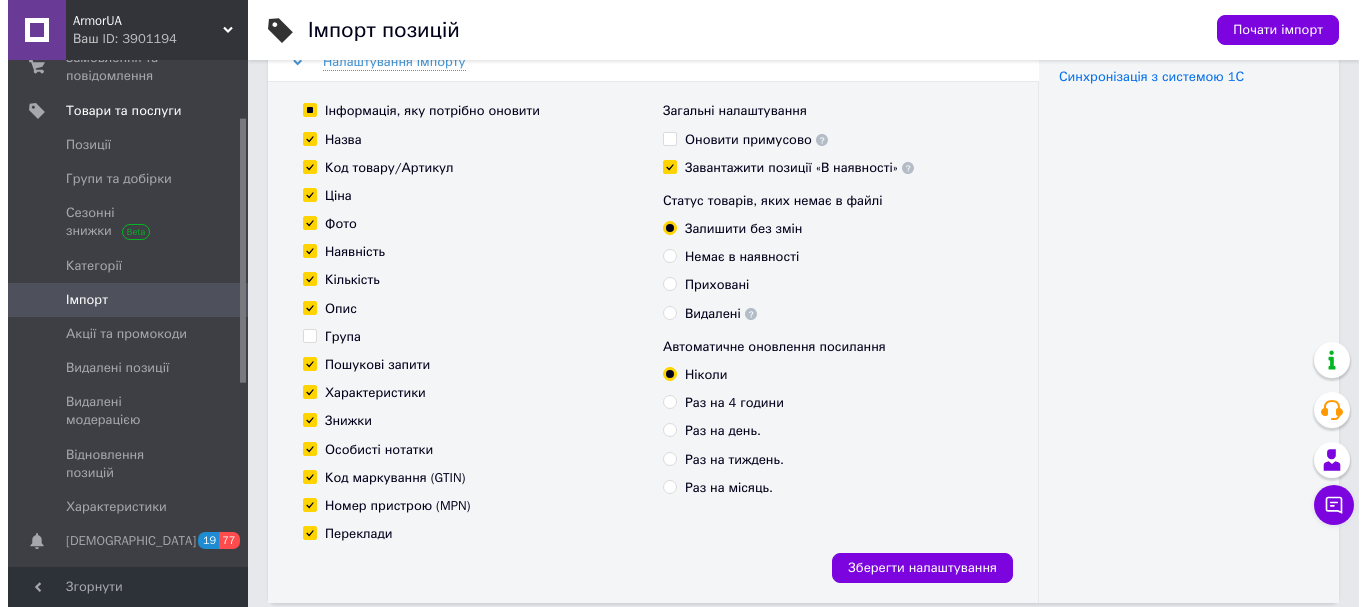 scroll, scrollTop: 300, scrollLeft: 0, axis: vertical 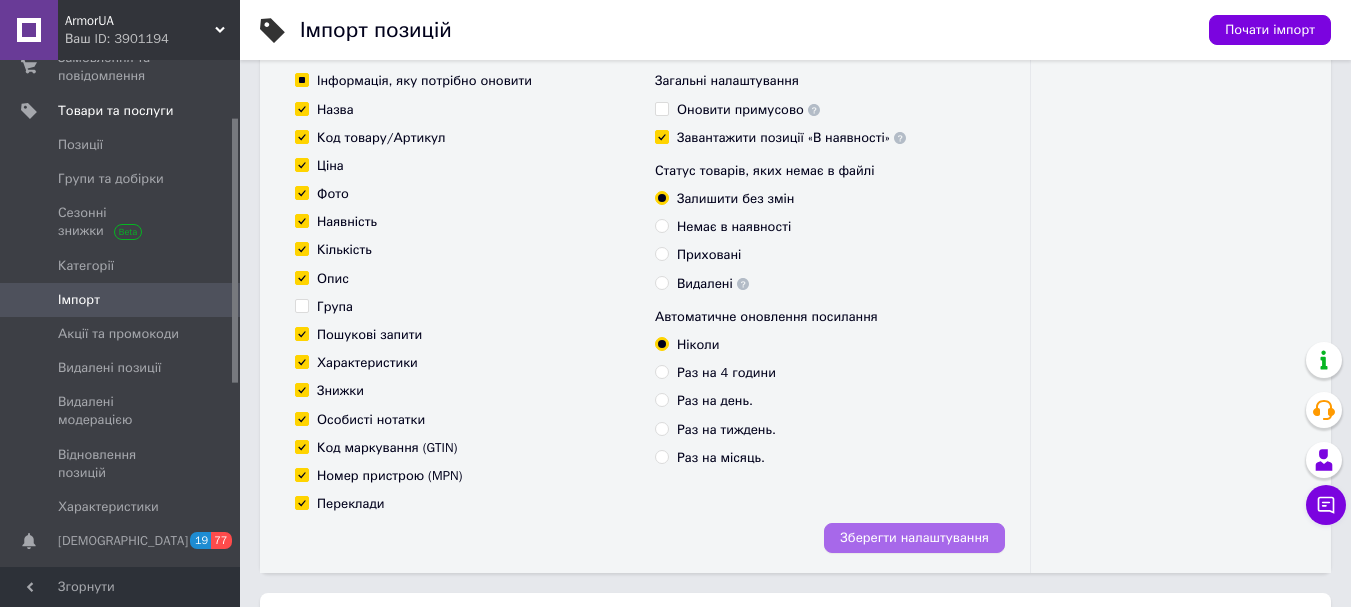 click on "Зберегти налаштування" at bounding box center [914, 538] 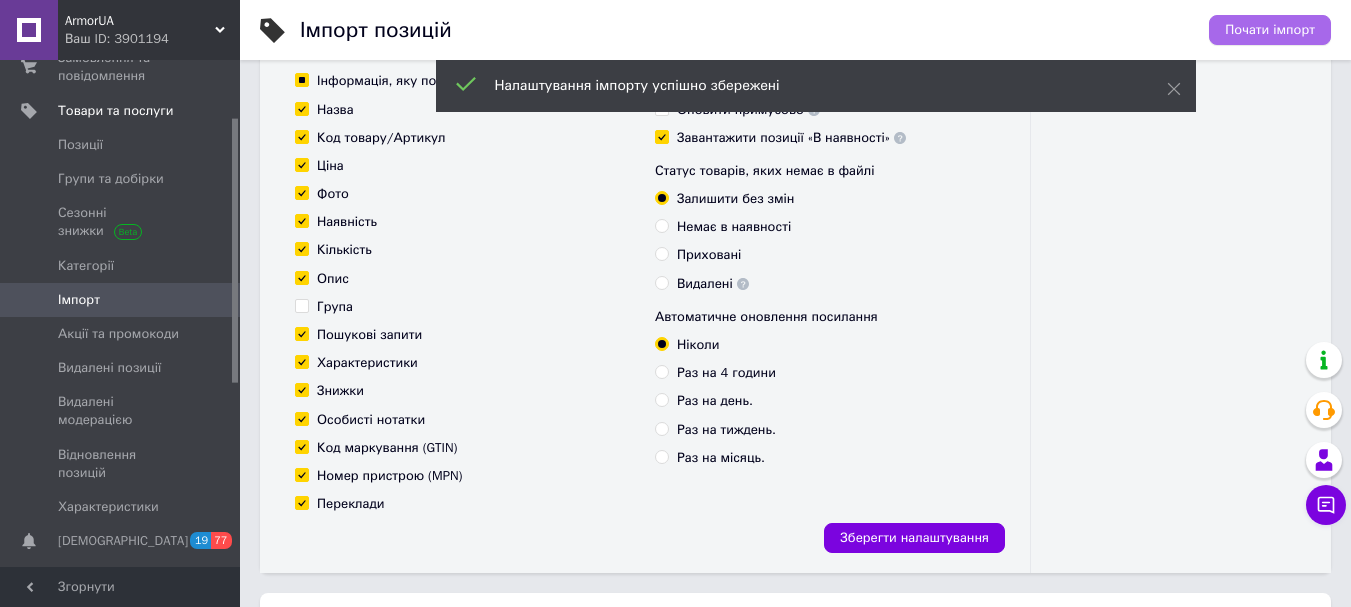 click on "Почати імпорт" at bounding box center (1270, 30) 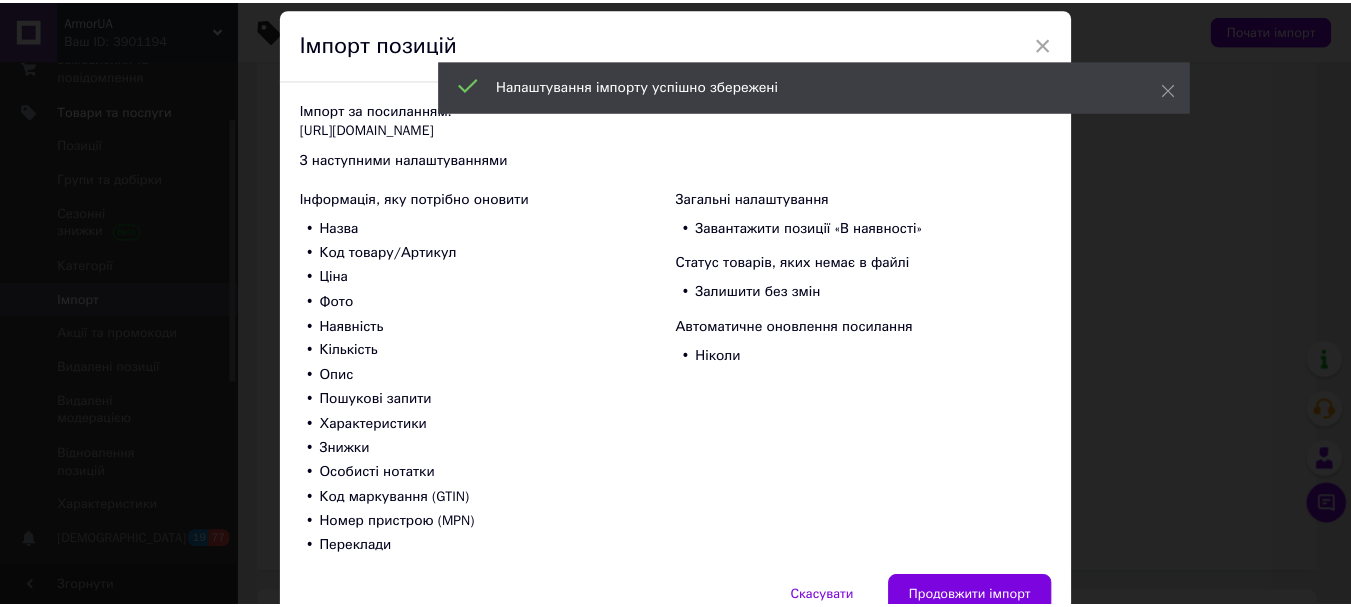 scroll, scrollTop: 162, scrollLeft: 0, axis: vertical 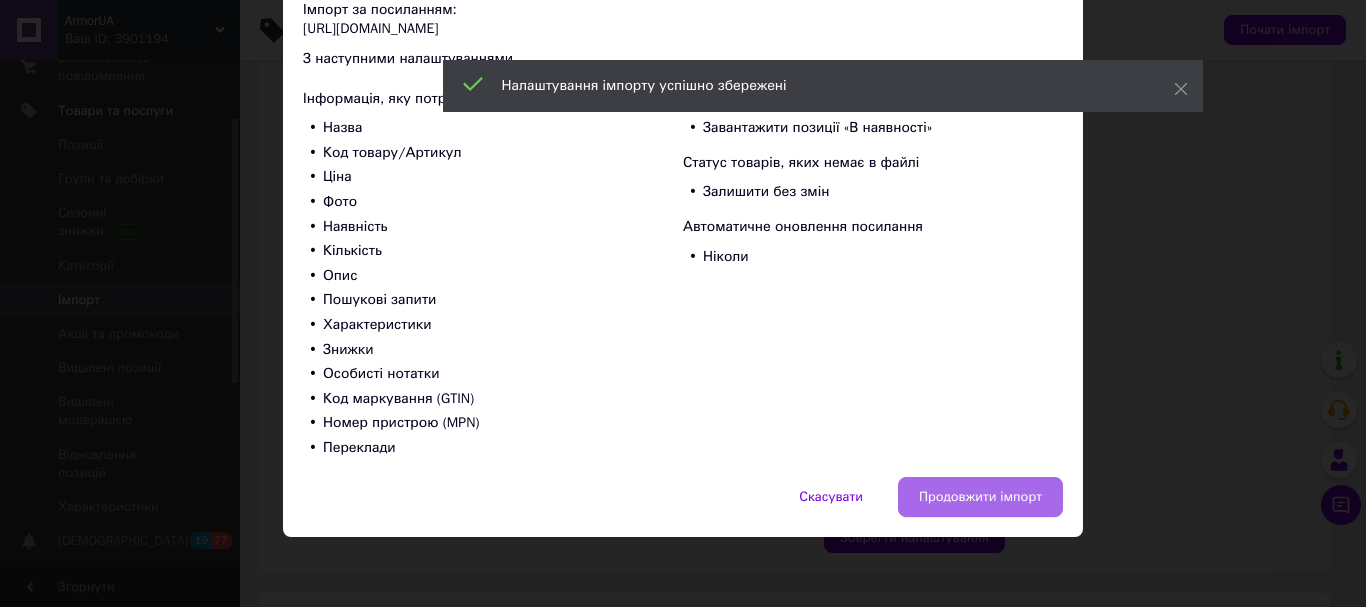click on "Продовжити імпорт" at bounding box center [980, 497] 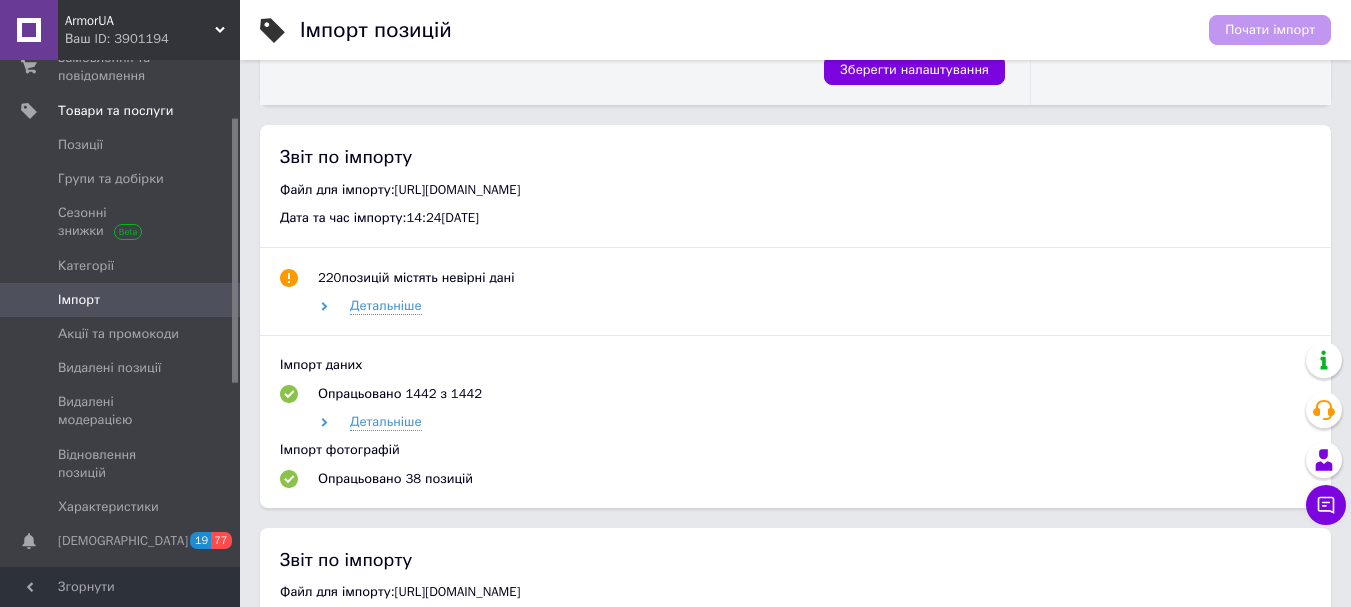 scroll, scrollTop: 800, scrollLeft: 0, axis: vertical 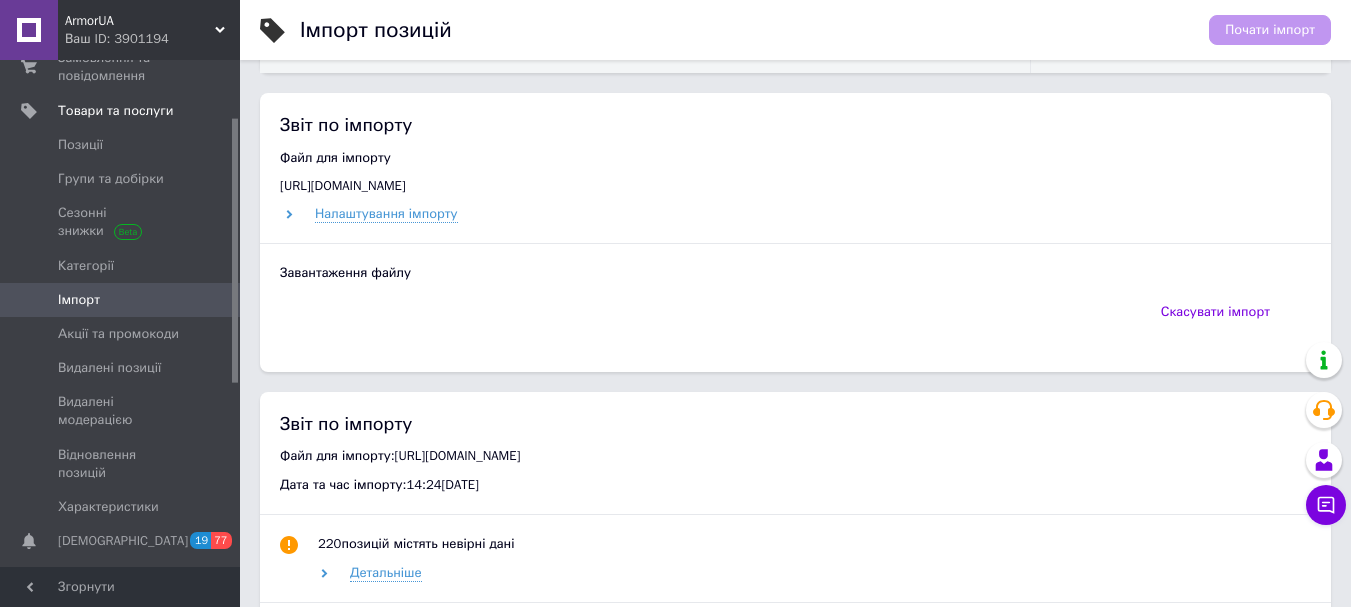 click 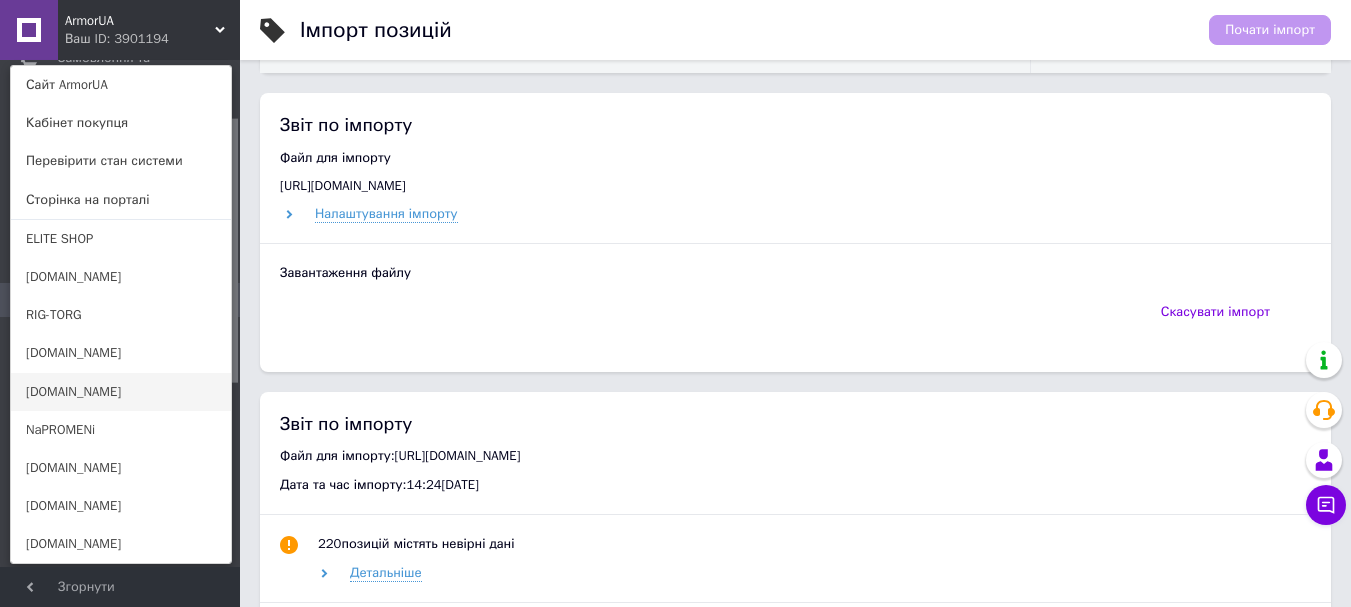 click on "[DOMAIN_NAME]" at bounding box center (121, 392) 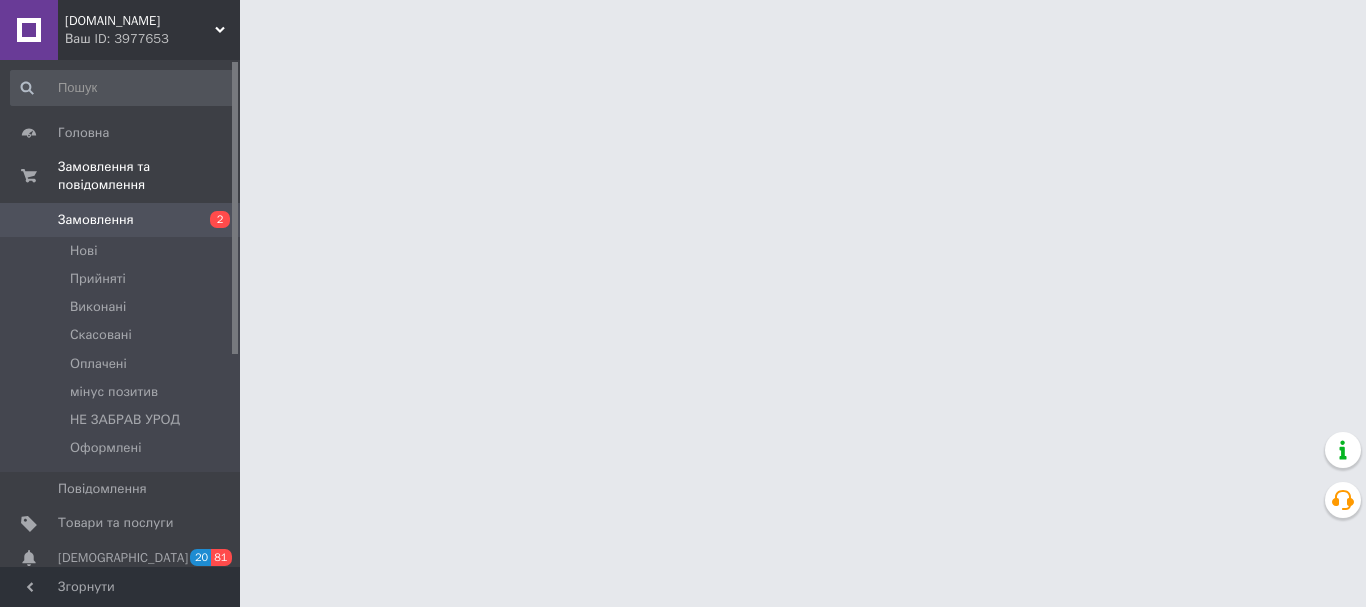 scroll, scrollTop: 0, scrollLeft: 0, axis: both 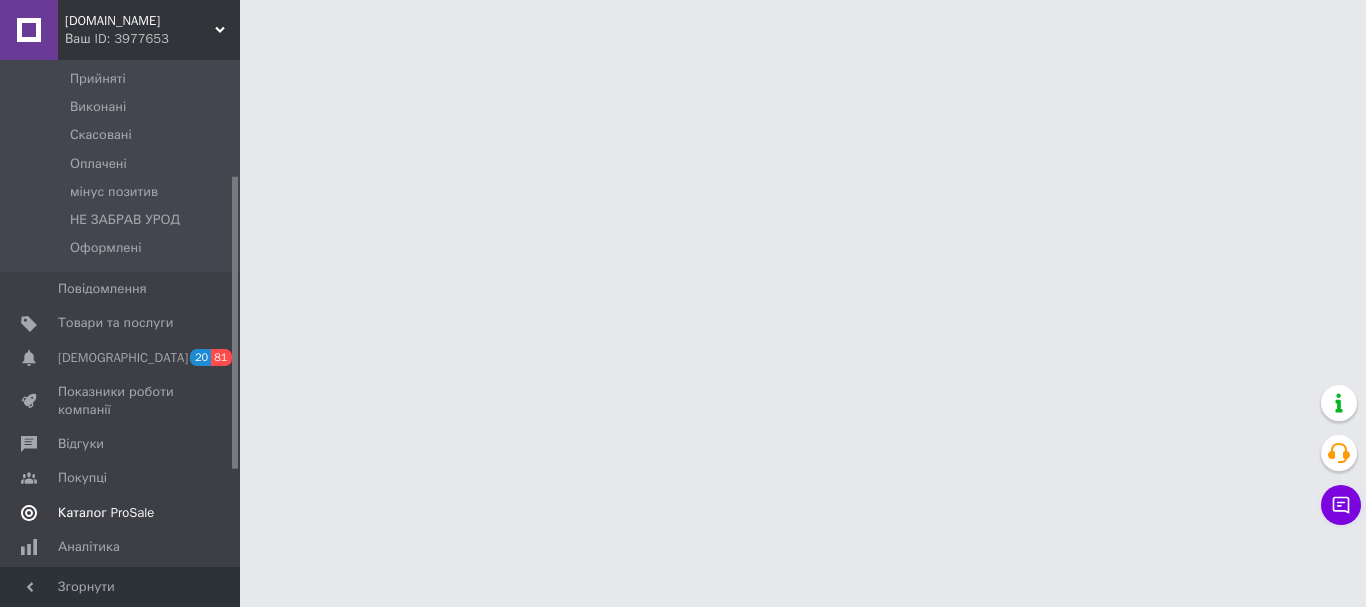click on "Каталог ProSale" at bounding box center (106, 513) 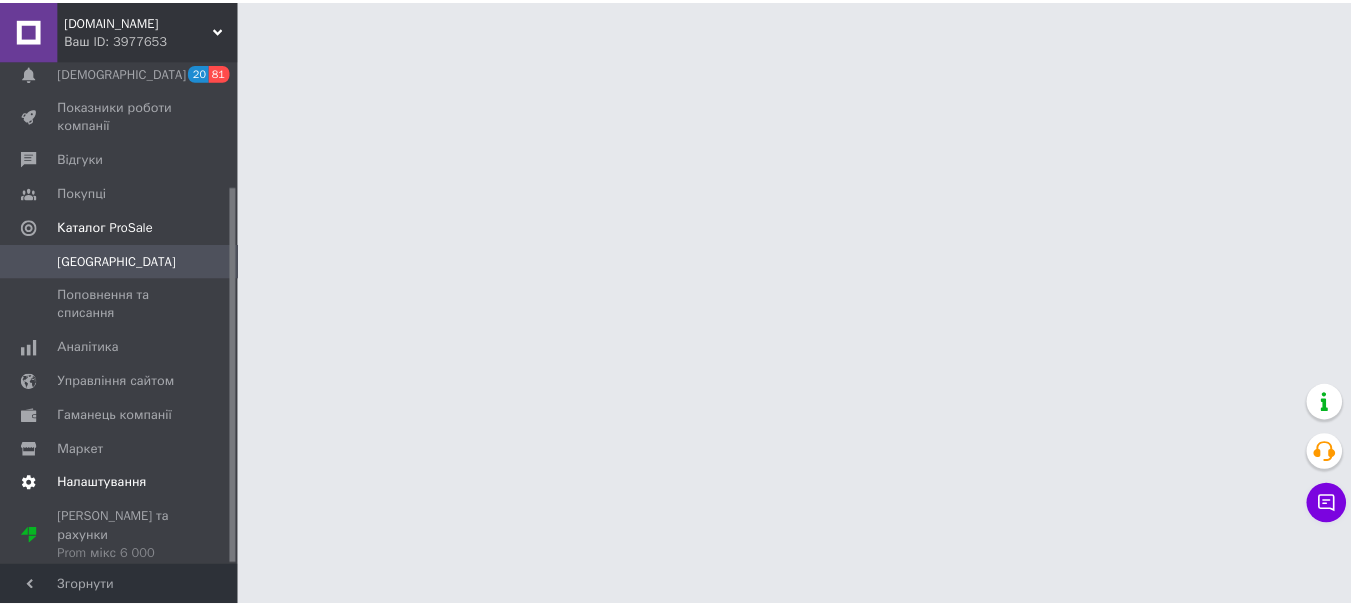 scroll, scrollTop: 169, scrollLeft: 0, axis: vertical 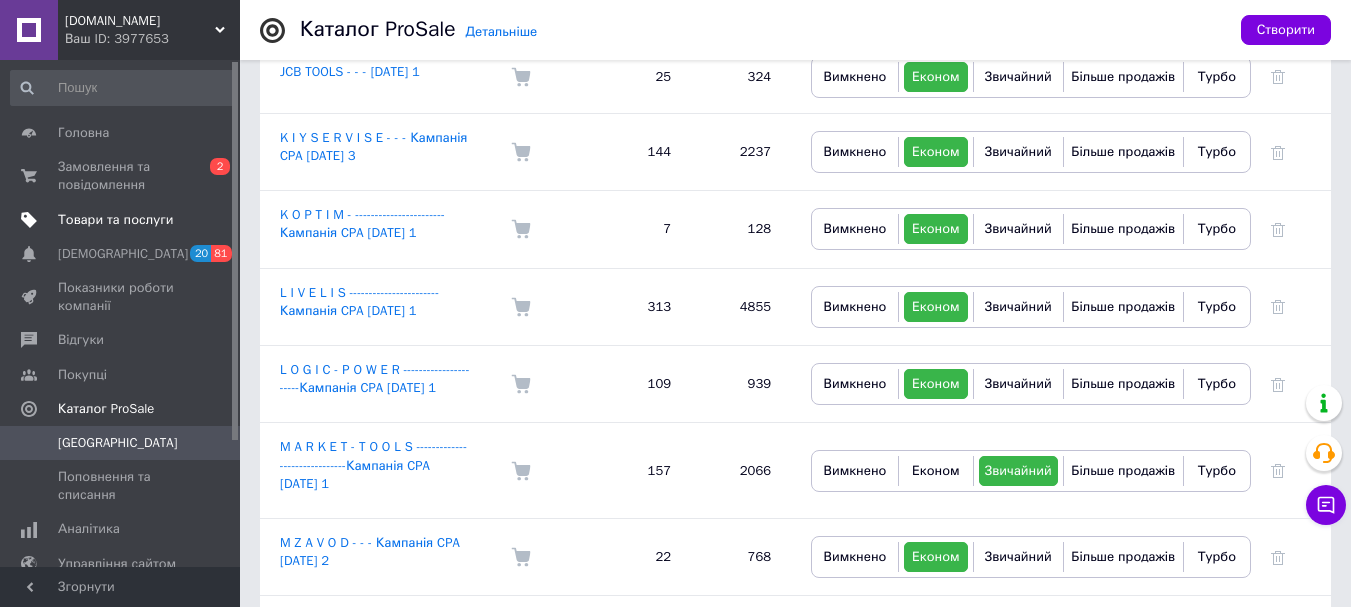 click on "Товари та послуги" at bounding box center (115, 220) 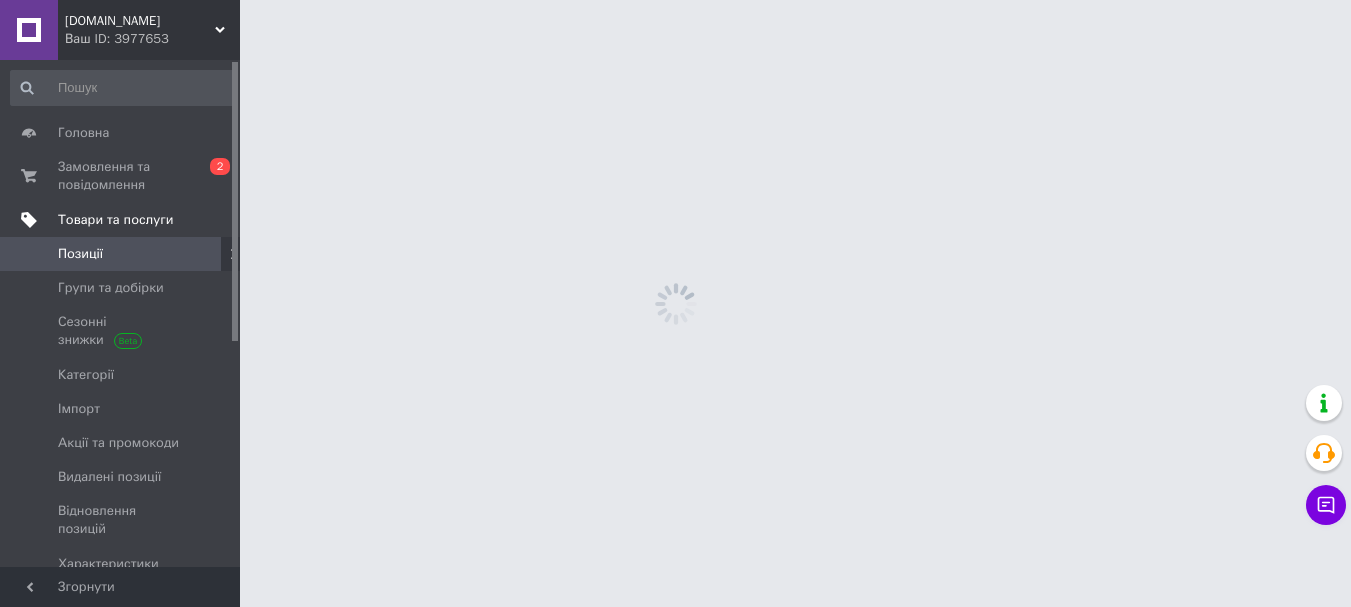 scroll, scrollTop: 0, scrollLeft: 0, axis: both 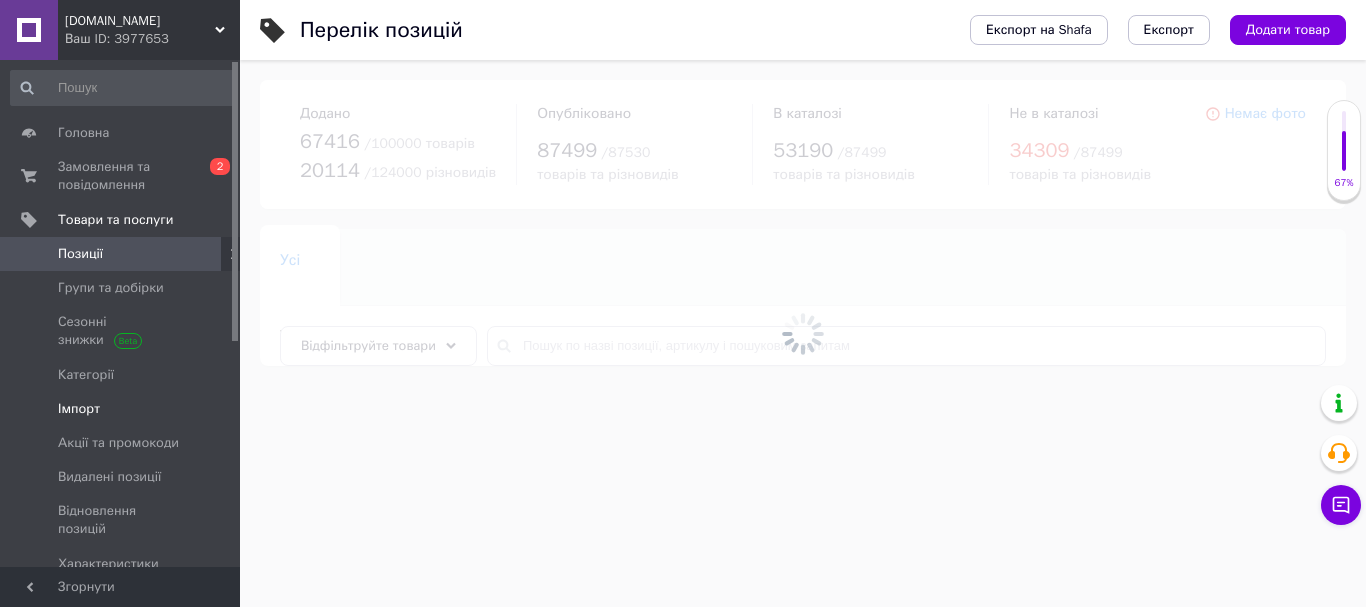 click on "Імпорт" at bounding box center [79, 409] 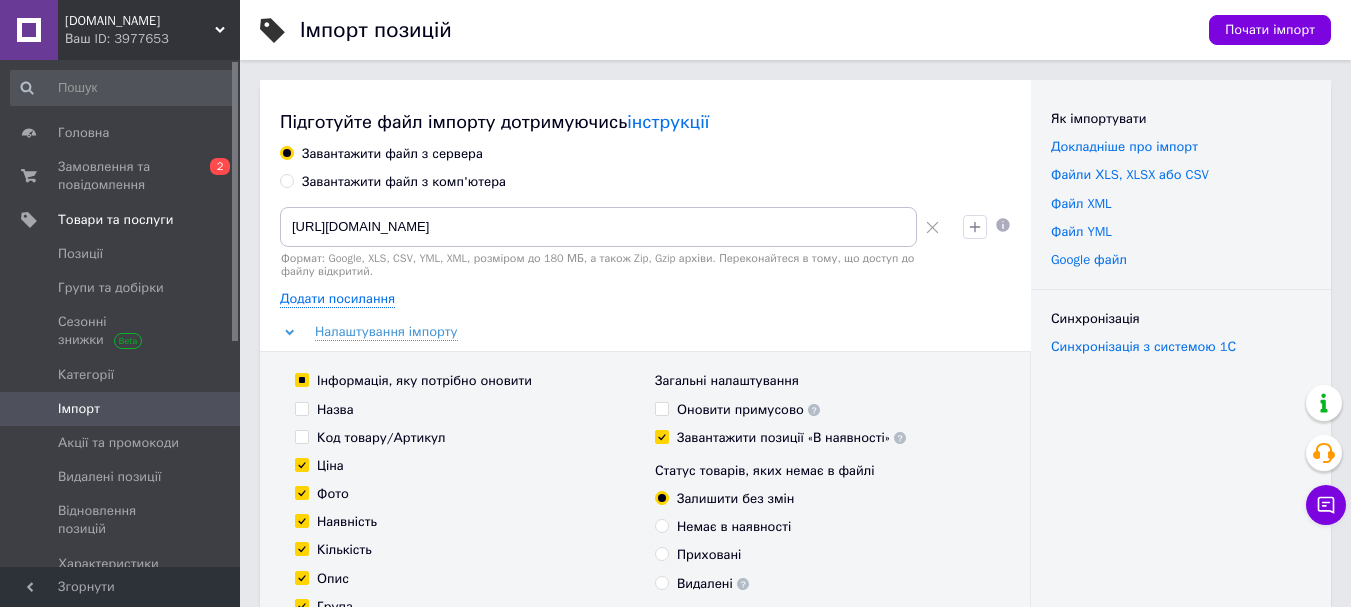 click 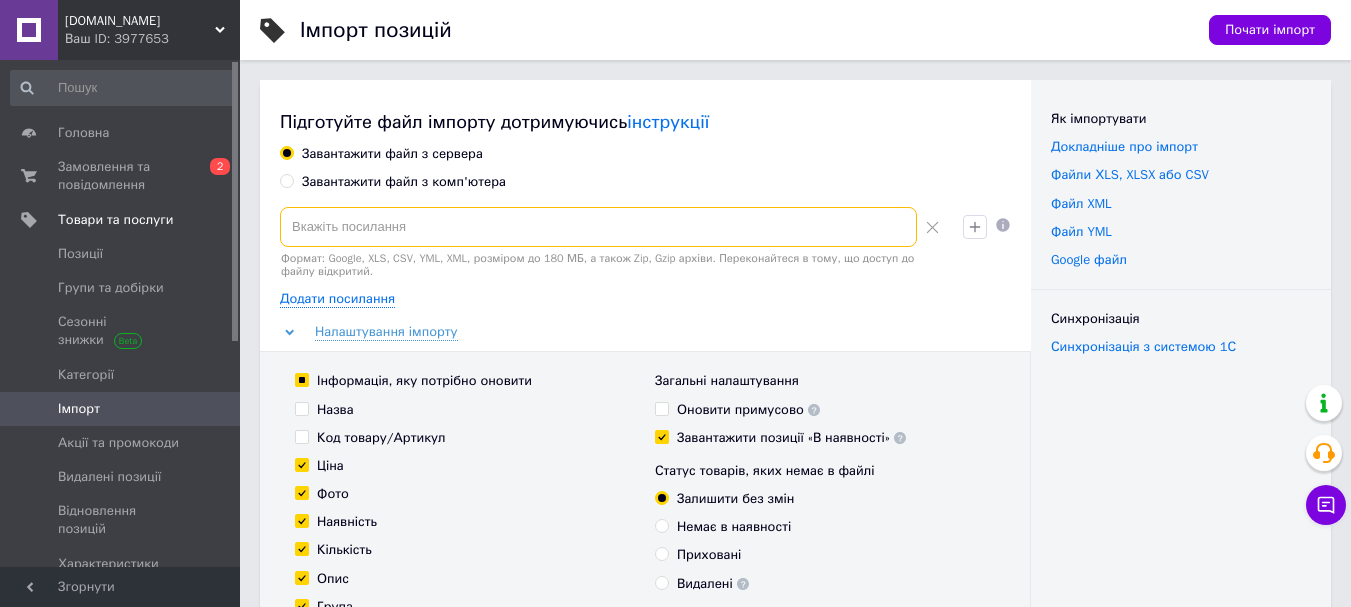 paste on "https://api.b2b.logicpower.ua/pricelist_prom.xml?id=4132bf2b-c438-498d-9081-163c3096eb38" 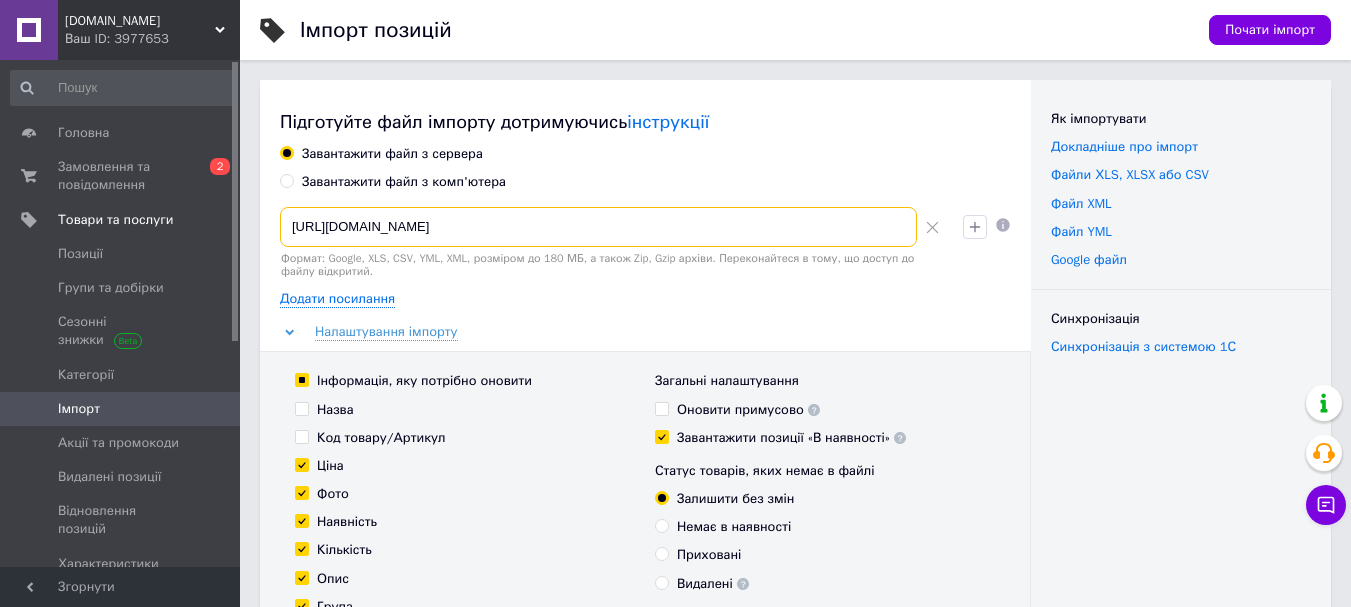 type on "https://api.b2b.logicpower.ua/pricelist_prom.xml?id=4132bf2b-c438-498d-9081-163c3096eb38" 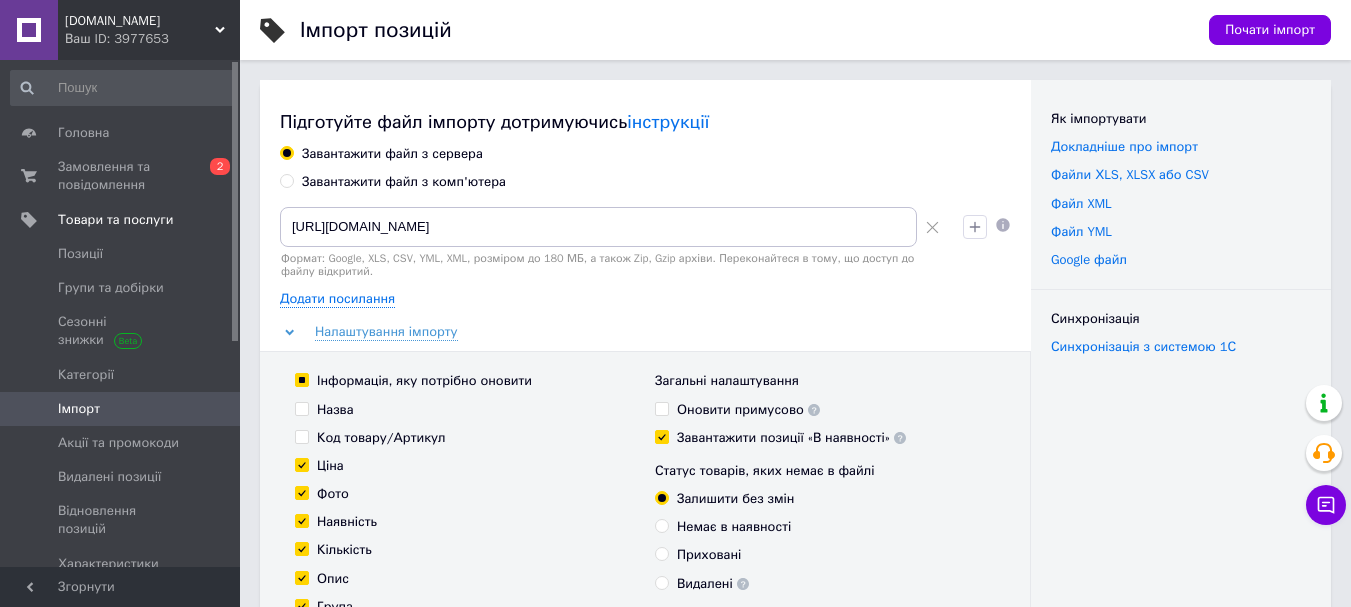 click on "Інформація, яку потрібно оновити" at bounding box center (301, 379) 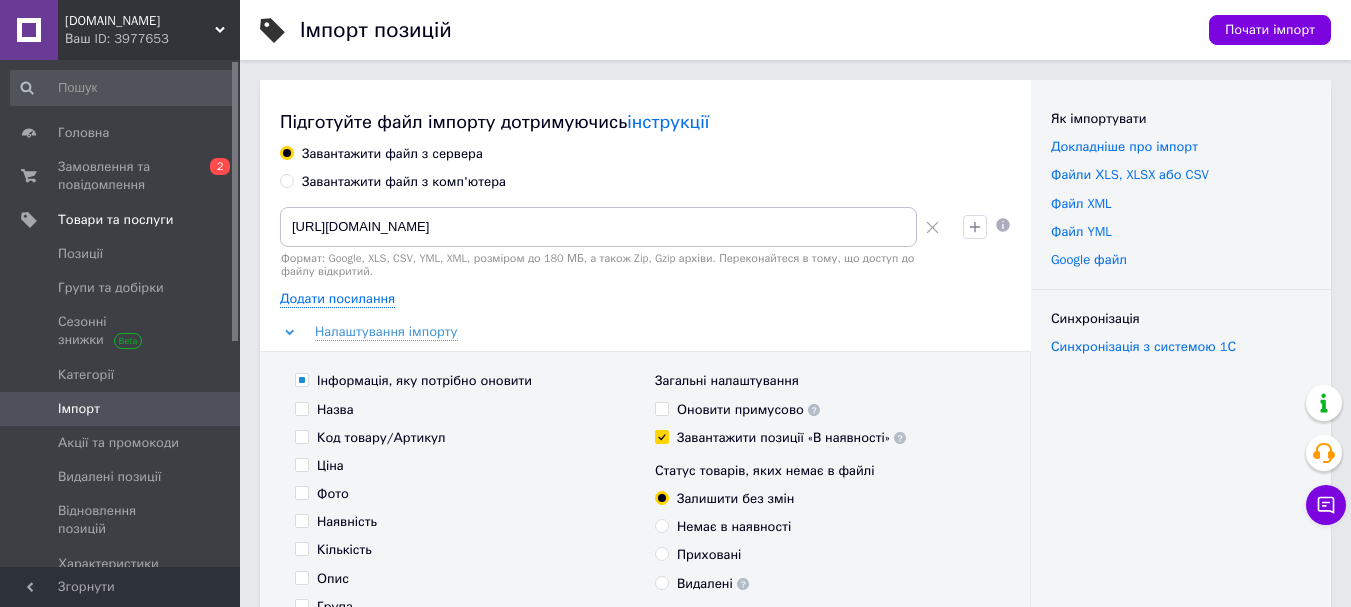 checkbox on "false" 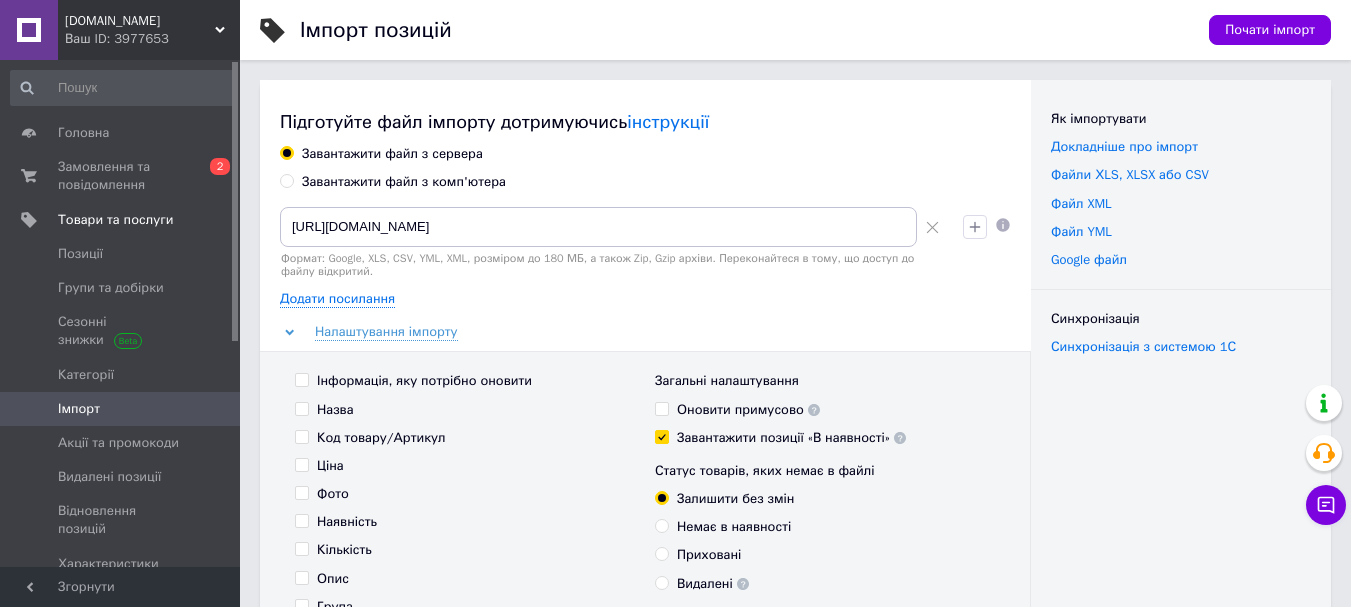 click on "Інформація, яку потрібно оновити" at bounding box center [301, 379] 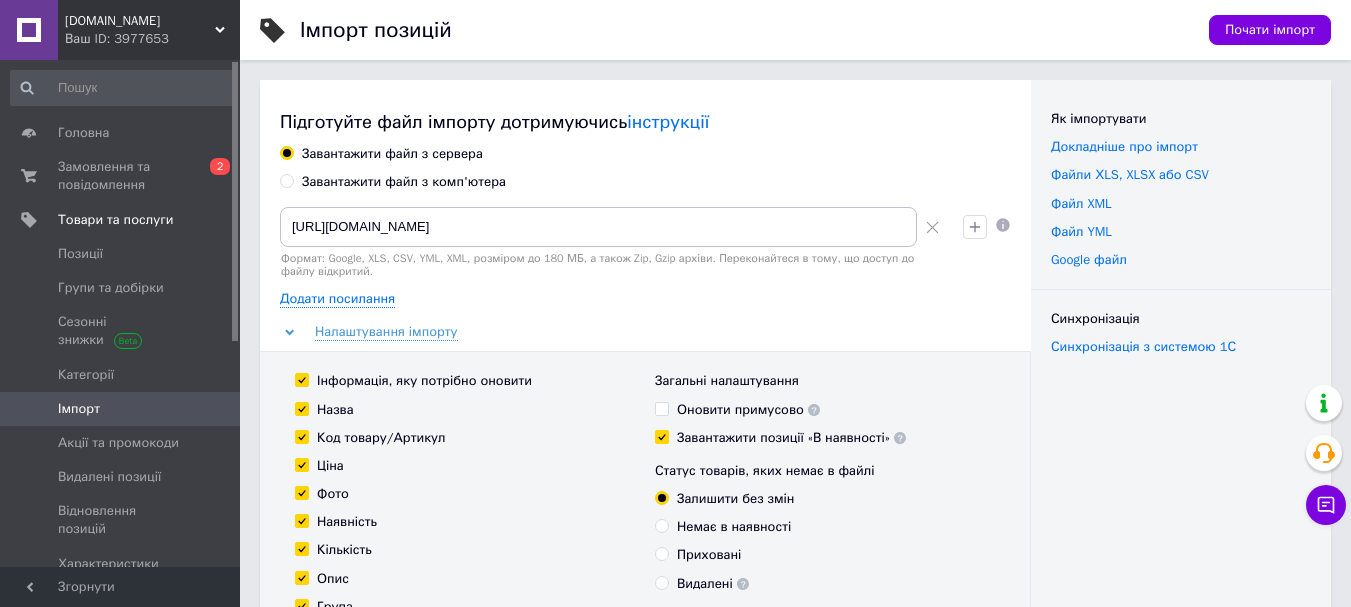checkbox on "true" 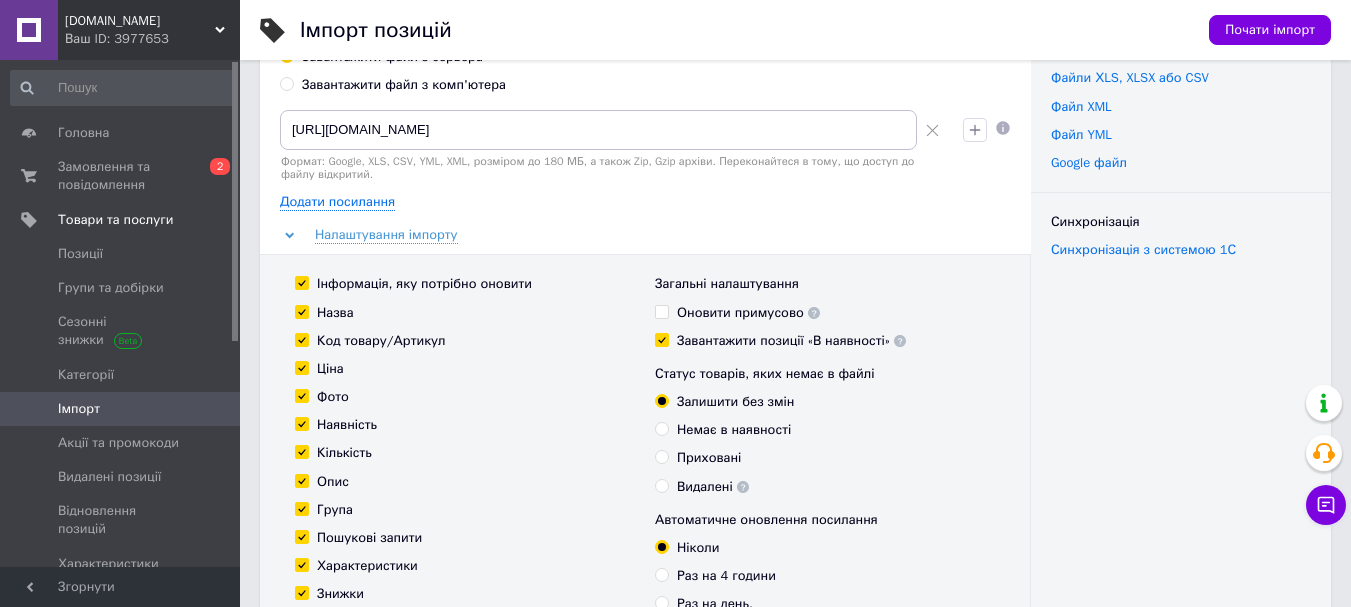 scroll, scrollTop: 200, scrollLeft: 0, axis: vertical 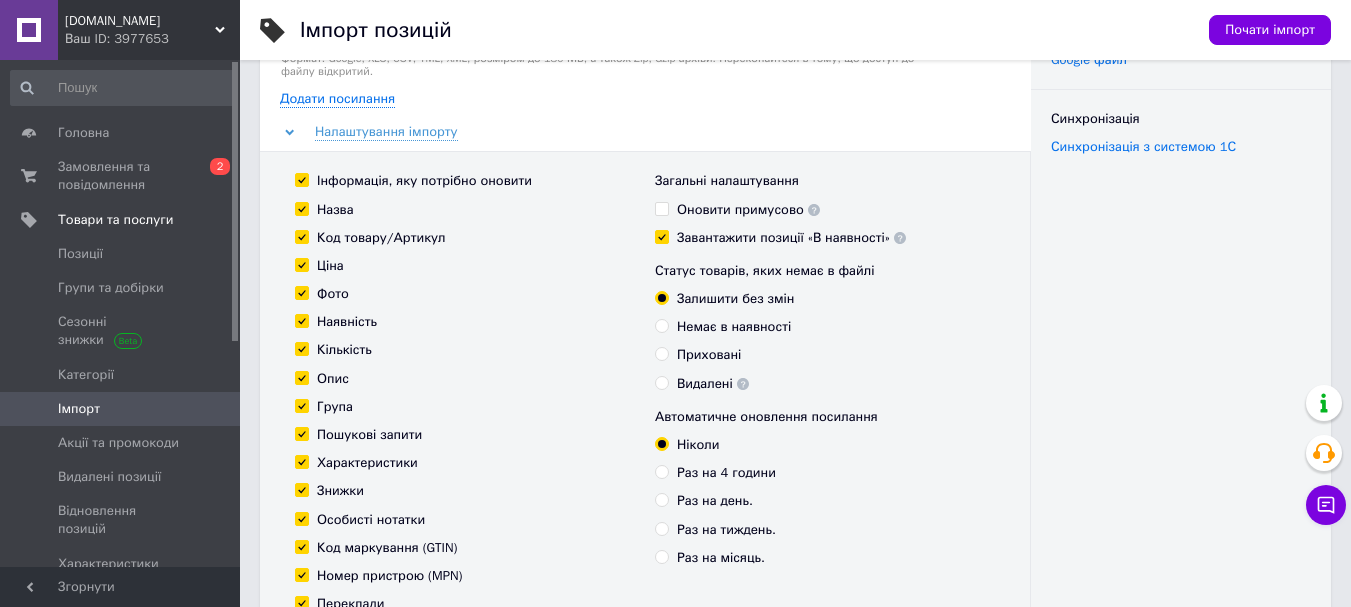 click on "Група" at bounding box center (301, 405) 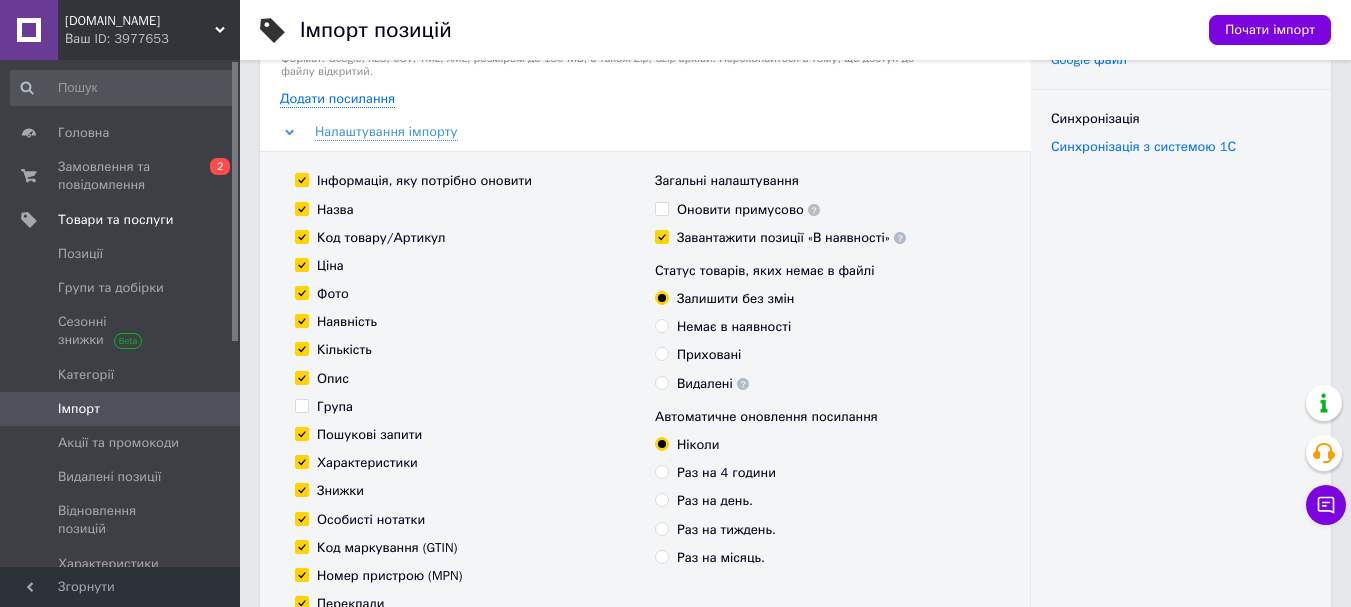 checkbox on "false" 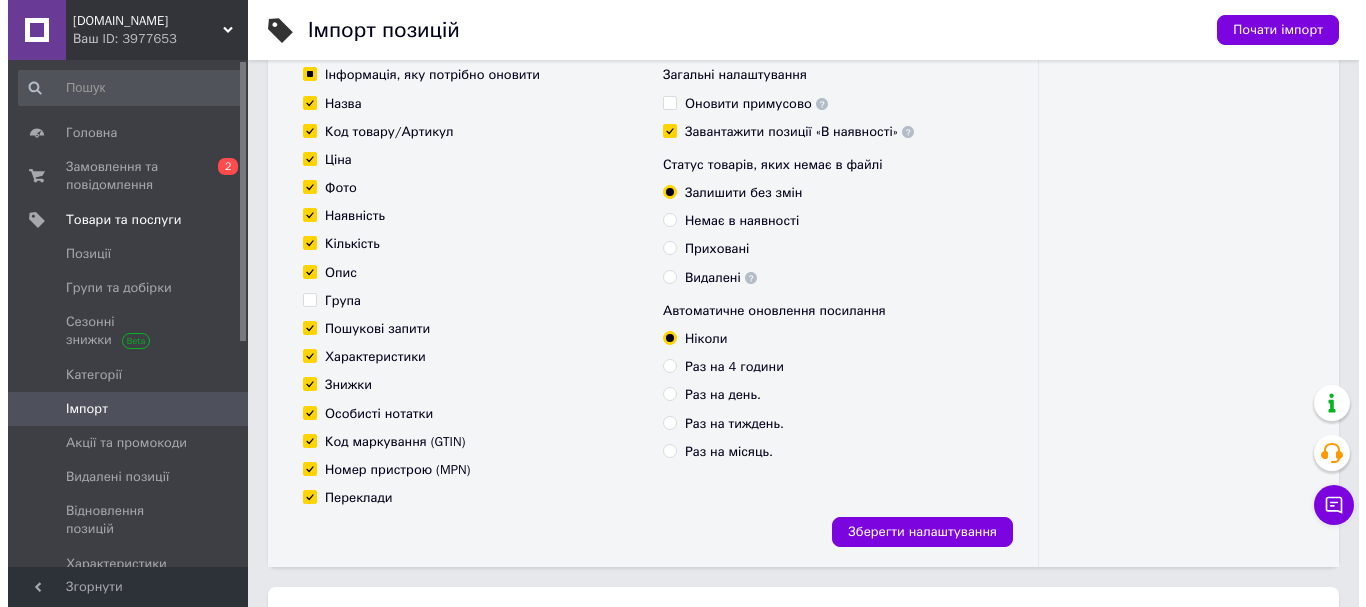 scroll, scrollTop: 400, scrollLeft: 0, axis: vertical 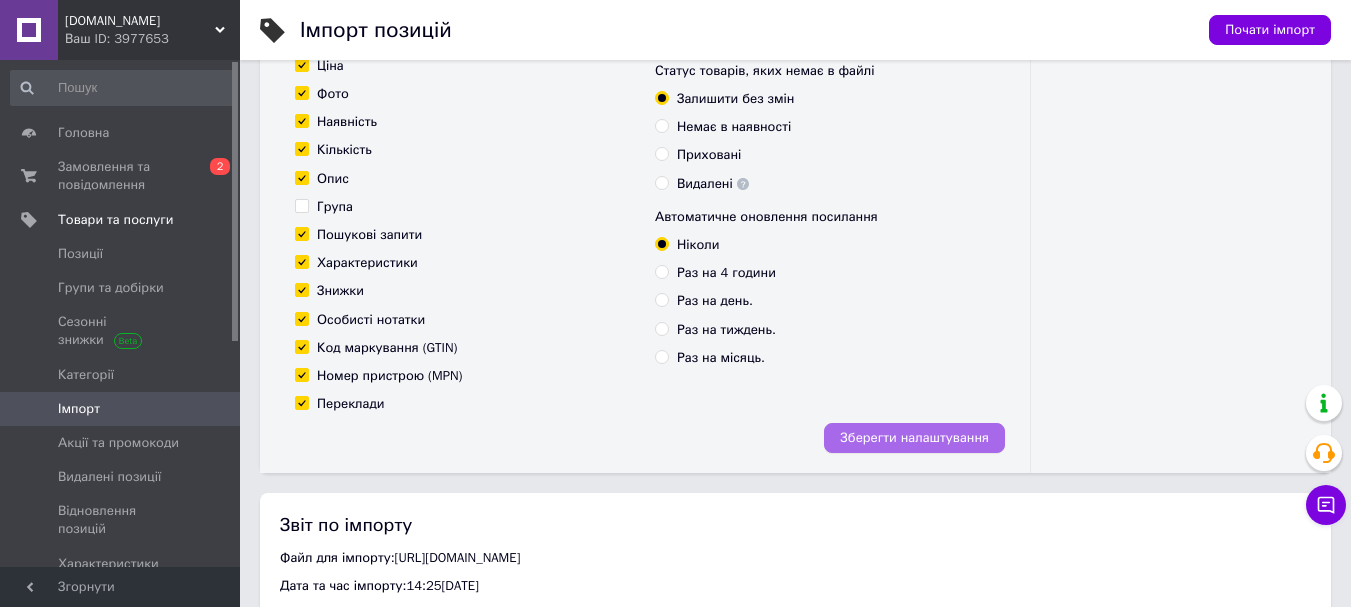 click on "Зберегти налаштування" at bounding box center [914, 438] 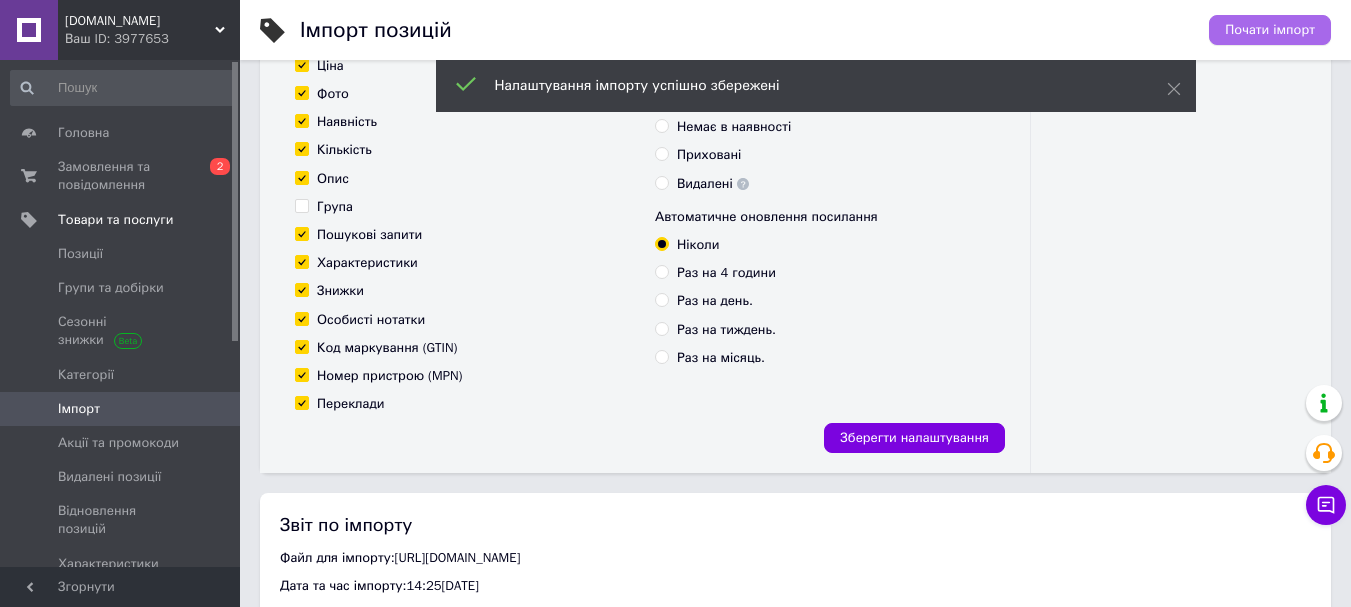 click on "Почати імпорт" at bounding box center (1270, 30) 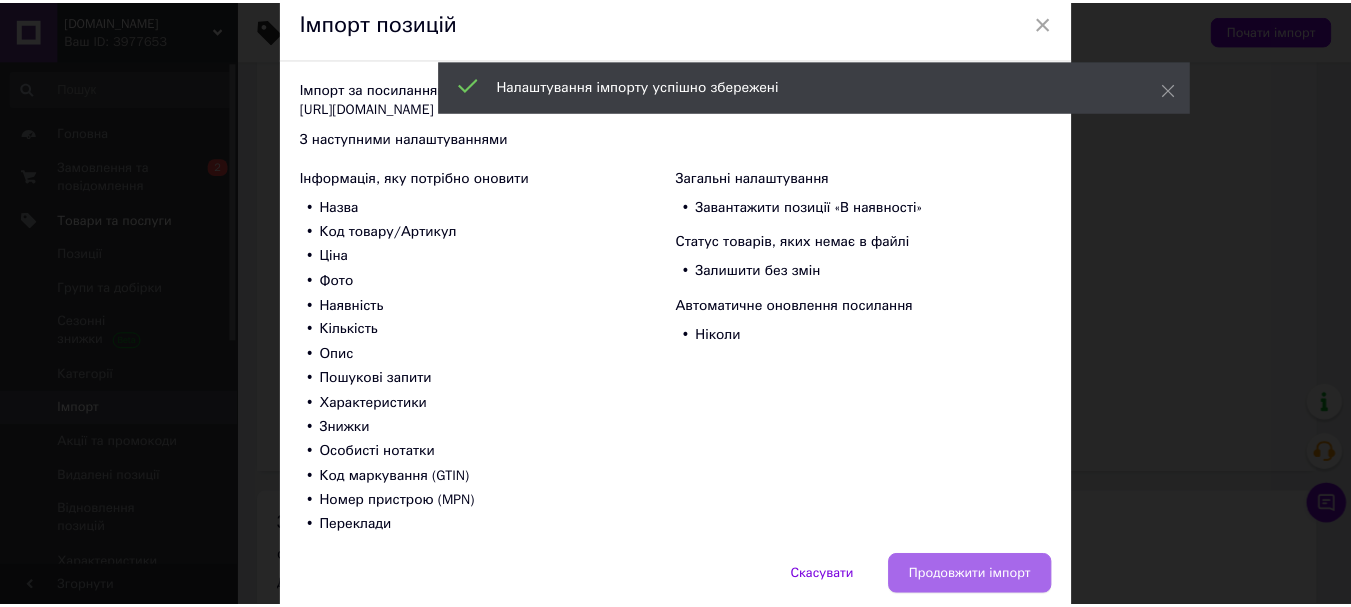 scroll, scrollTop: 162, scrollLeft: 0, axis: vertical 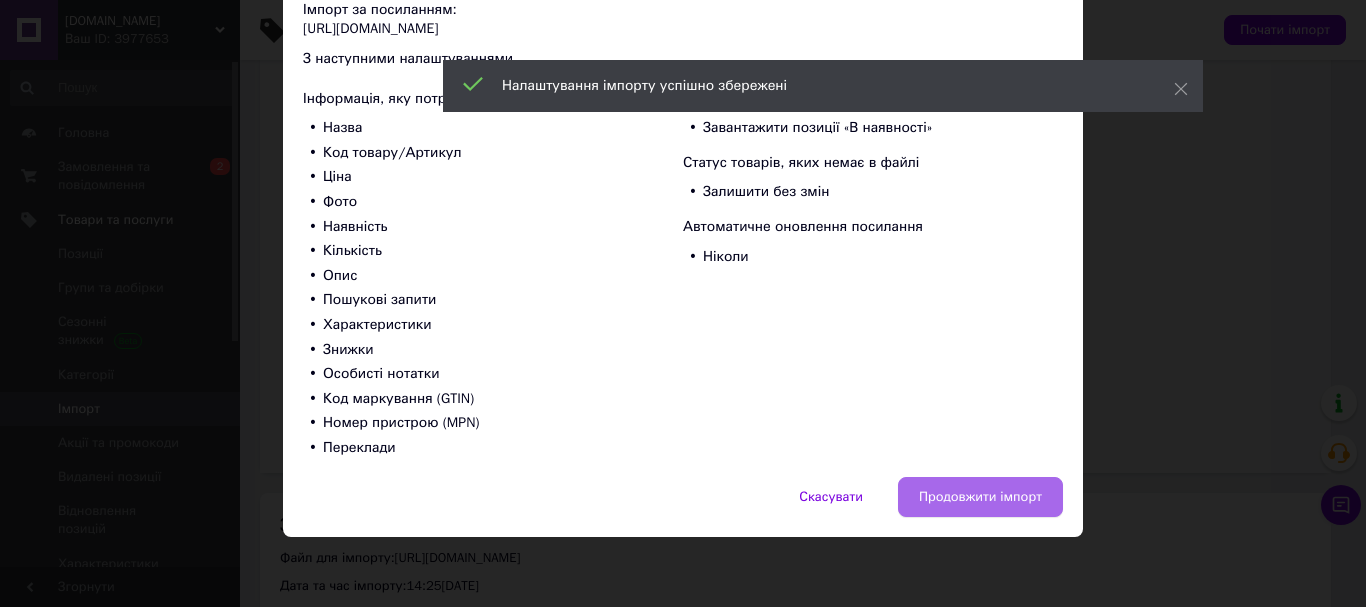click on "Продовжити імпорт" at bounding box center (980, 497) 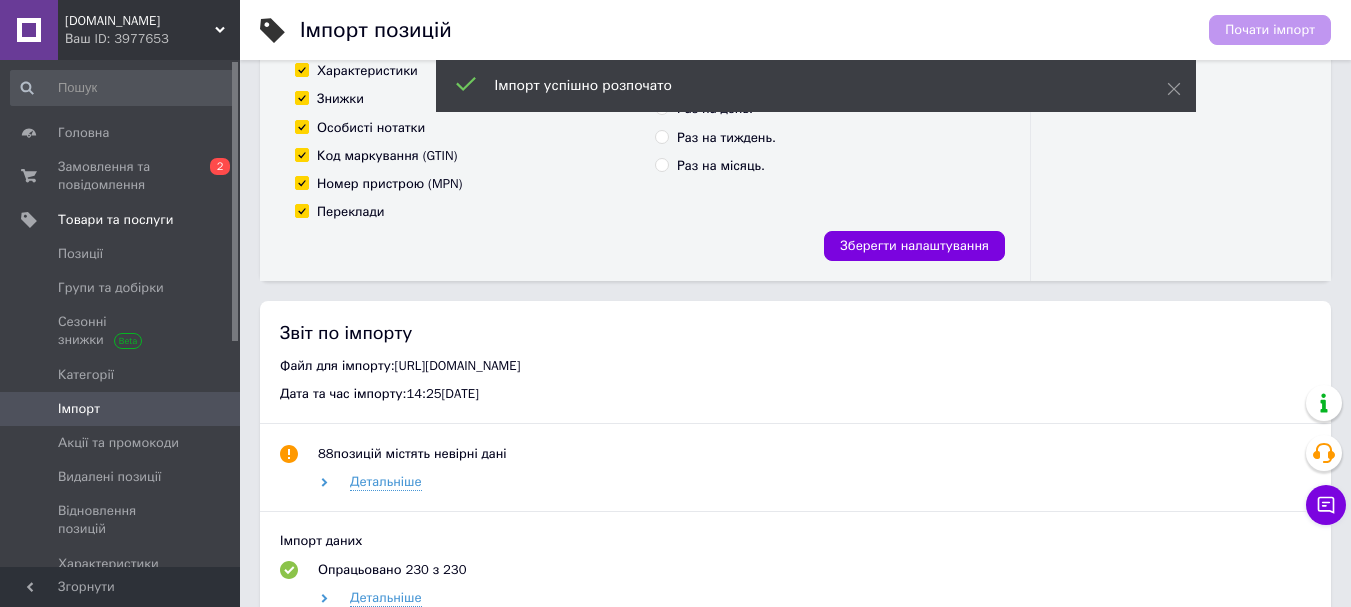 scroll, scrollTop: 600, scrollLeft: 0, axis: vertical 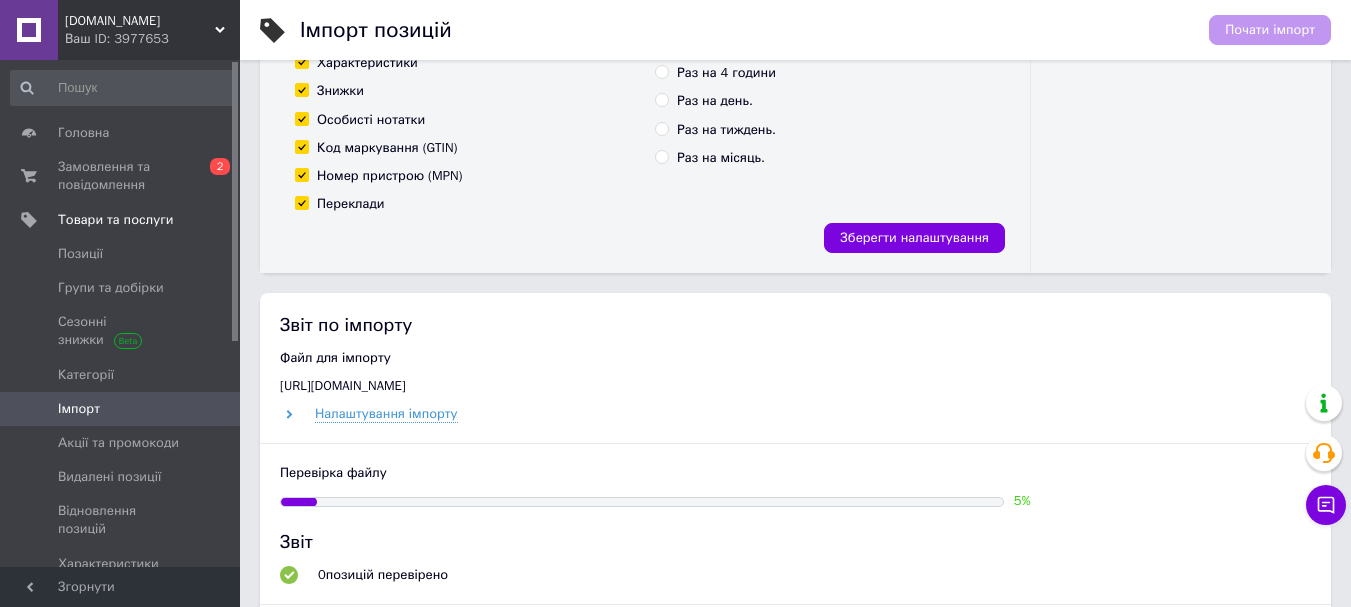 click on "[DOMAIN_NAME]" at bounding box center (140, 21) 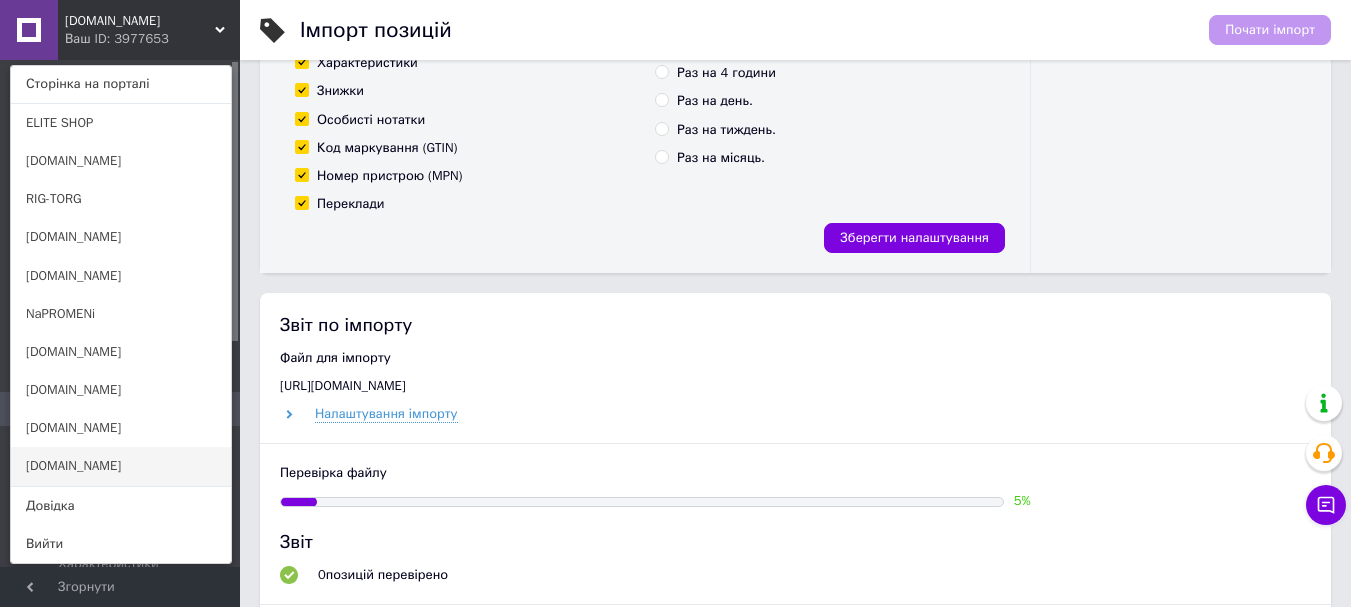 click on "[DOMAIN_NAME]" at bounding box center (121, 466) 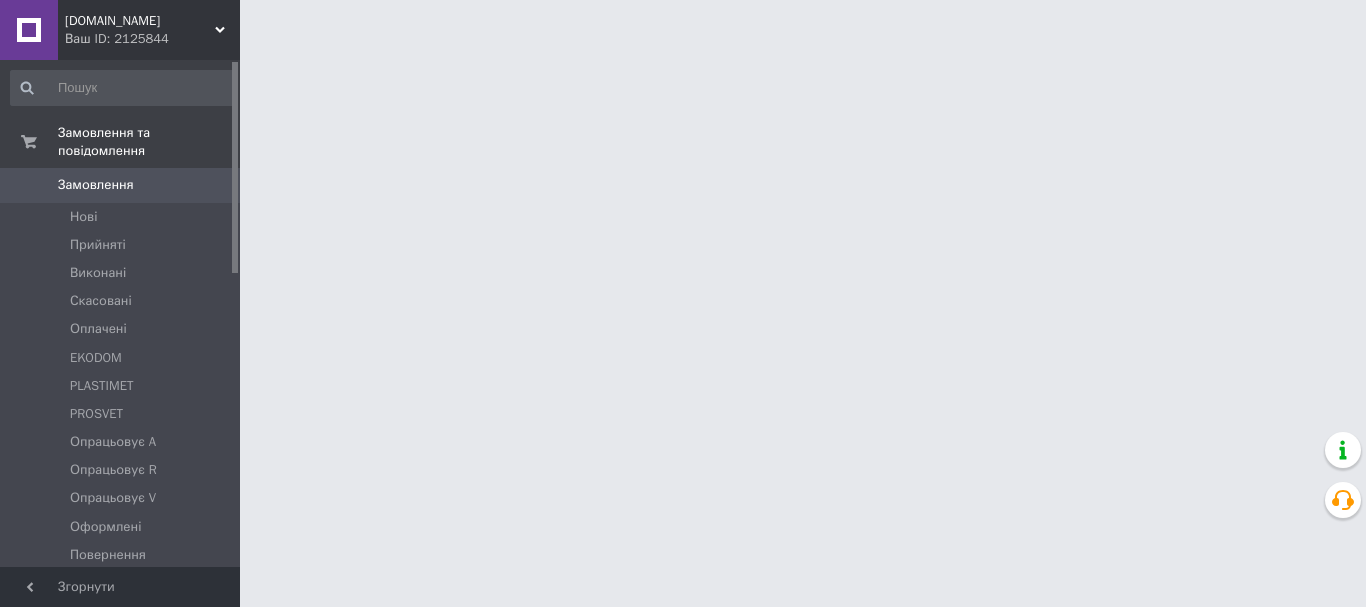 scroll, scrollTop: 0, scrollLeft: 0, axis: both 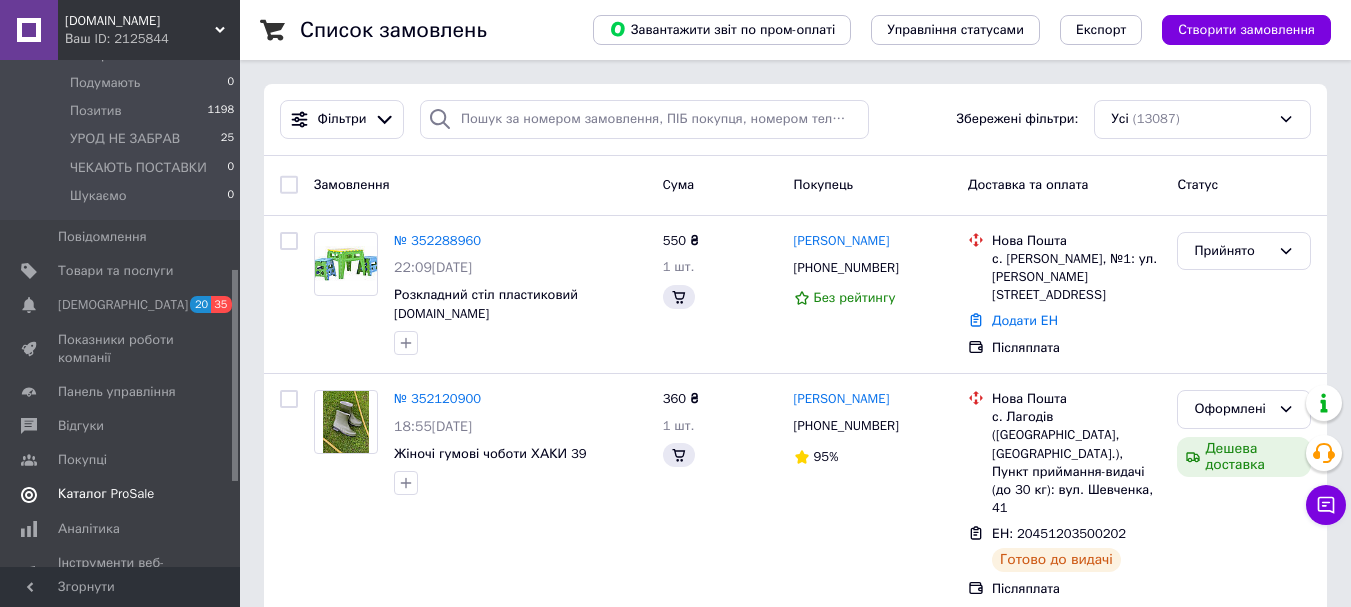 click on "Каталог ProSale" at bounding box center (106, 494) 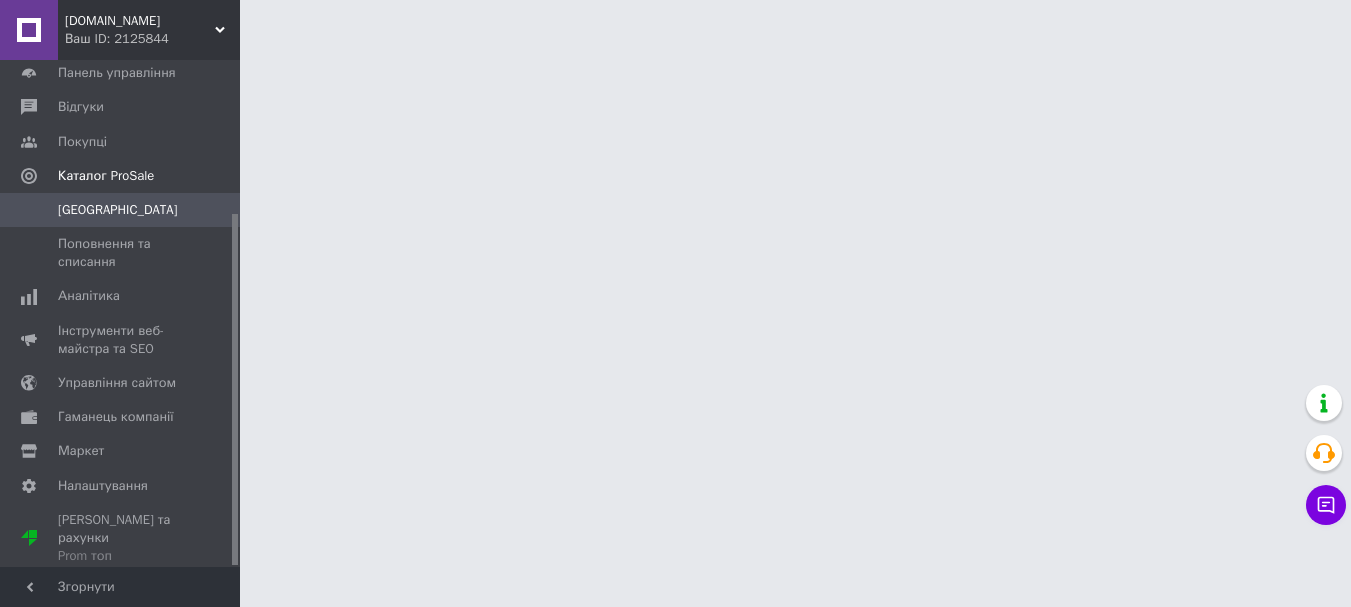 scroll, scrollTop: 221, scrollLeft: 0, axis: vertical 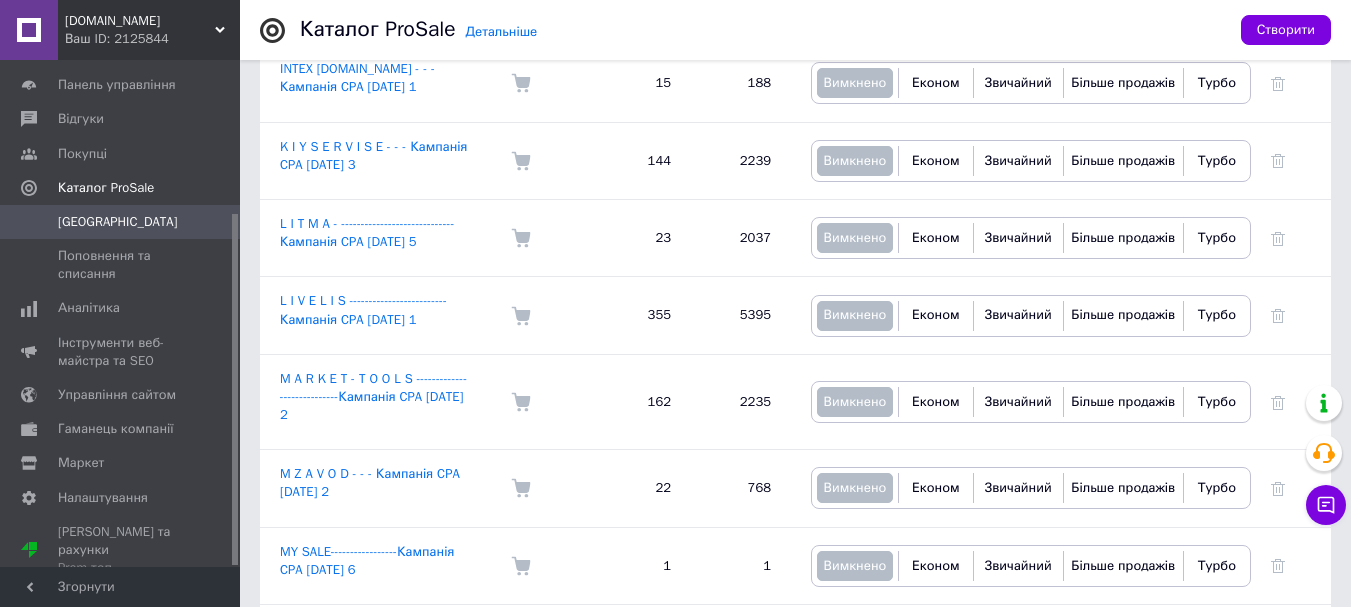 click 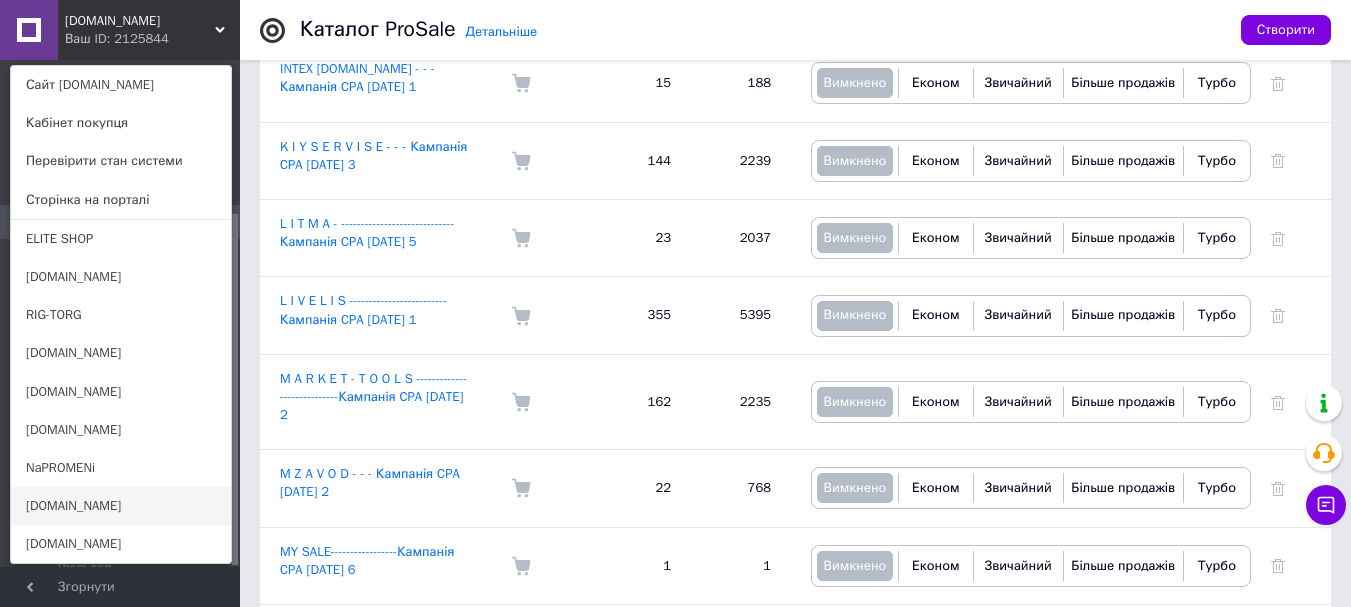 click on "[DOMAIN_NAME]" at bounding box center [121, 506] 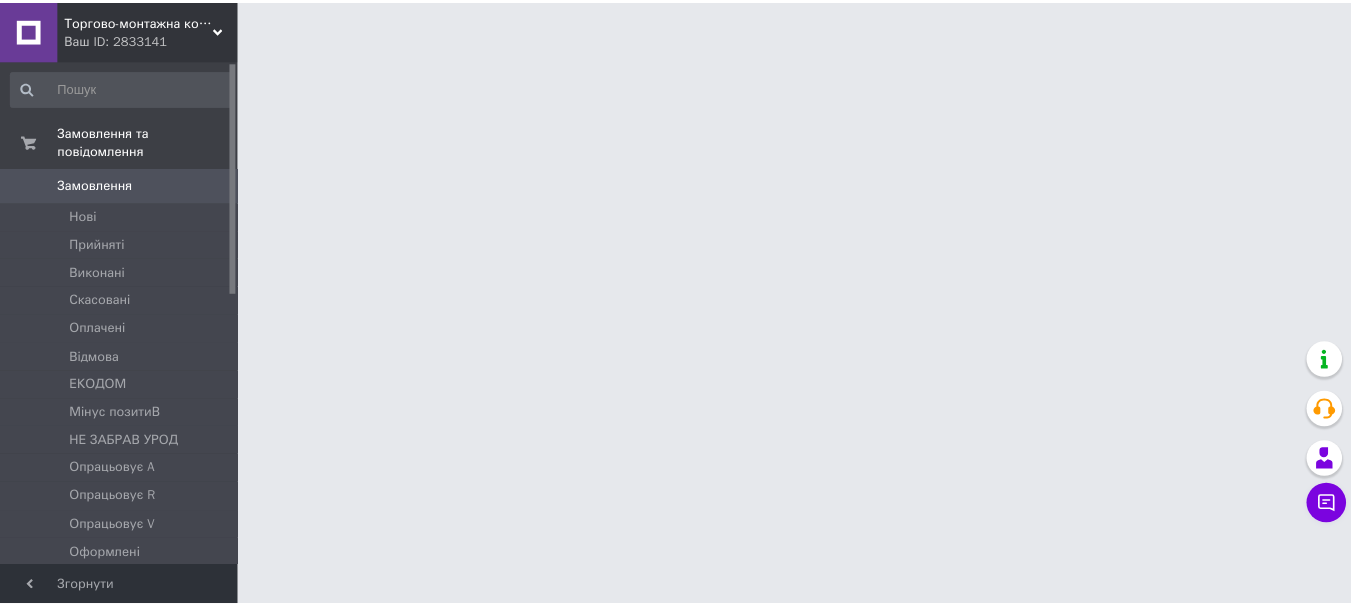 scroll, scrollTop: 0, scrollLeft: 0, axis: both 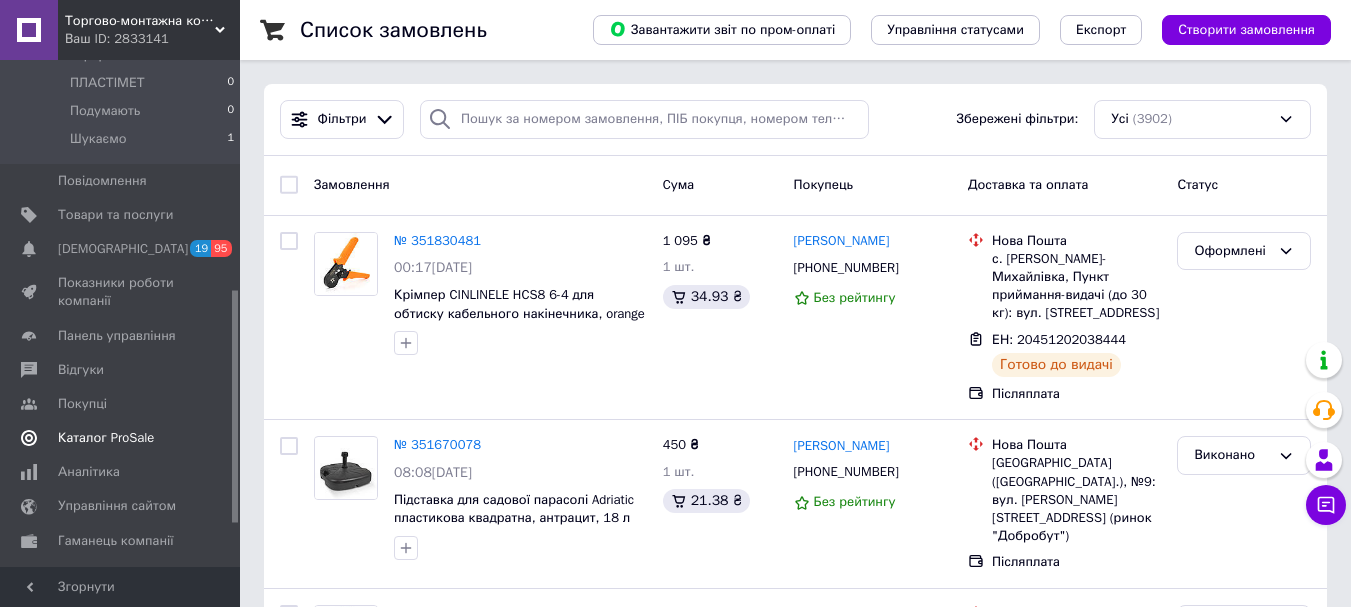 click on "Каталог ProSale" at bounding box center (106, 438) 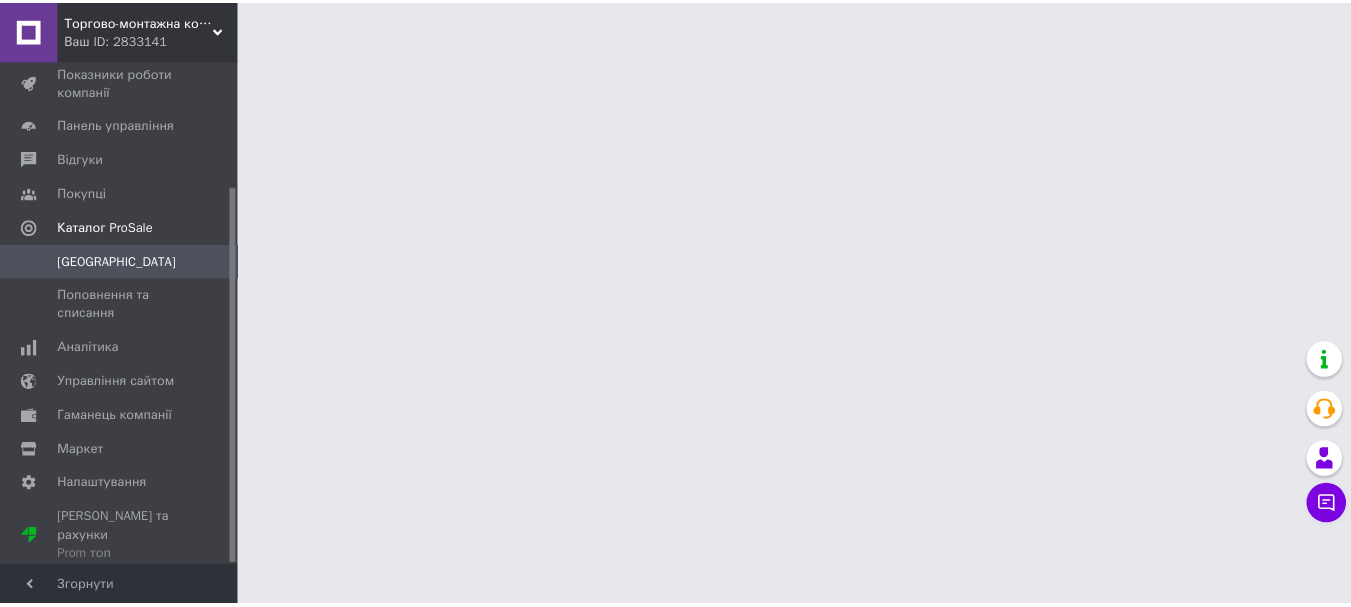 scroll, scrollTop: 169, scrollLeft: 0, axis: vertical 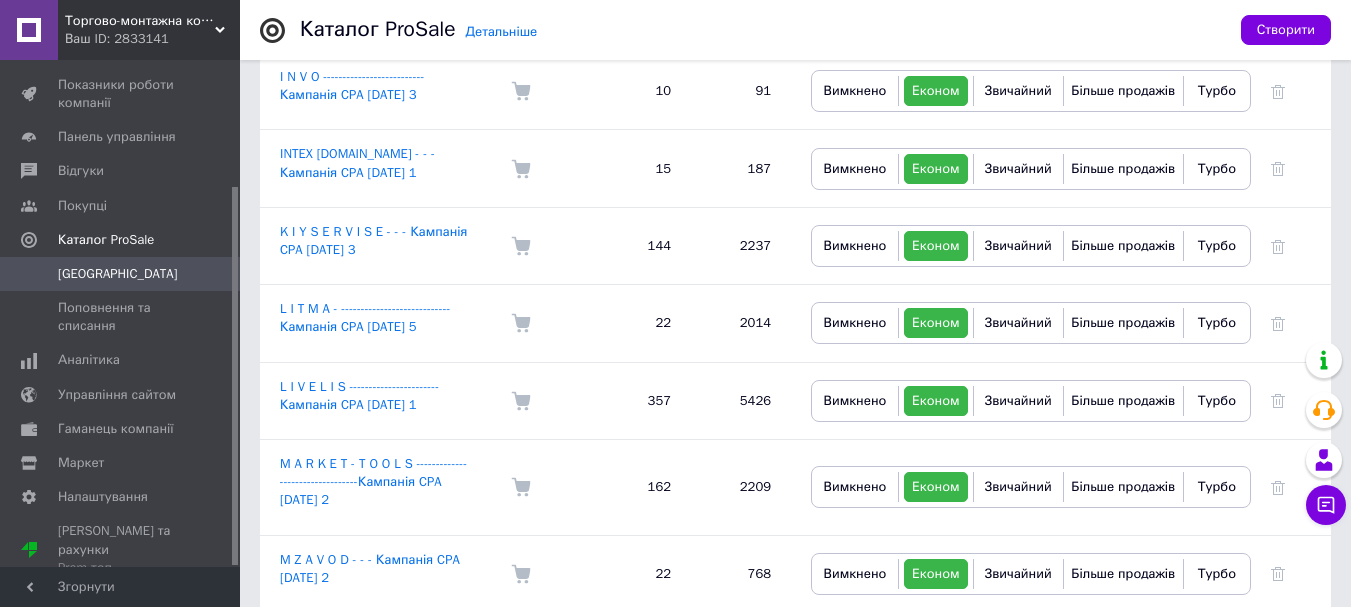 click on "Торгово-монтажна компанія "BigBud" Ваш ID: 2833141" at bounding box center [149, 30] 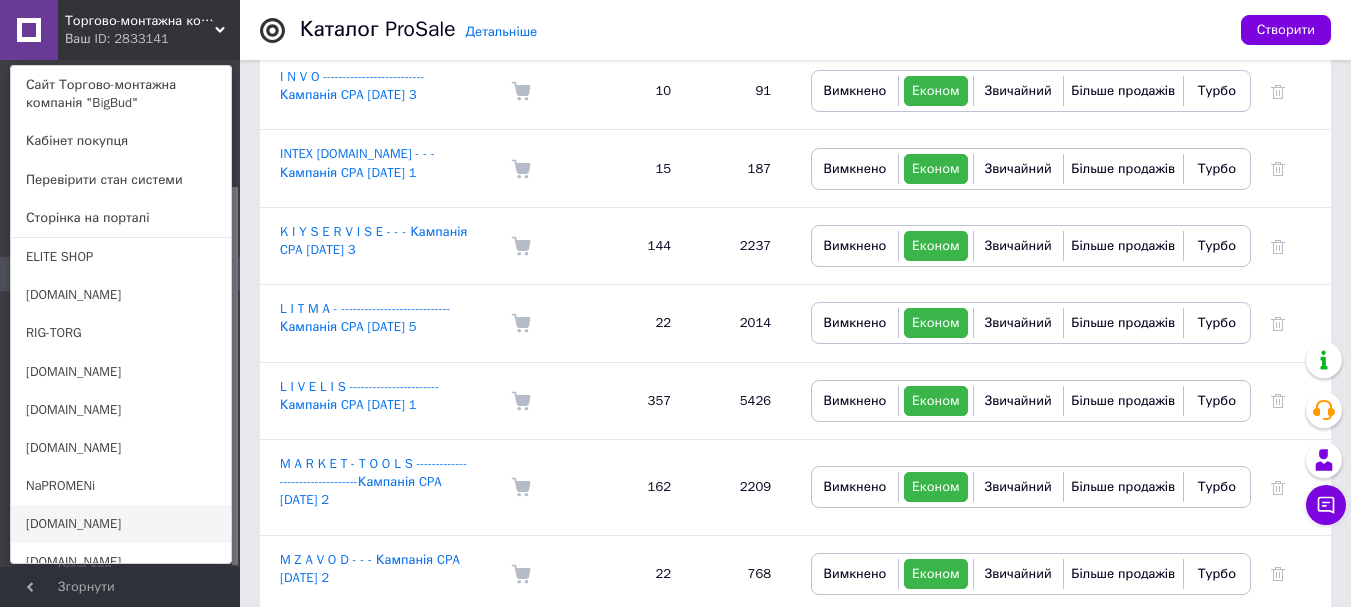 click on "[DOMAIN_NAME]" at bounding box center (121, 524) 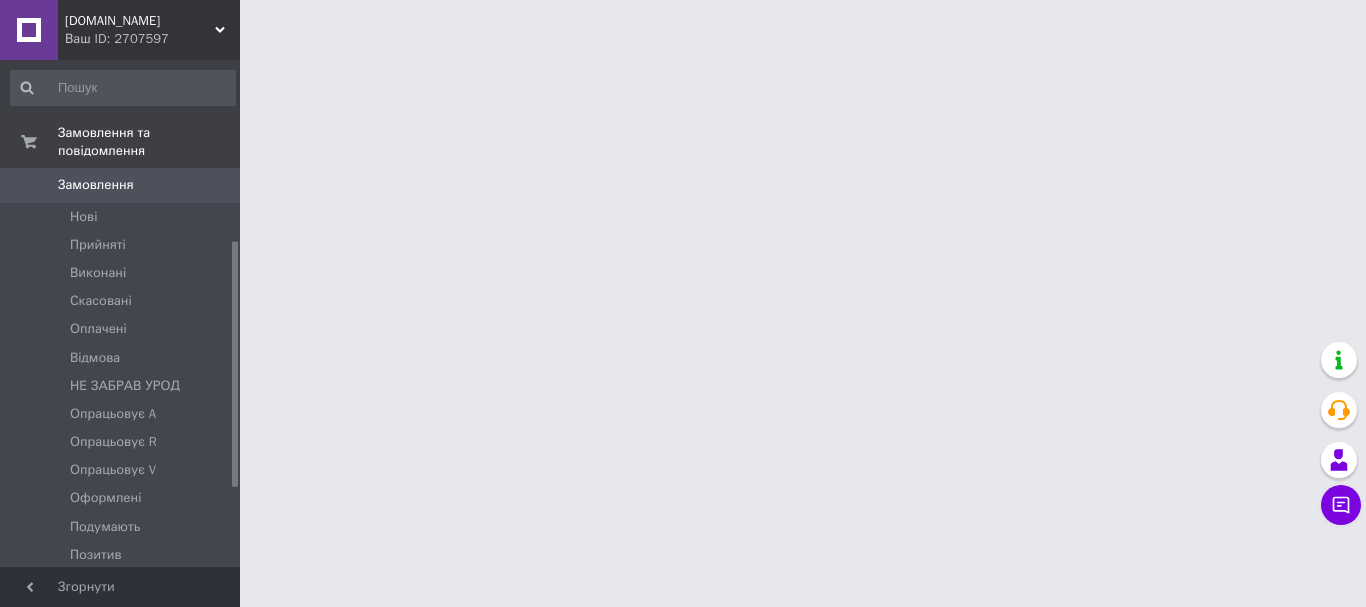 scroll, scrollTop: 0, scrollLeft: 0, axis: both 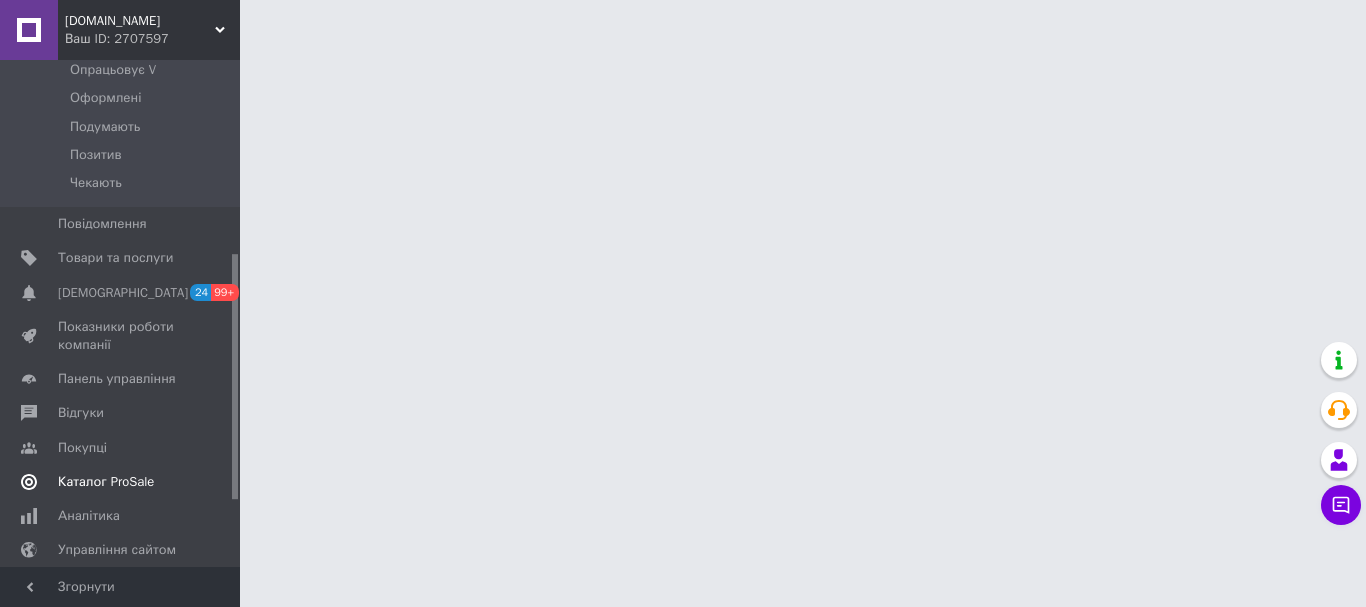 click on "Каталог ProSale" at bounding box center (106, 482) 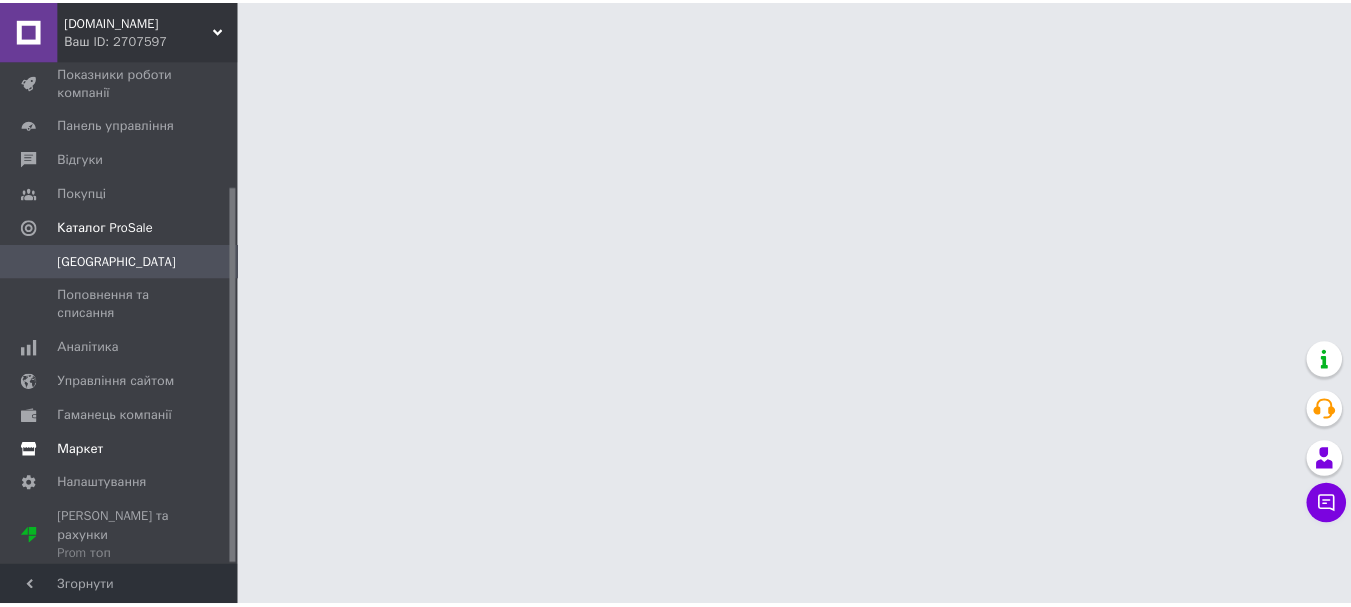 scroll, scrollTop: 169, scrollLeft: 0, axis: vertical 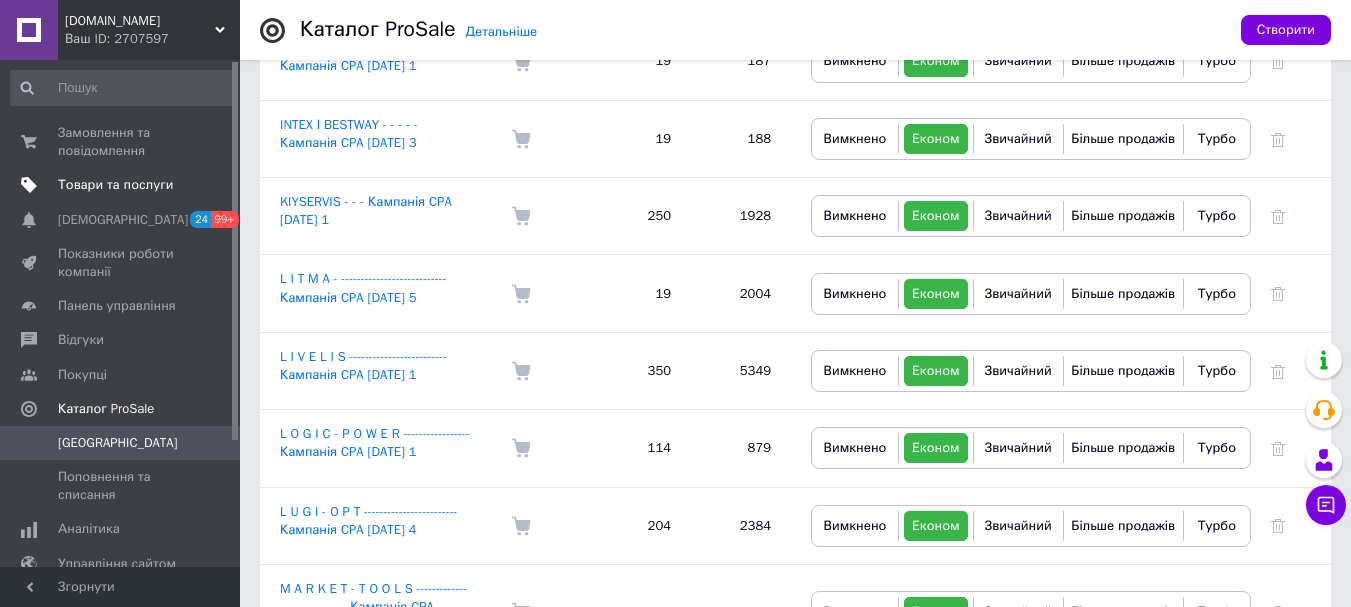 click on "Товари та послуги" at bounding box center [115, 185] 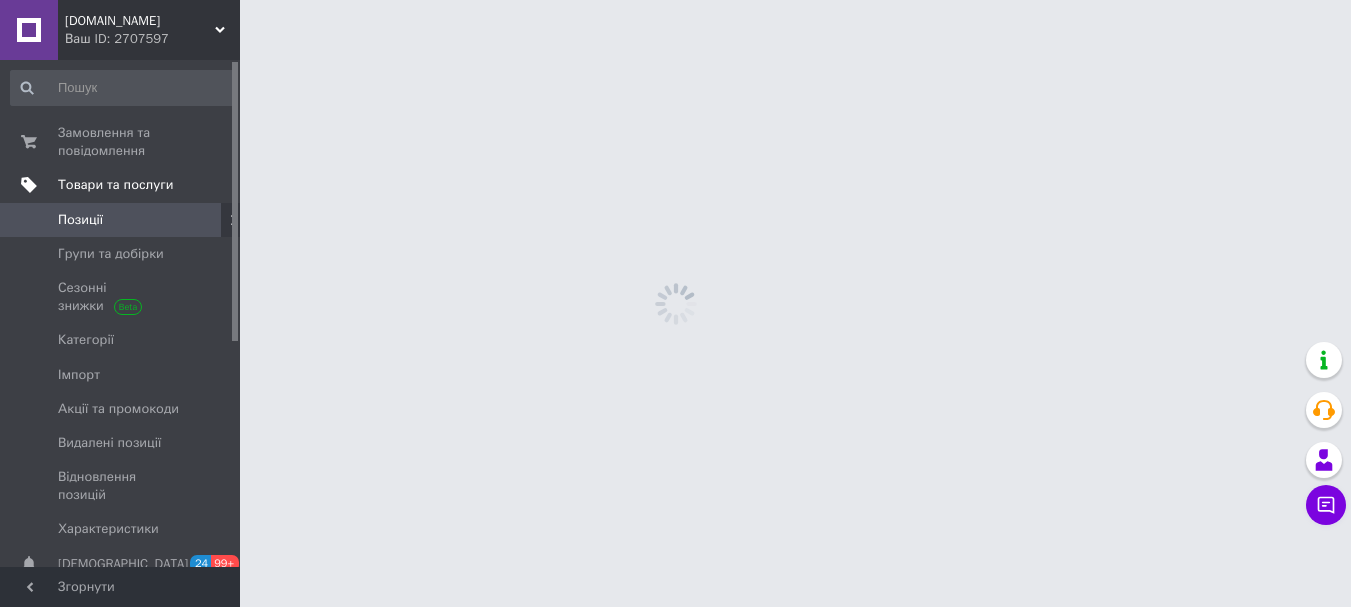 scroll, scrollTop: 0, scrollLeft: 0, axis: both 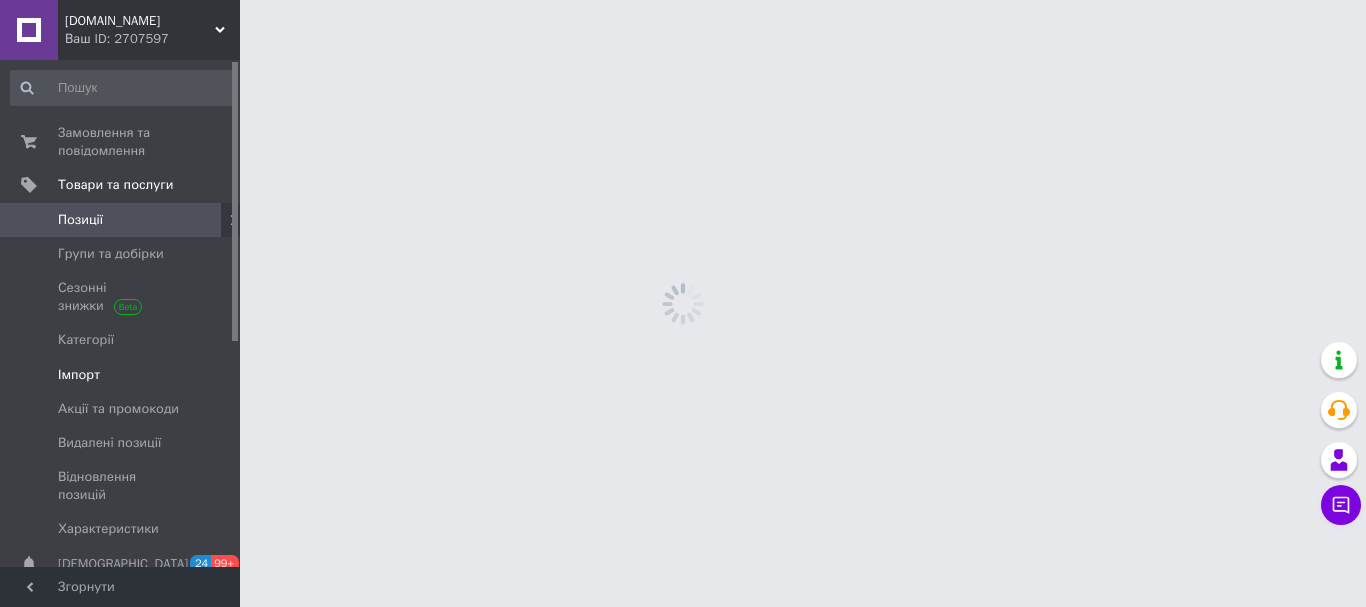 click on "Імпорт" at bounding box center [79, 375] 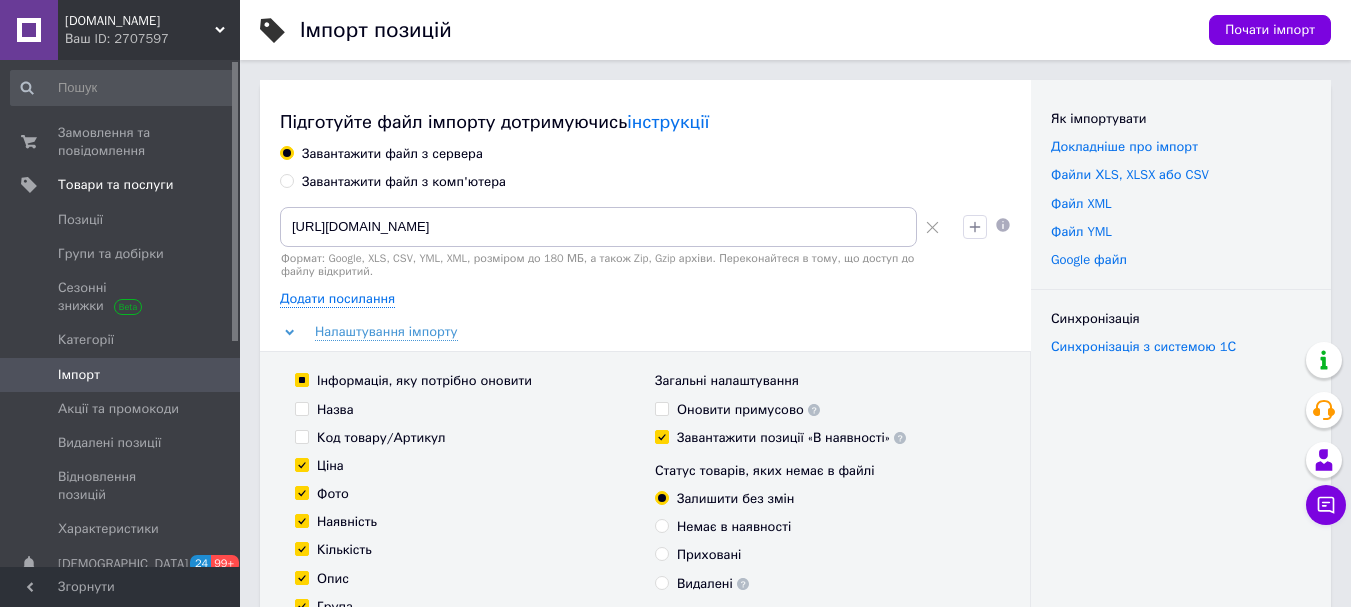 click 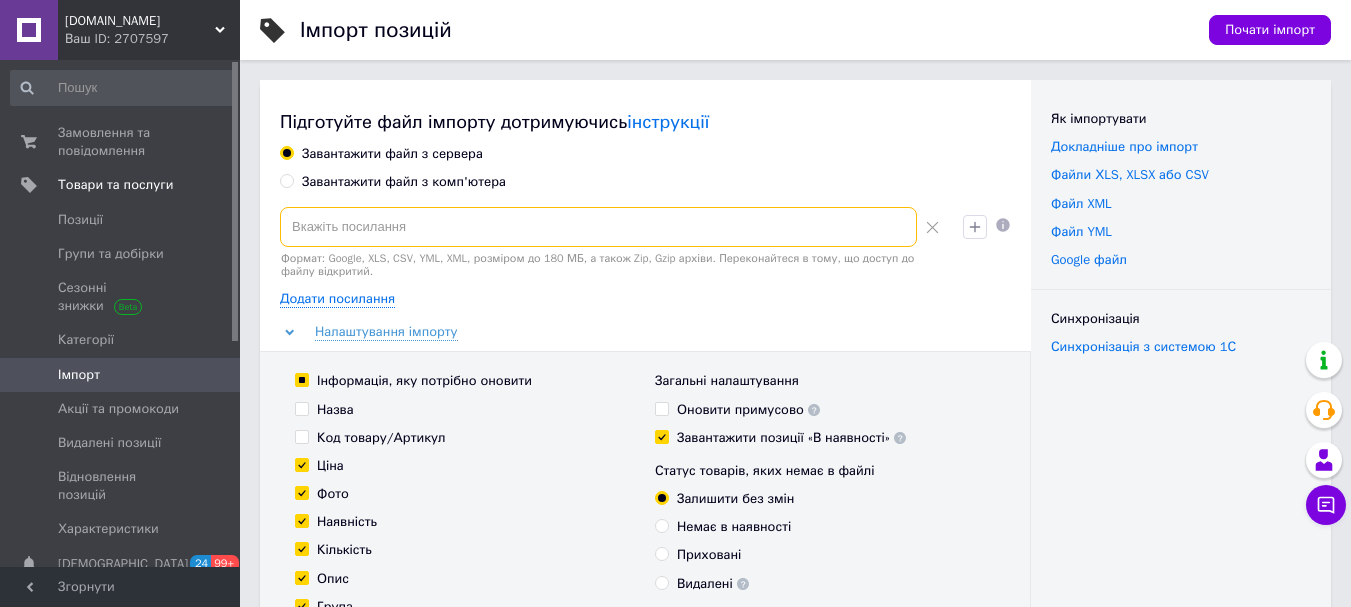 paste on "https://api.b2b.logicpower.ua/pricelist_prom.xml?id=4132bf2b-c438-498d-9081-163c3096eb38" 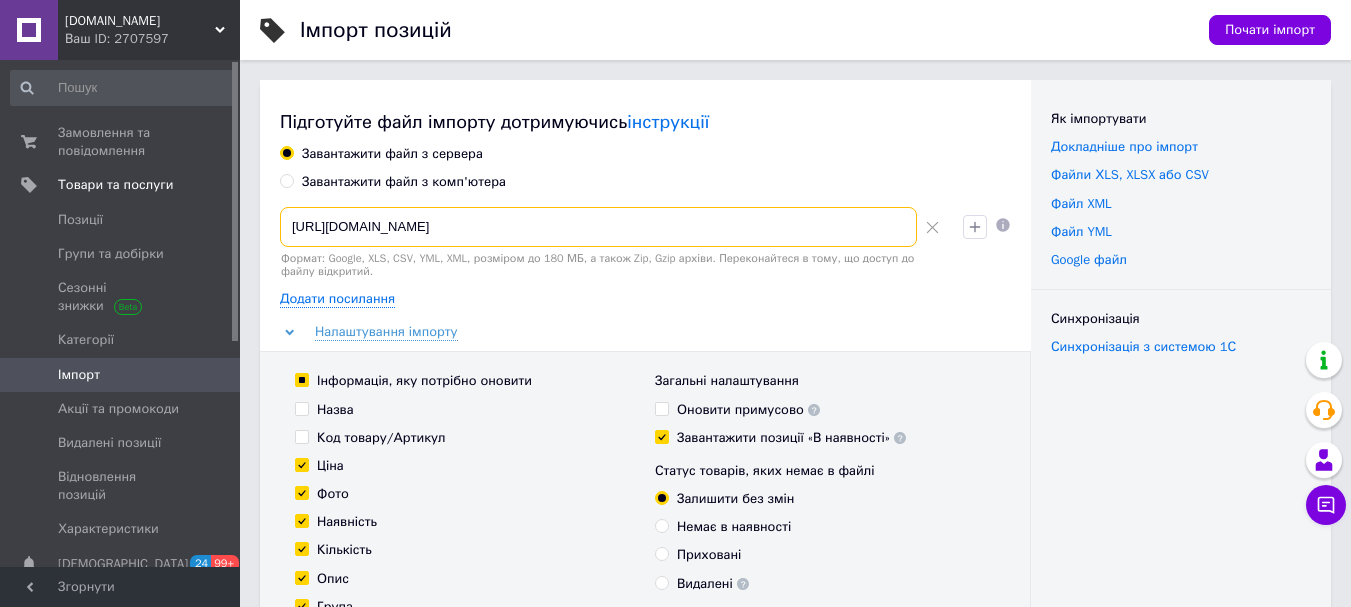 type on "https://api.b2b.logicpower.ua/pricelist_prom.xml?id=4132bf2b-c438-498d-9081-163c3096eb38" 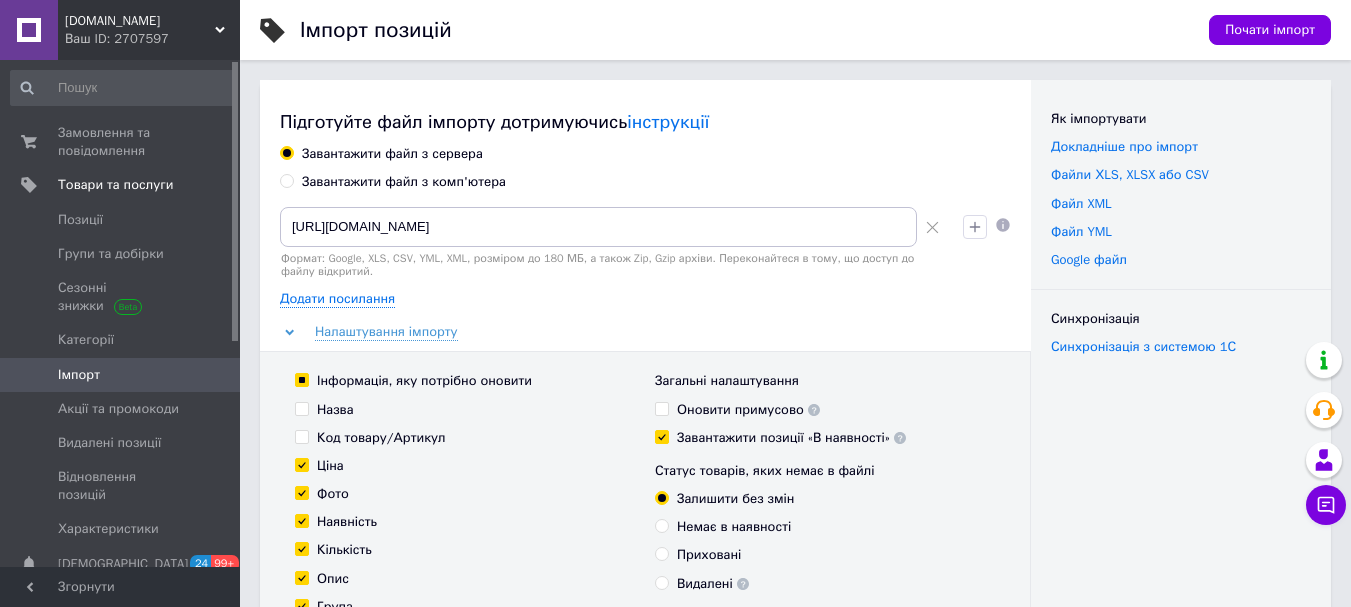 click on "Інформація, яку потрібно оновити" at bounding box center [301, 379] 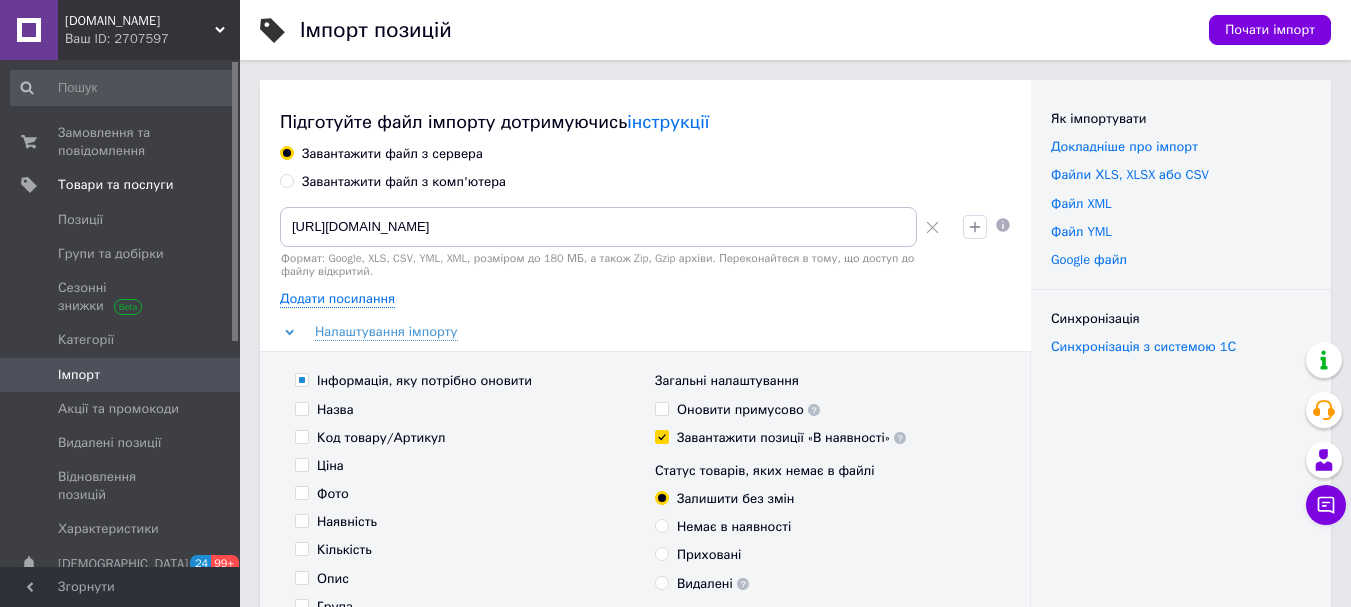 checkbox on "false" 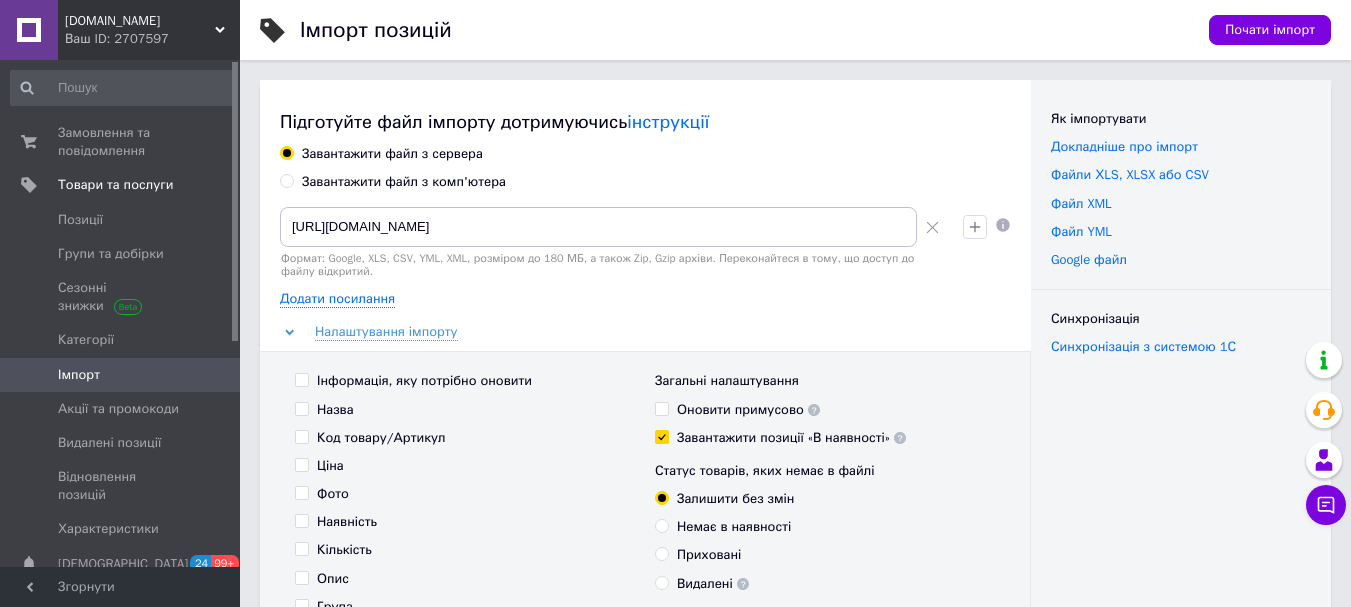 click on "Інформація, яку потрібно оновити" at bounding box center [301, 379] 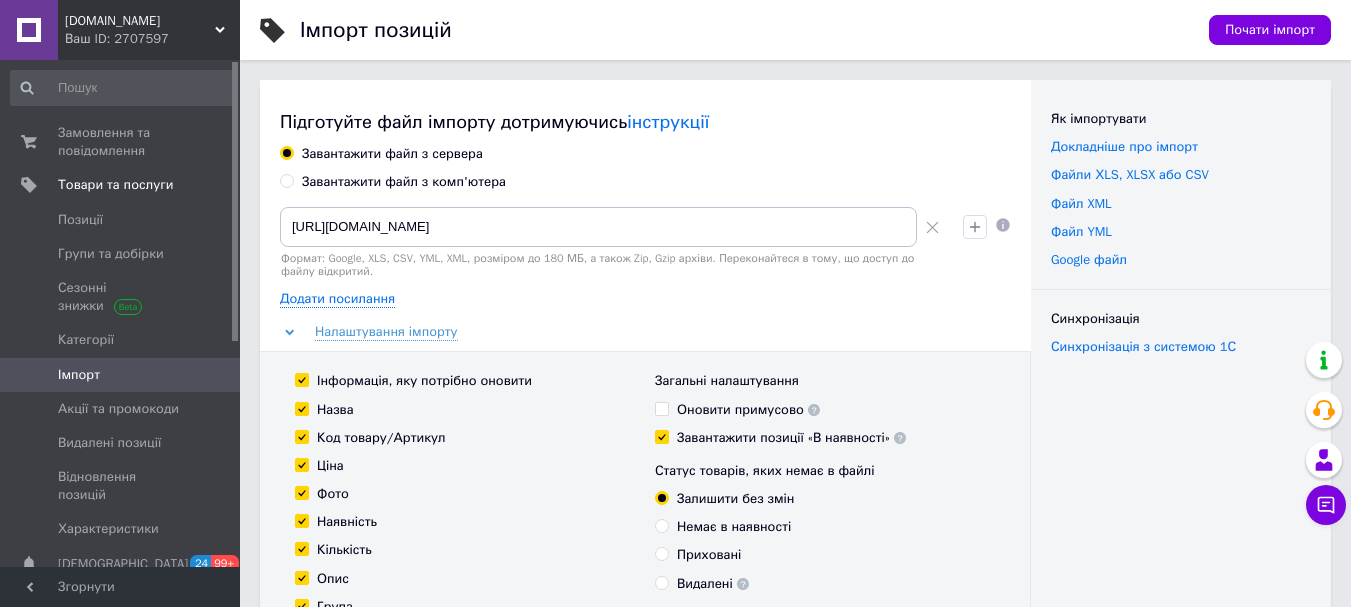 checkbox on "true" 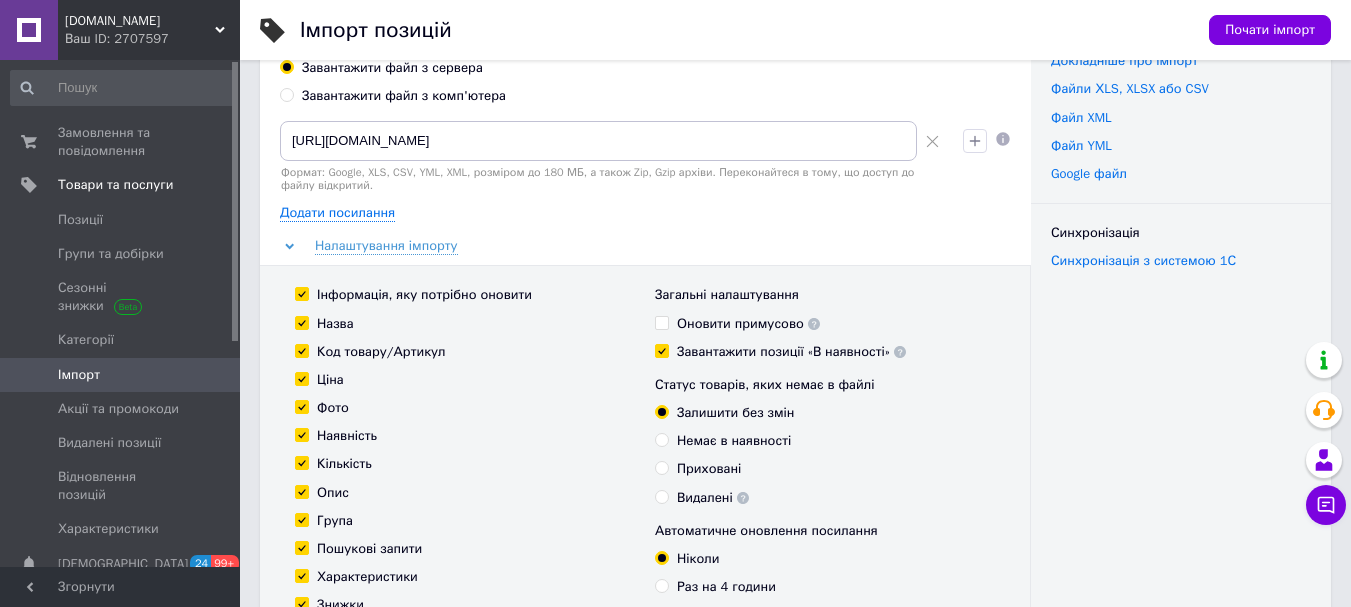 scroll, scrollTop: 200, scrollLeft: 0, axis: vertical 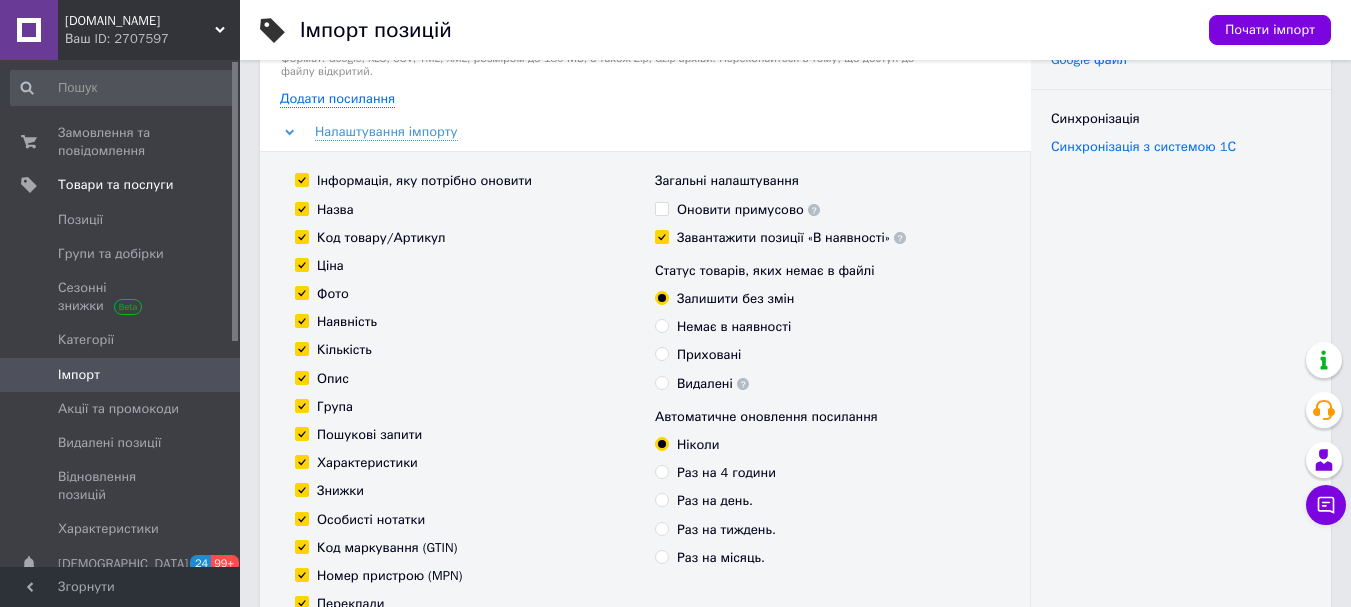 click on "Група" at bounding box center (301, 405) 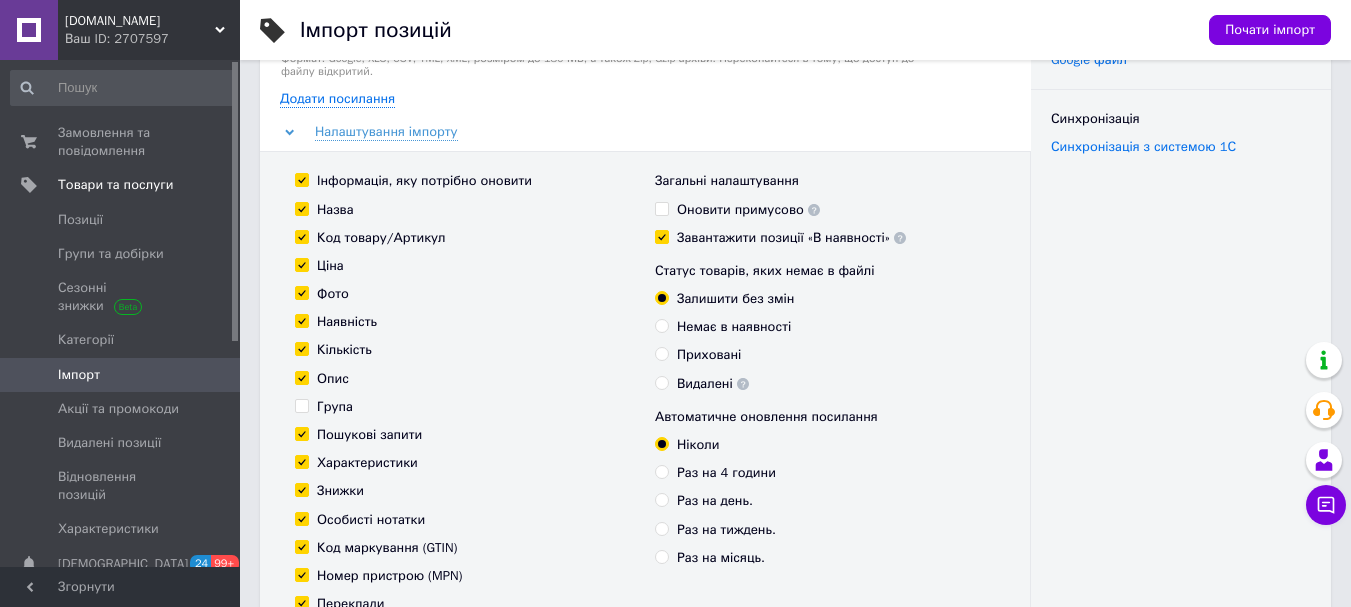 checkbox on "false" 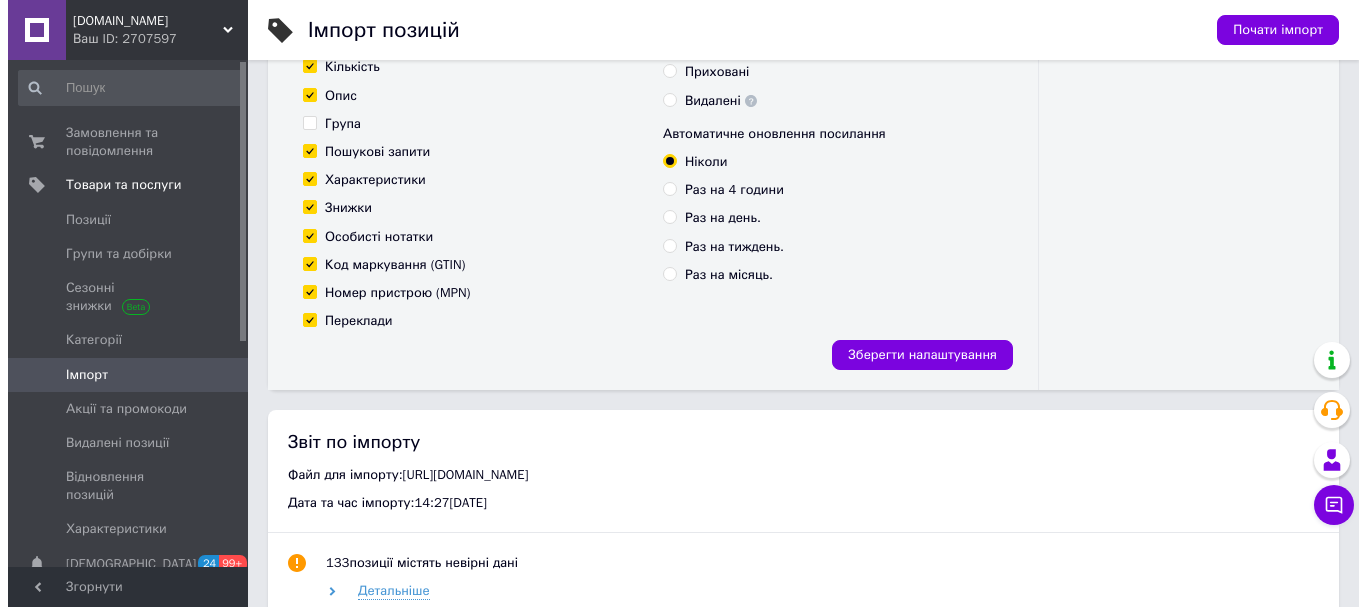 scroll, scrollTop: 500, scrollLeft: 0, axis: vertical 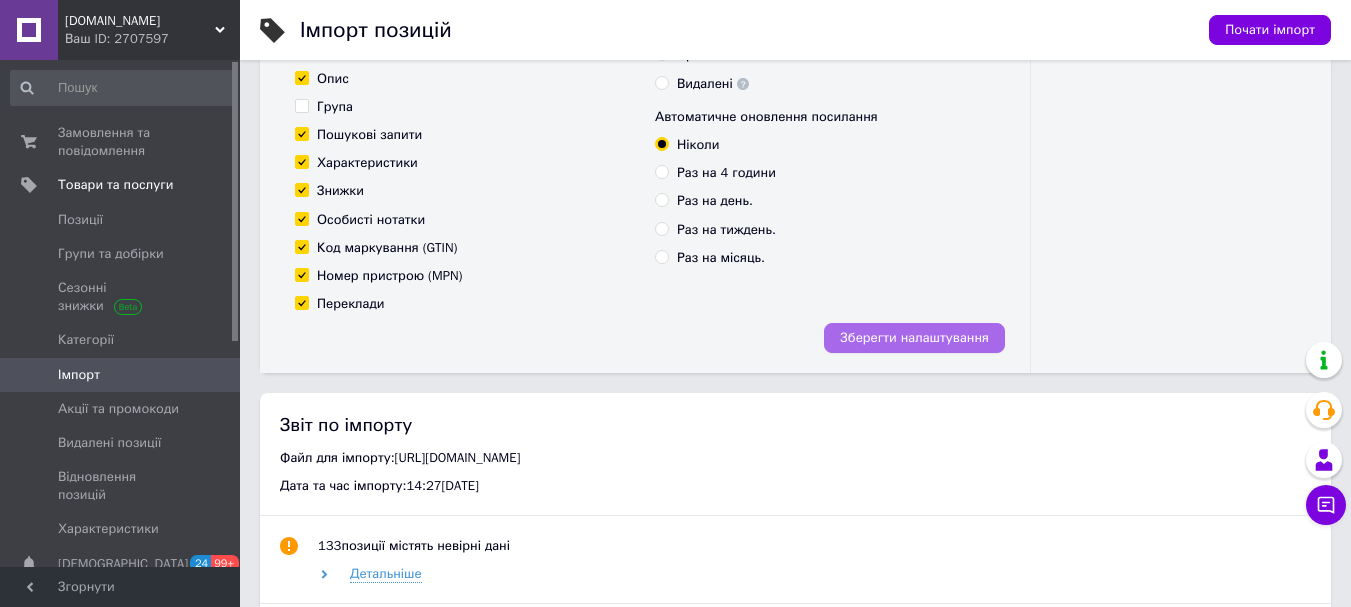click on "Зберегти налаштування" at bounding box center (914, 338) 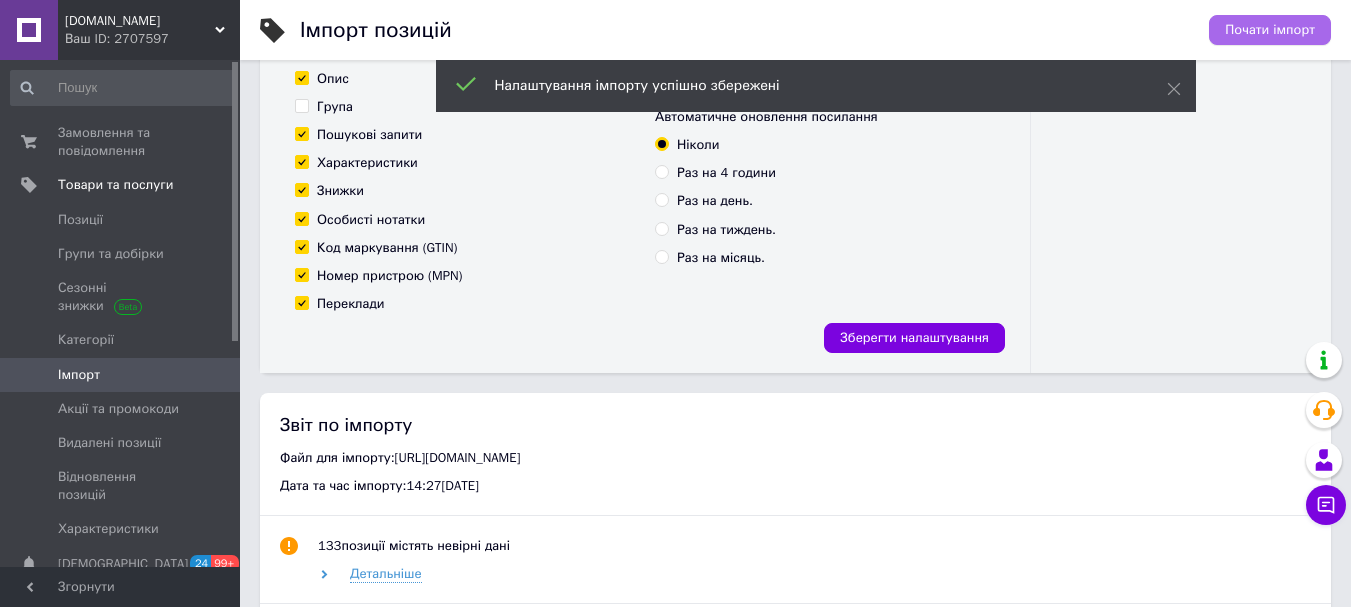 click on "Почати імпорт" at bounding box center (1270, 30) 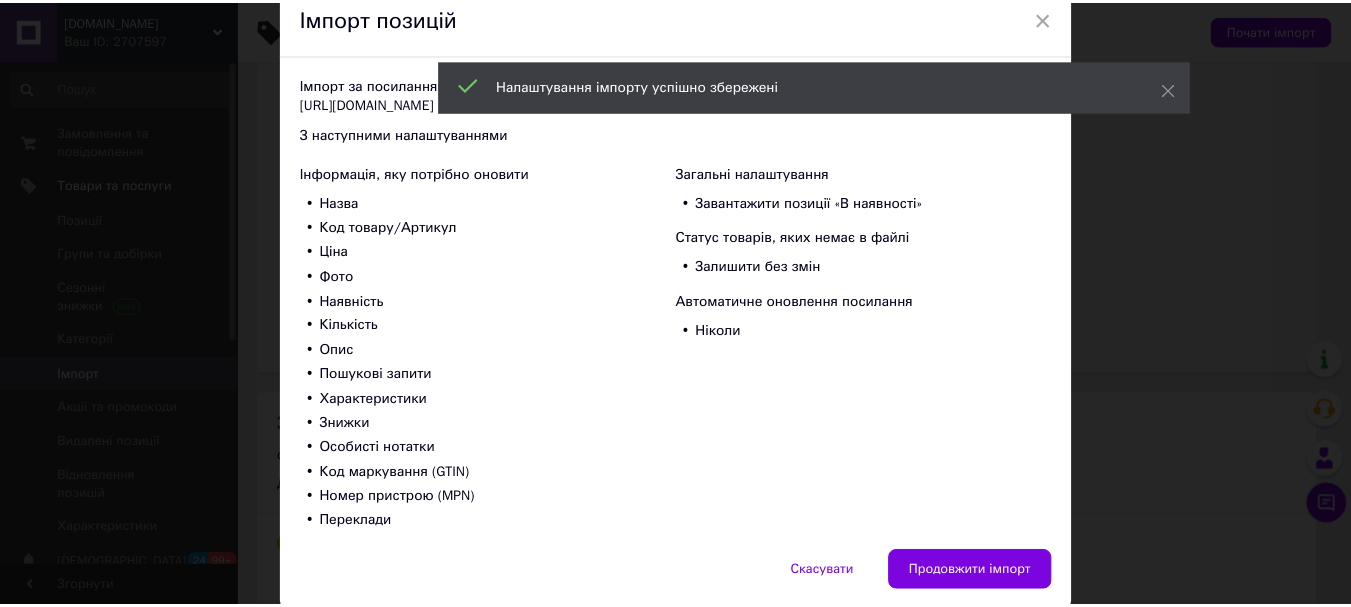scroll, scrollTop: 162, scrollLeft: 0, axis: vertical 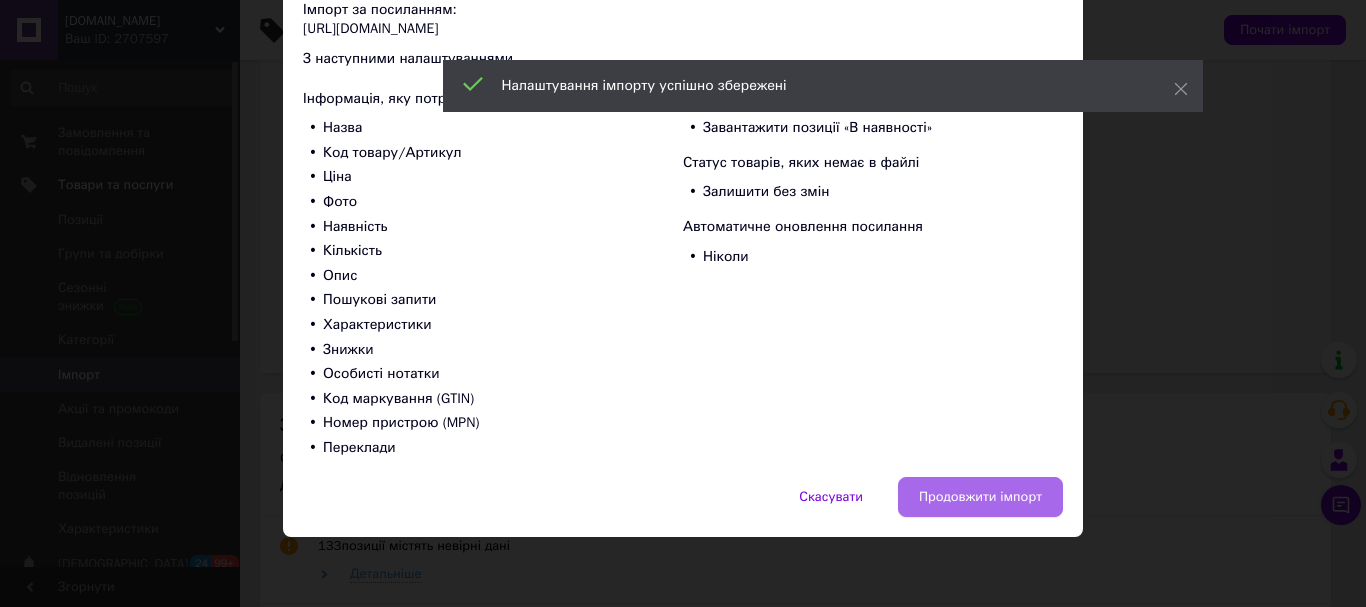 click on "Продовжити імпорт" at bounding box center [980, 497] 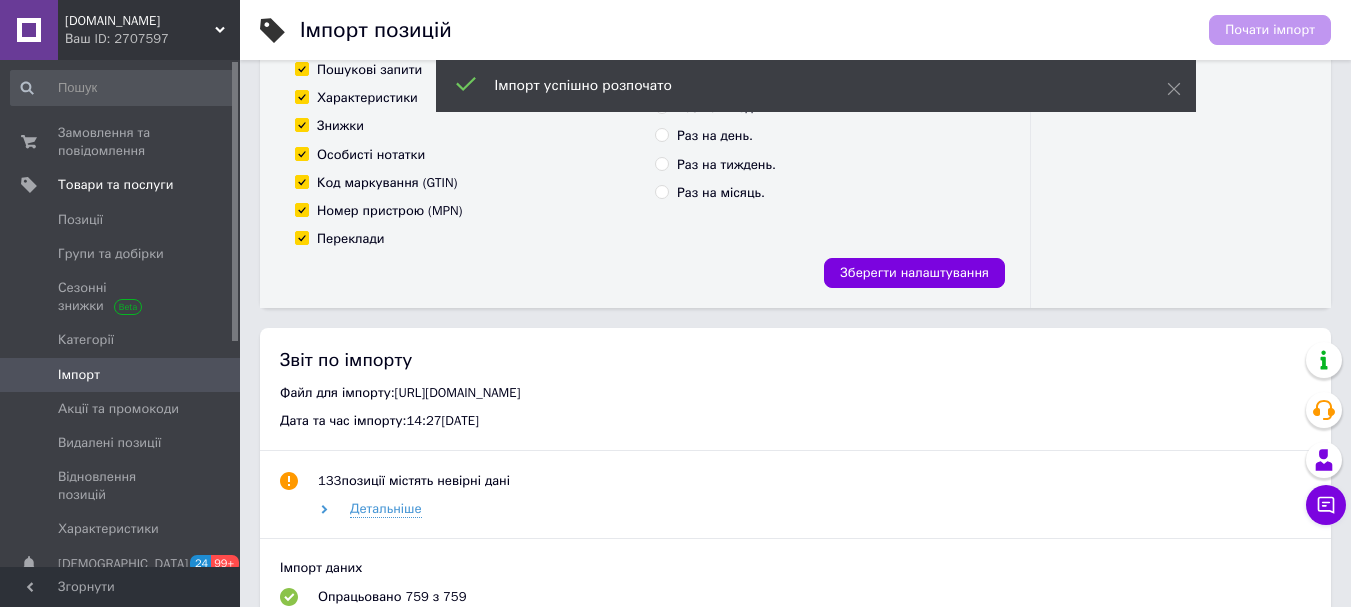 scroll, scrollTop: 600, scrollLeft: 0, axis: vertical 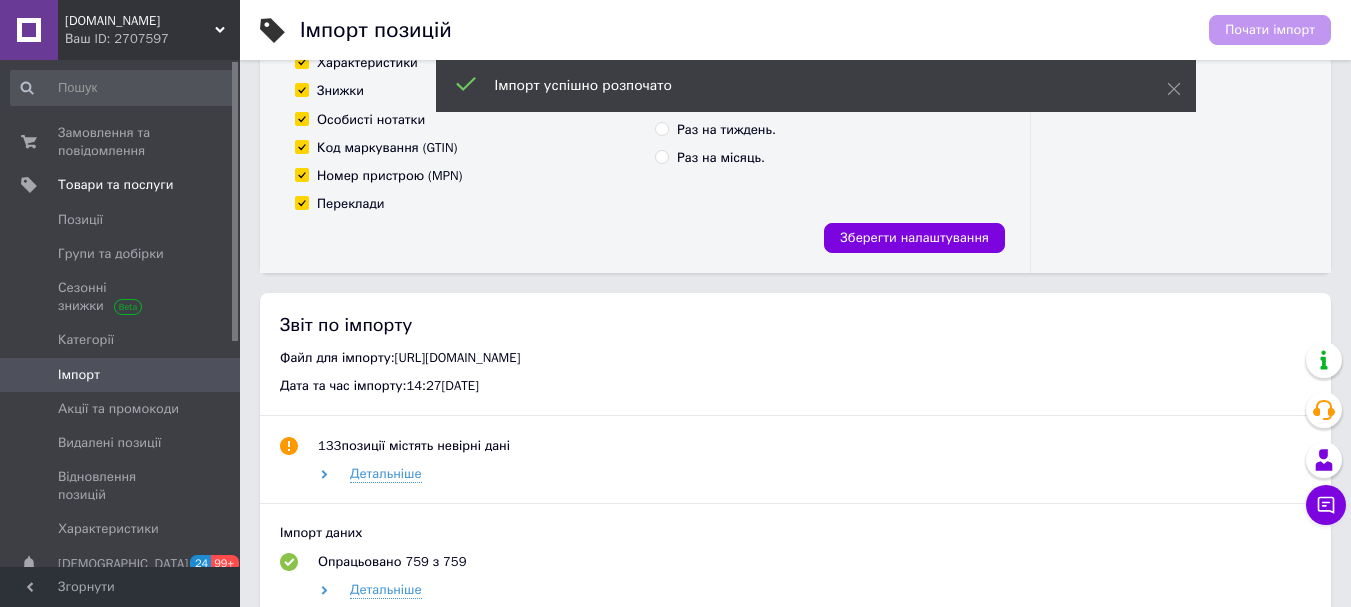 click 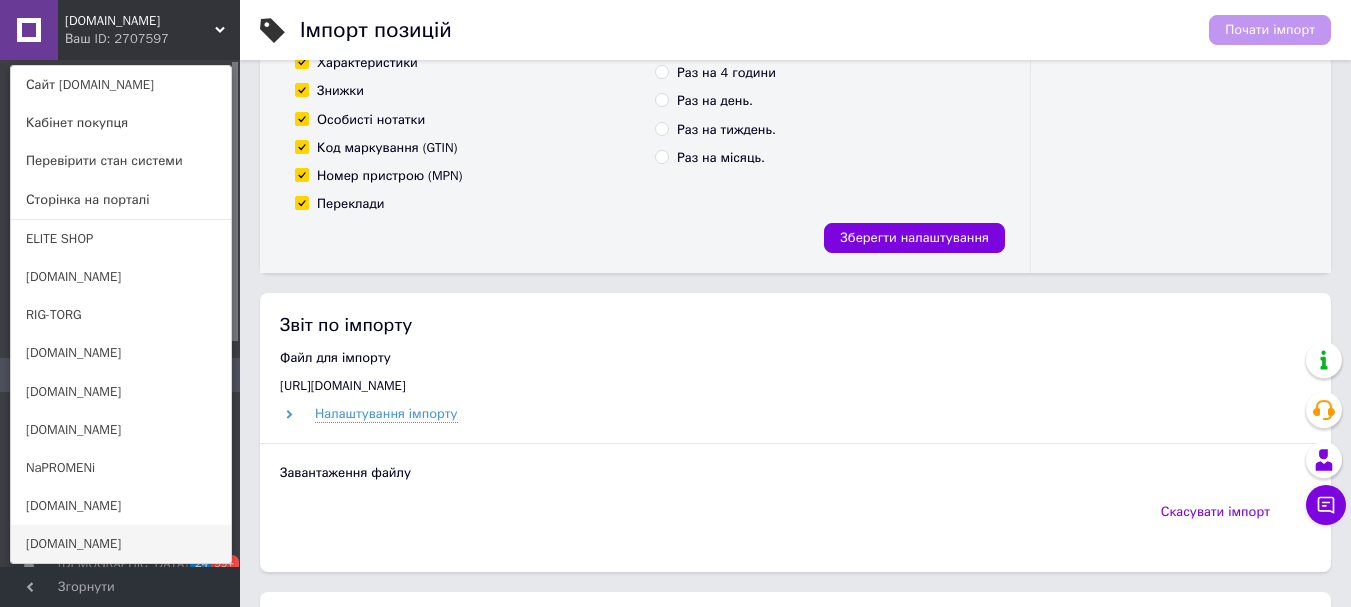 click on "[DOMAIN_NAME]" at bounding box center [121, 544] 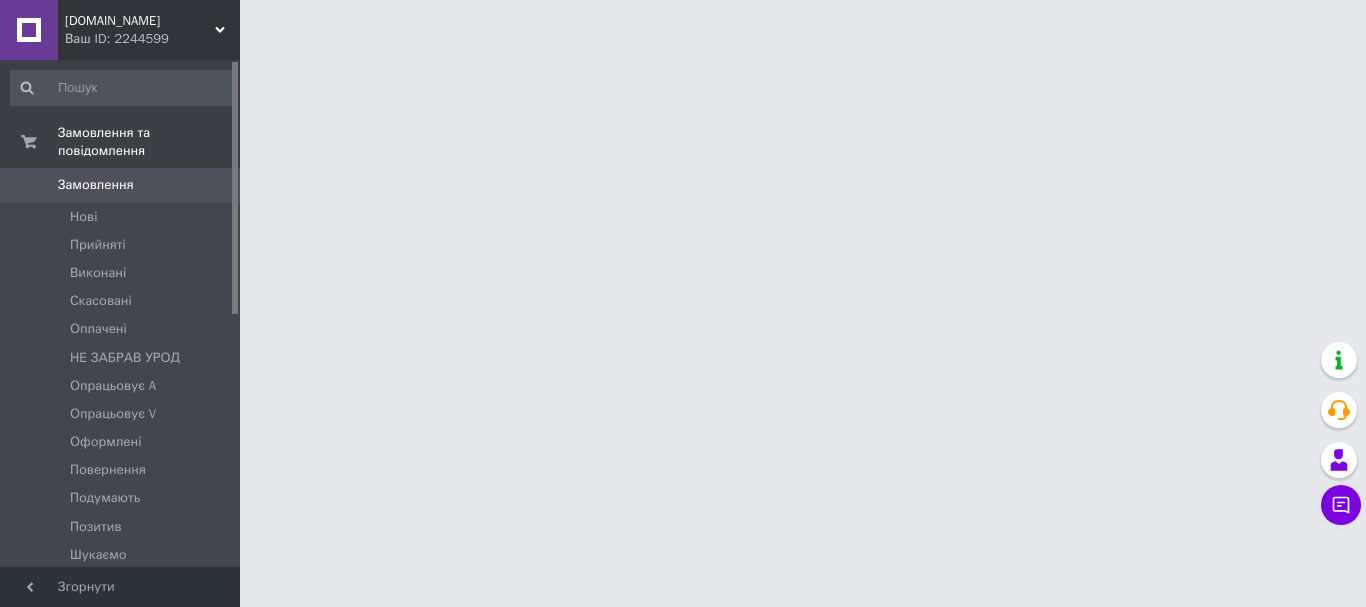 scroll, scrollTop: 0, scrollLeft: 0, axis: both 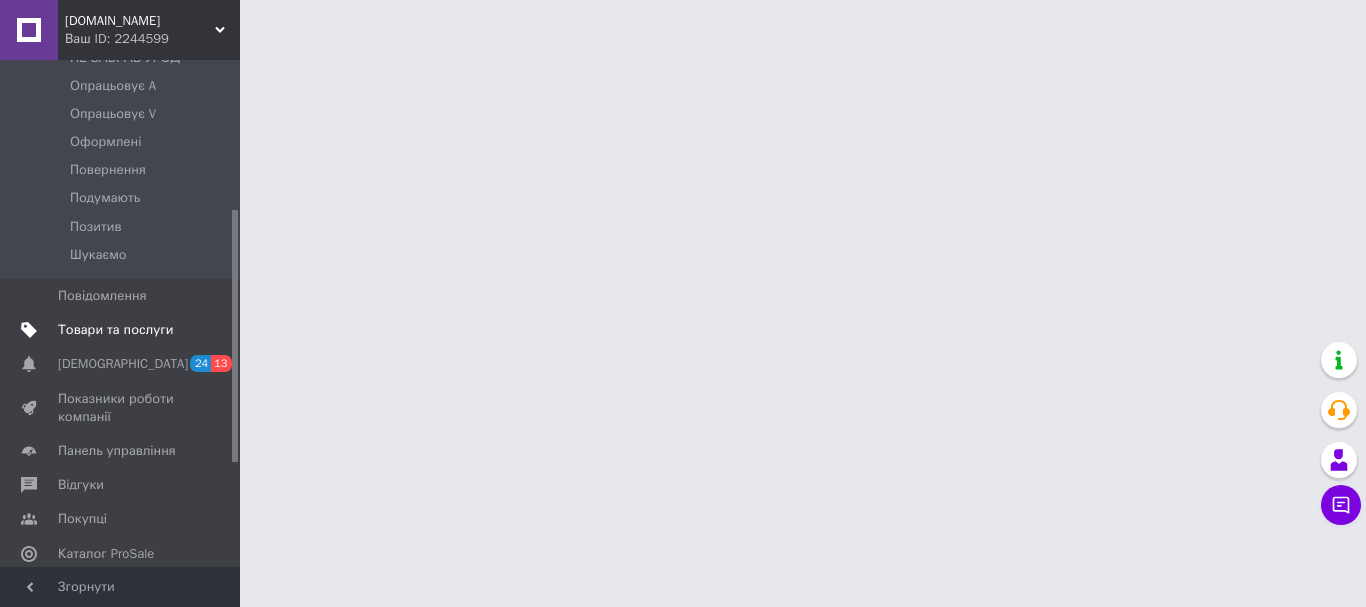 click on "Товари та послуги" at bounding box center [115, 330] 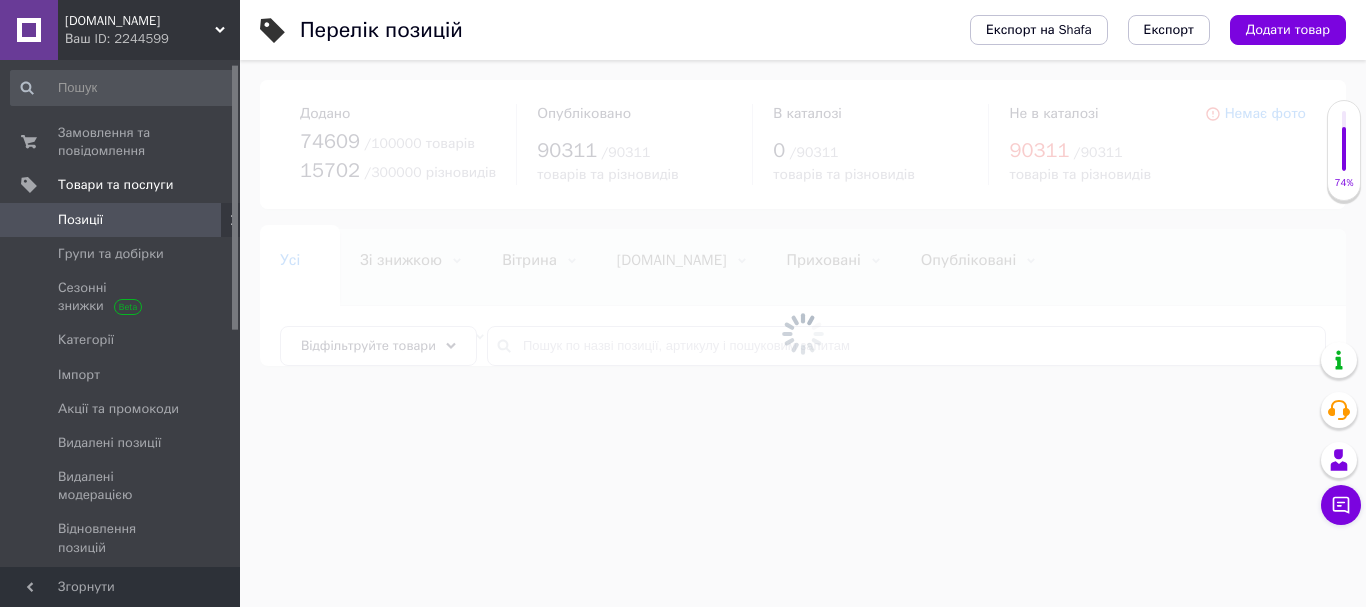 scroll, scrollTop: 300, scrollLeft: 0, axis: vertical 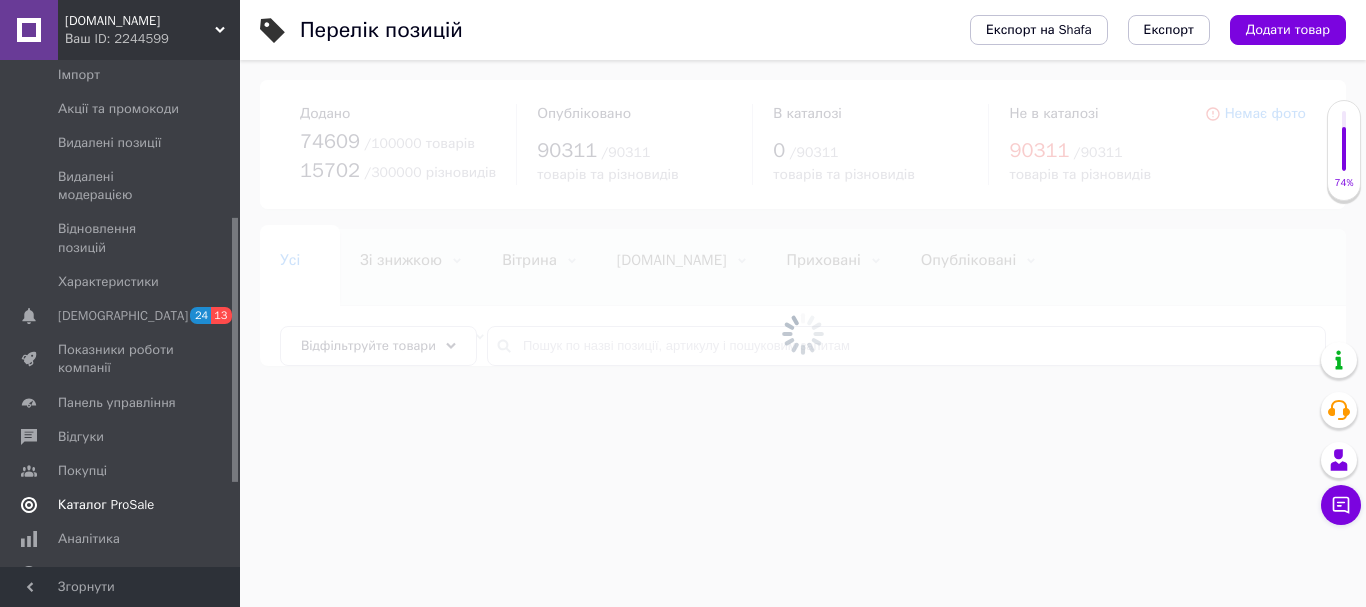 click on "Каталог ProSale" at bounding box center (106, 505) 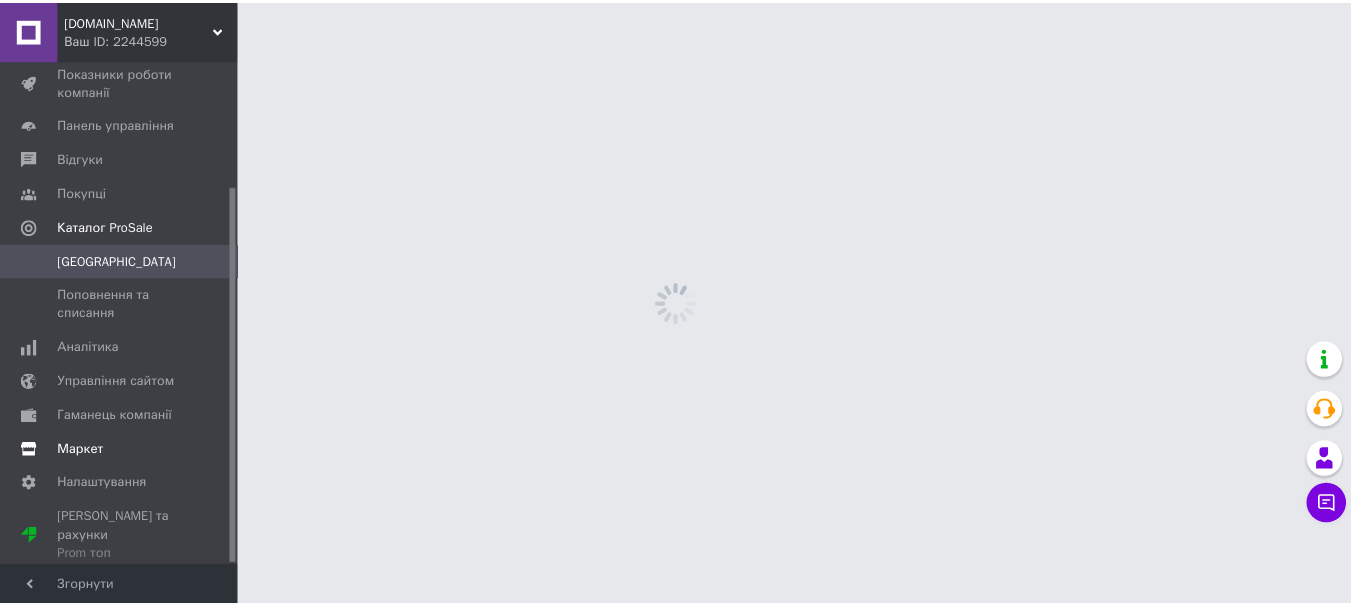 scroll, scrollTop: 169, scrollLeft: 0, axis: vertical 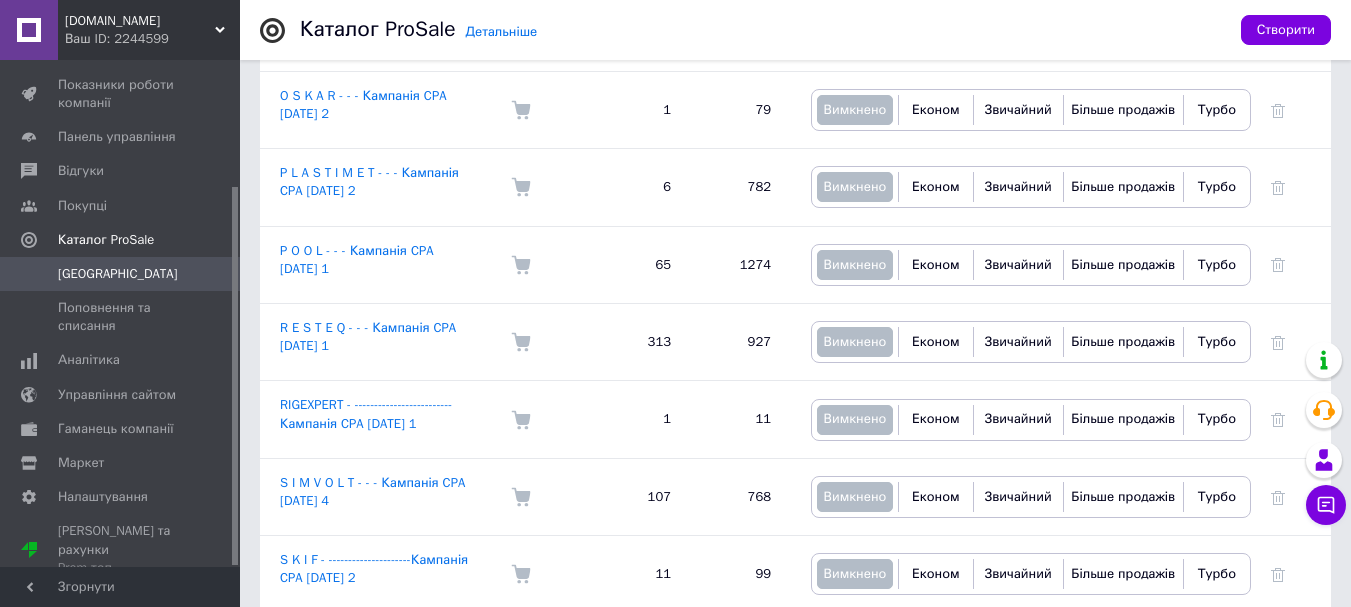 click 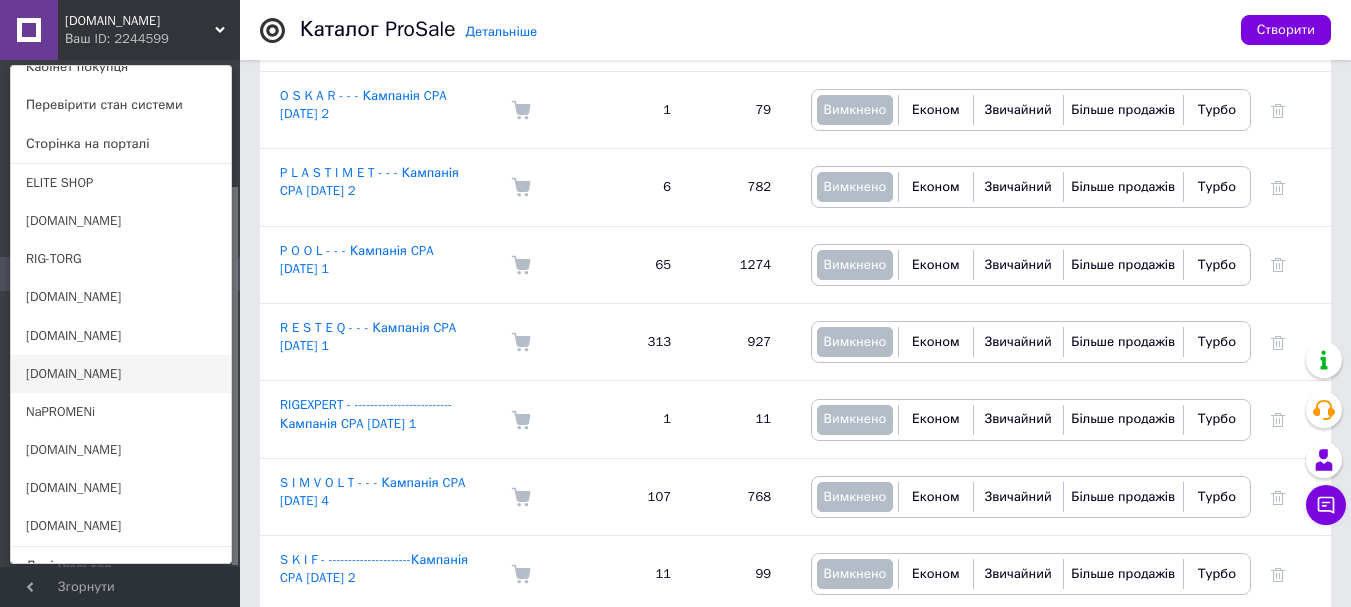 scroll, scrollTop: 100, scrollLeft: 0, axis: vertical 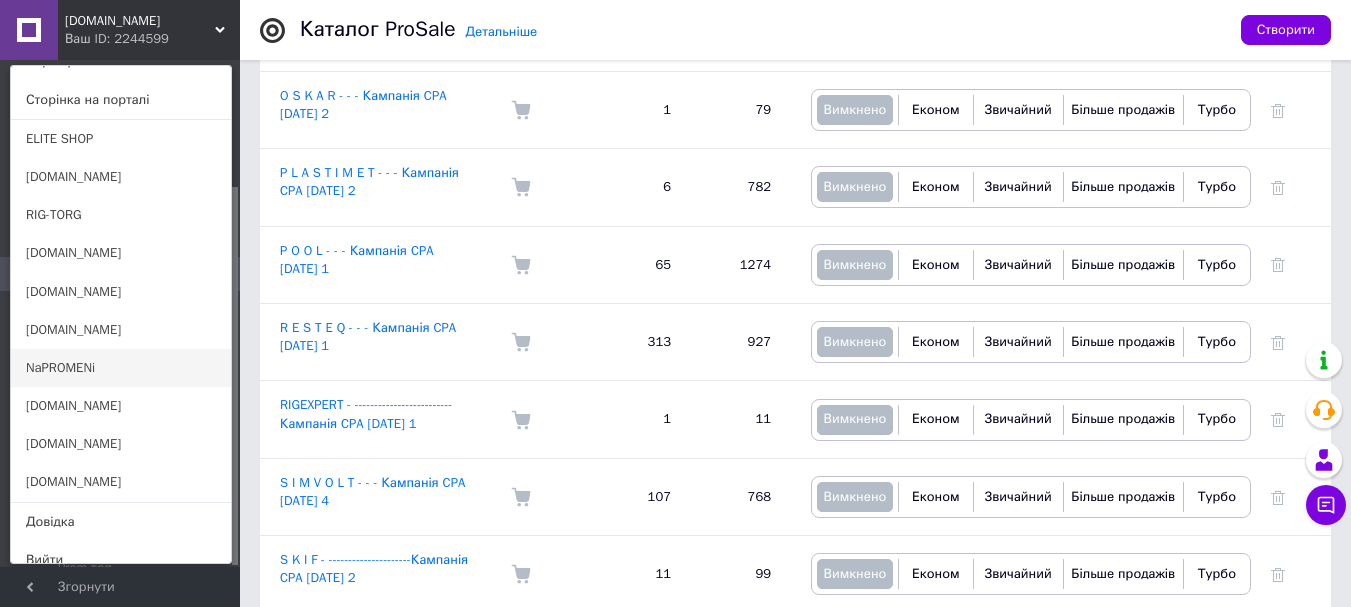 click on "NaPROMENi" at bounding box center [121, 368] 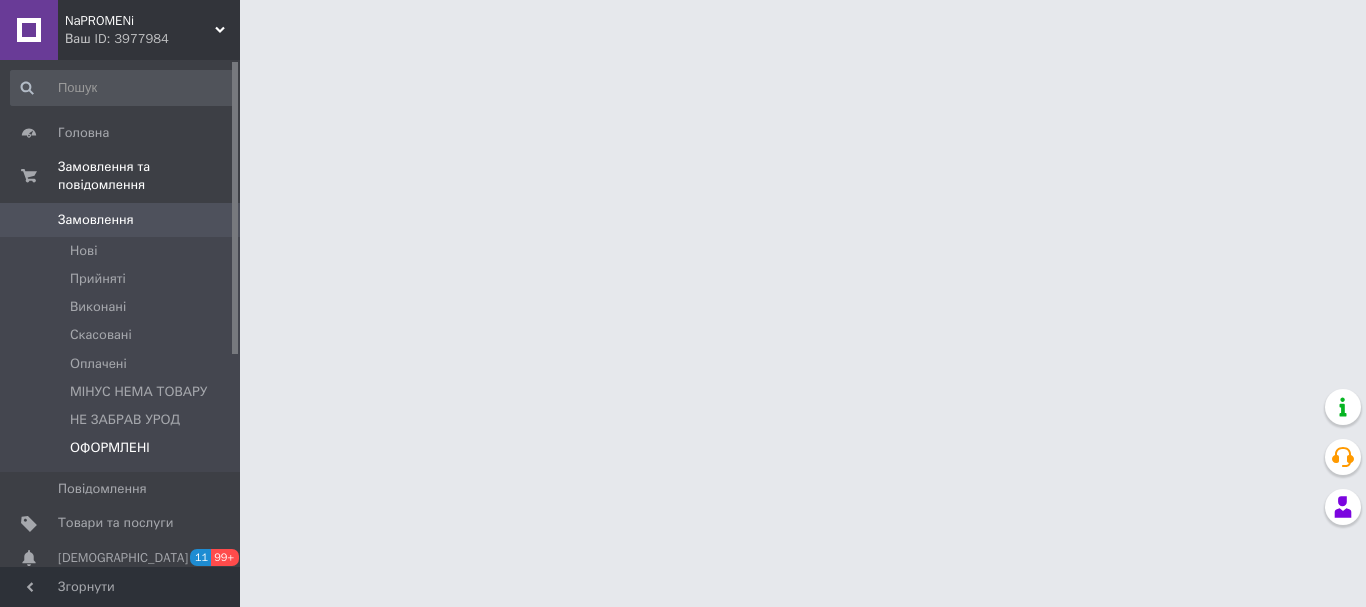 scroll, scrollTop: 0, scrollLeft: 0, axis: both 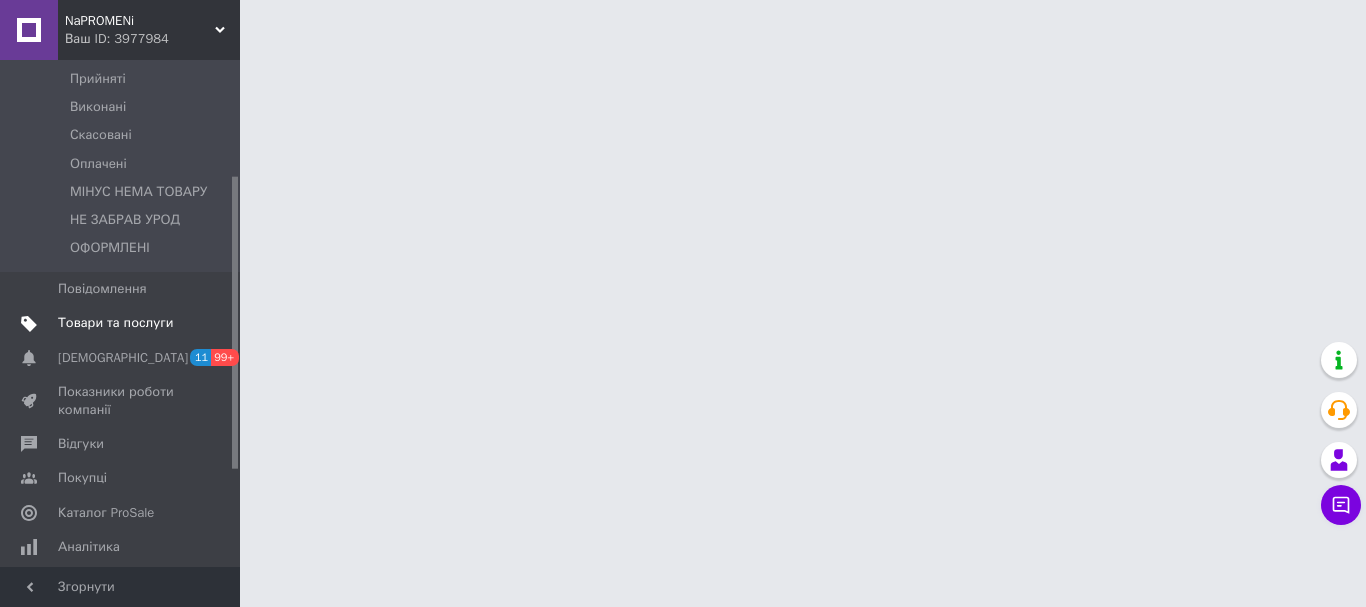 click on "Товари та послуги" at bounding box center [115, 323] 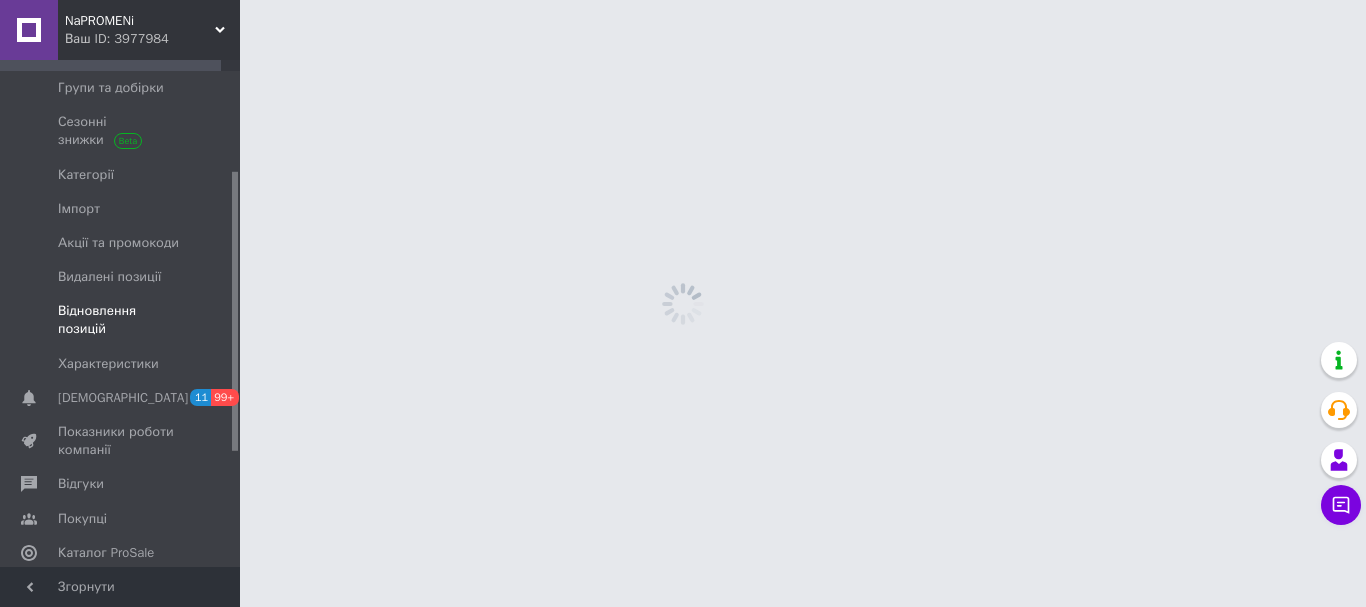 scroll, scrollTop: 0, scrollLeft: 0, axis: both 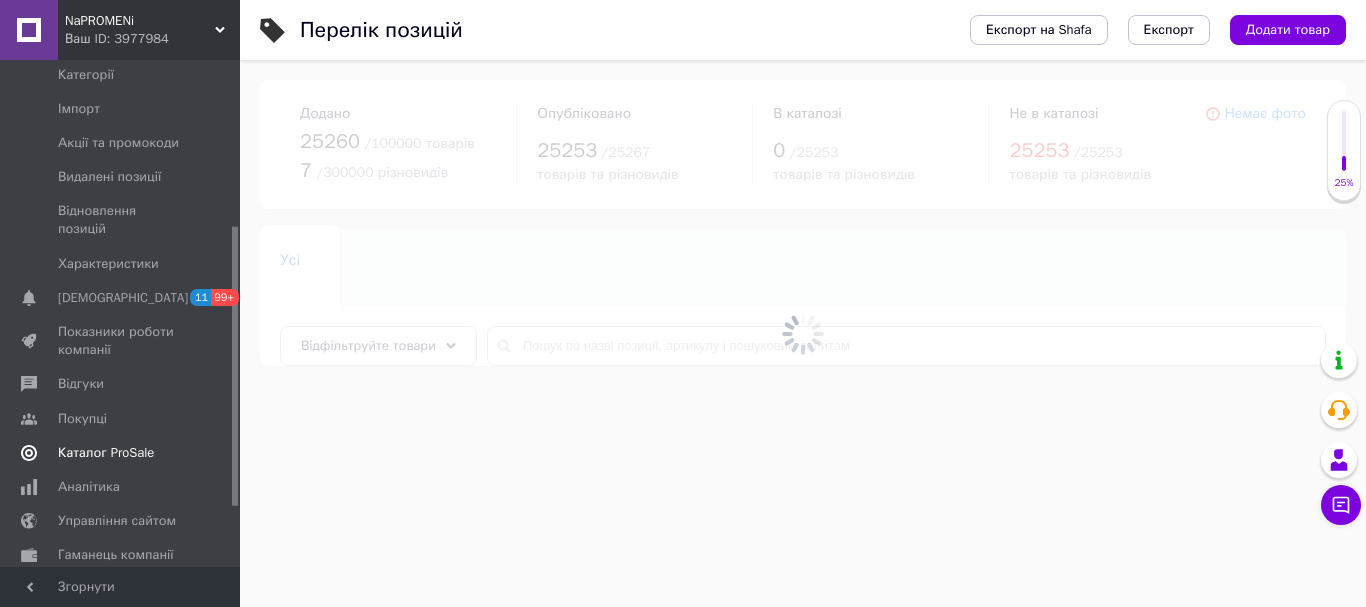click on "Каталог ProSale" at bounding box center (106, 453) 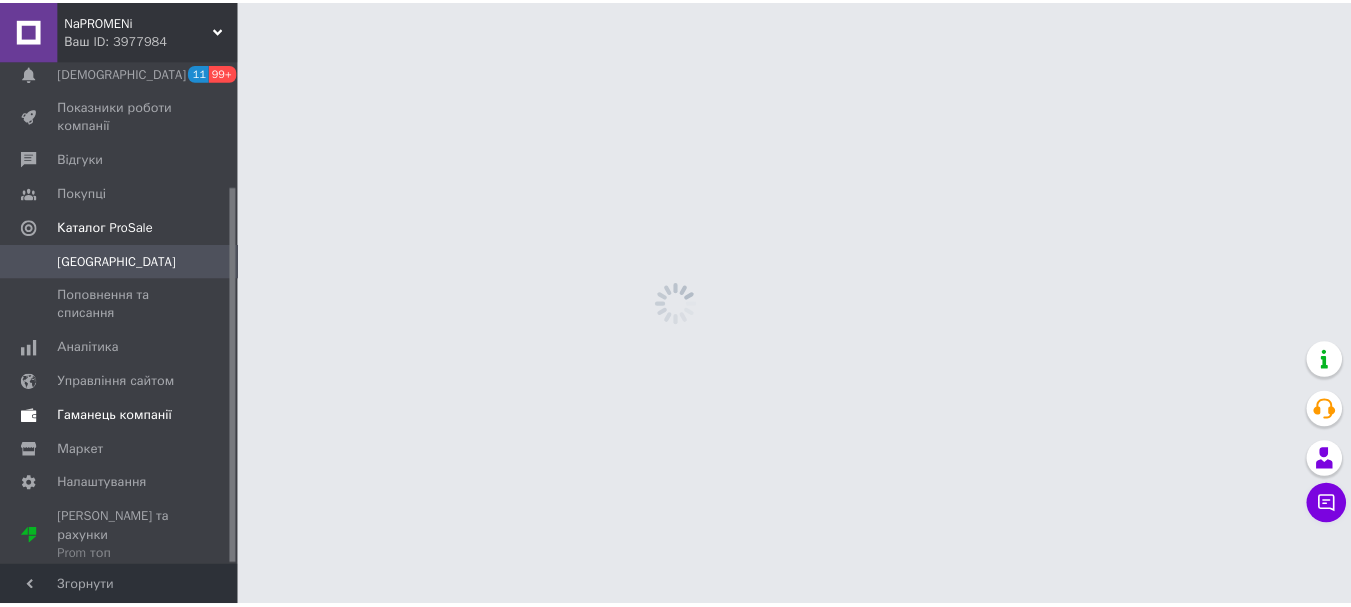 scroll, scrollTop: 169, scrollLeft: 0, axis: vertical 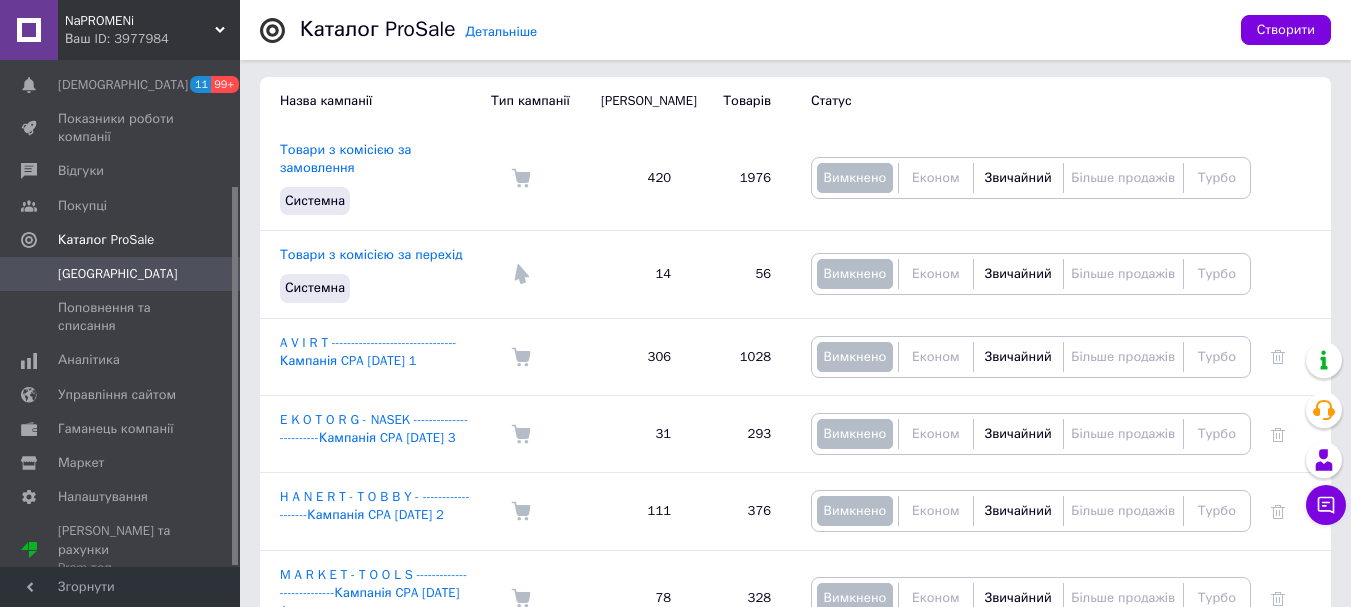 click 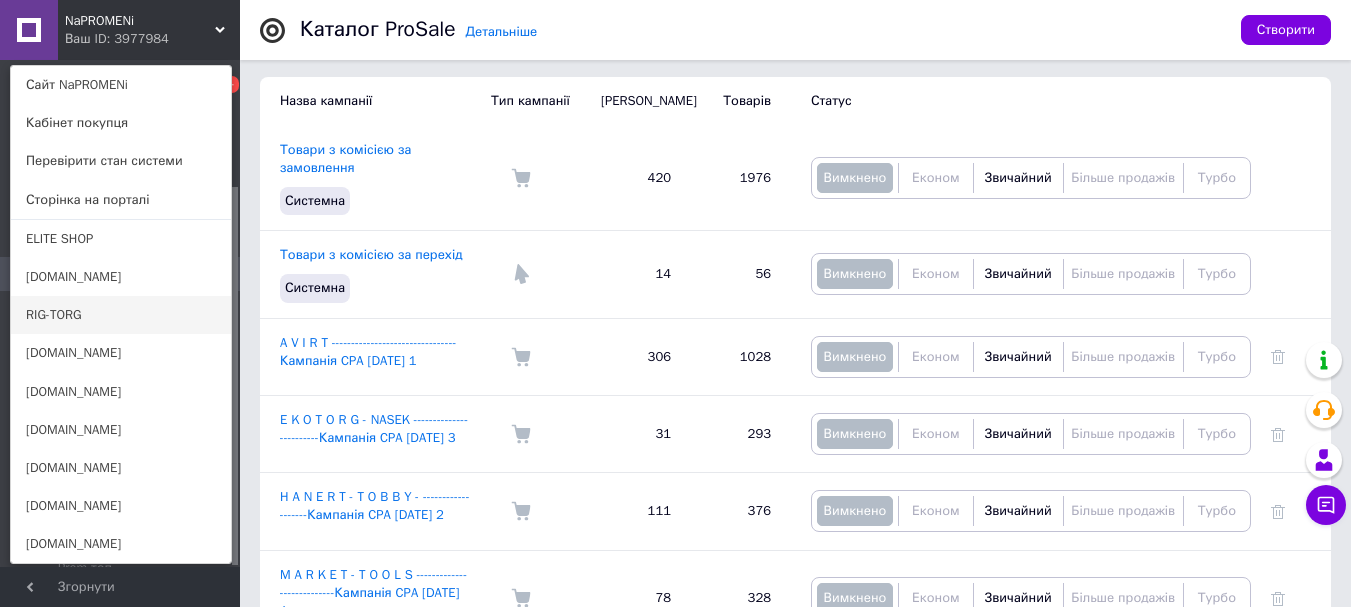 click on "RIG-TORG" at bounding box center (121, 315) 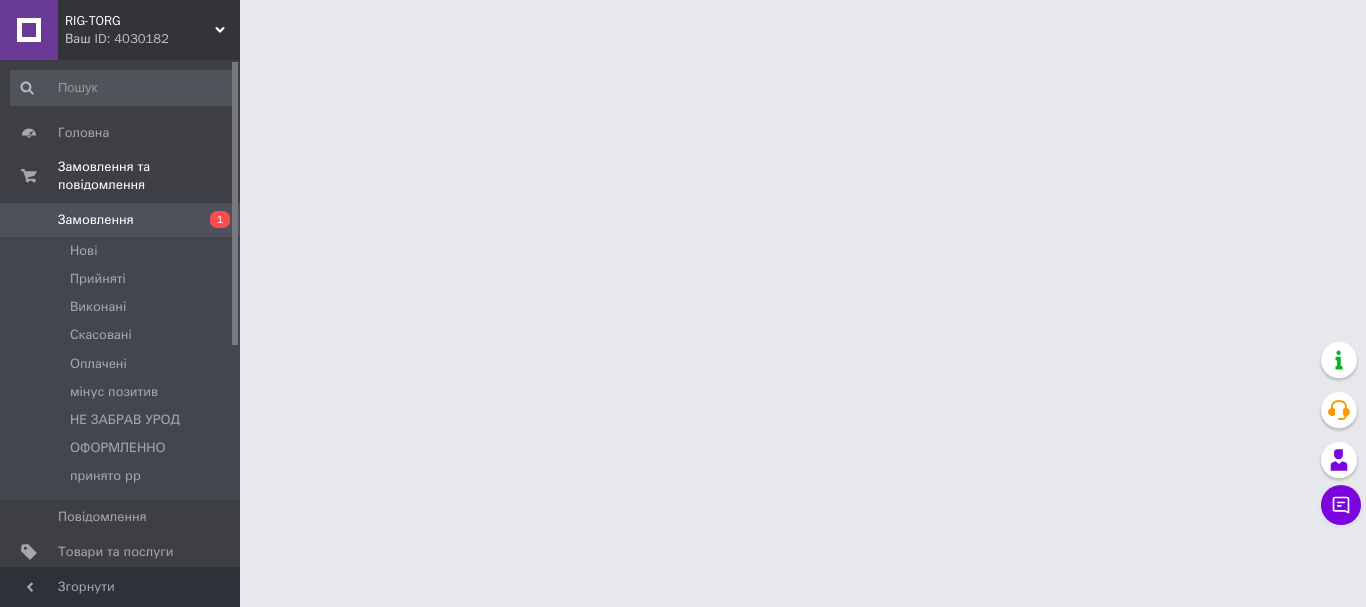 scroll, scrollTop: 0, scrollLeft: 0, axis: both 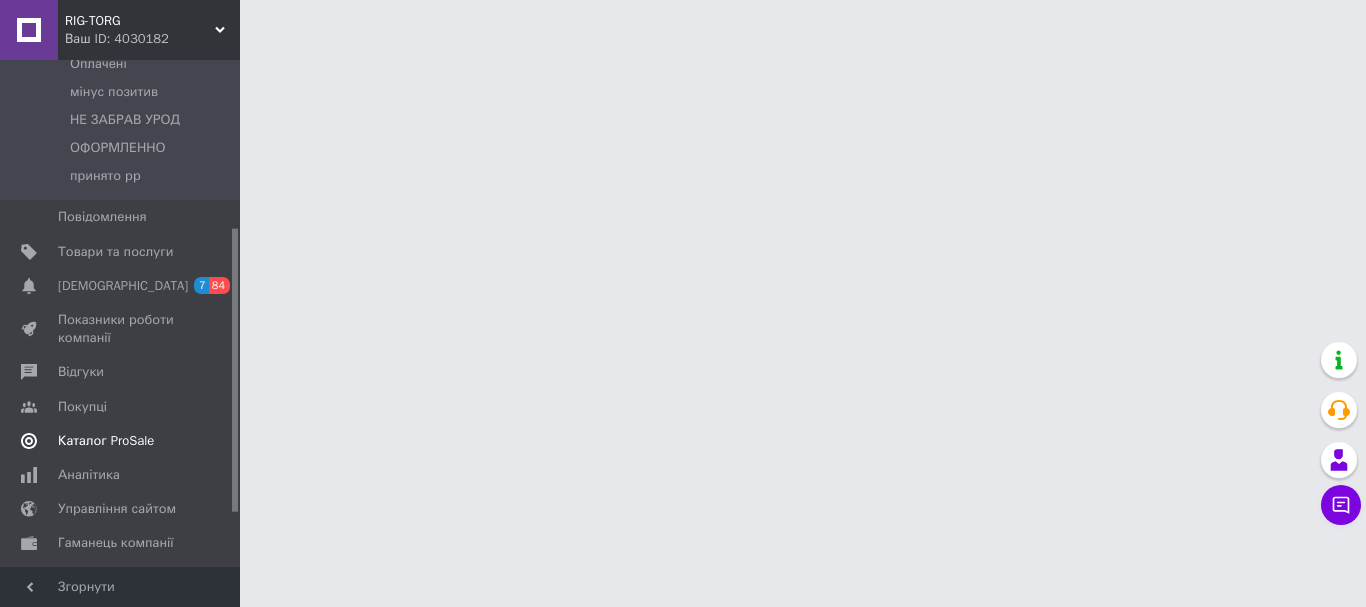 click on "Каталог ProSale" at bounding box center [106, 441] 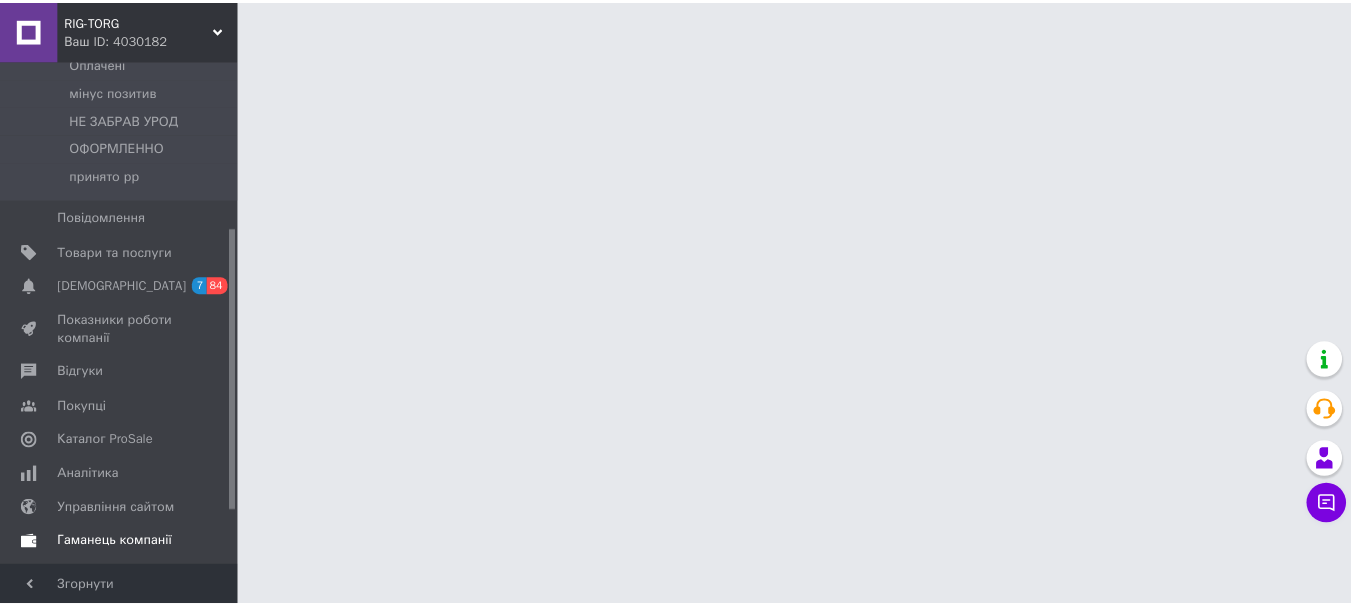 scroll, scrollTop: 169, scrollLeft: 0, axis: vertical 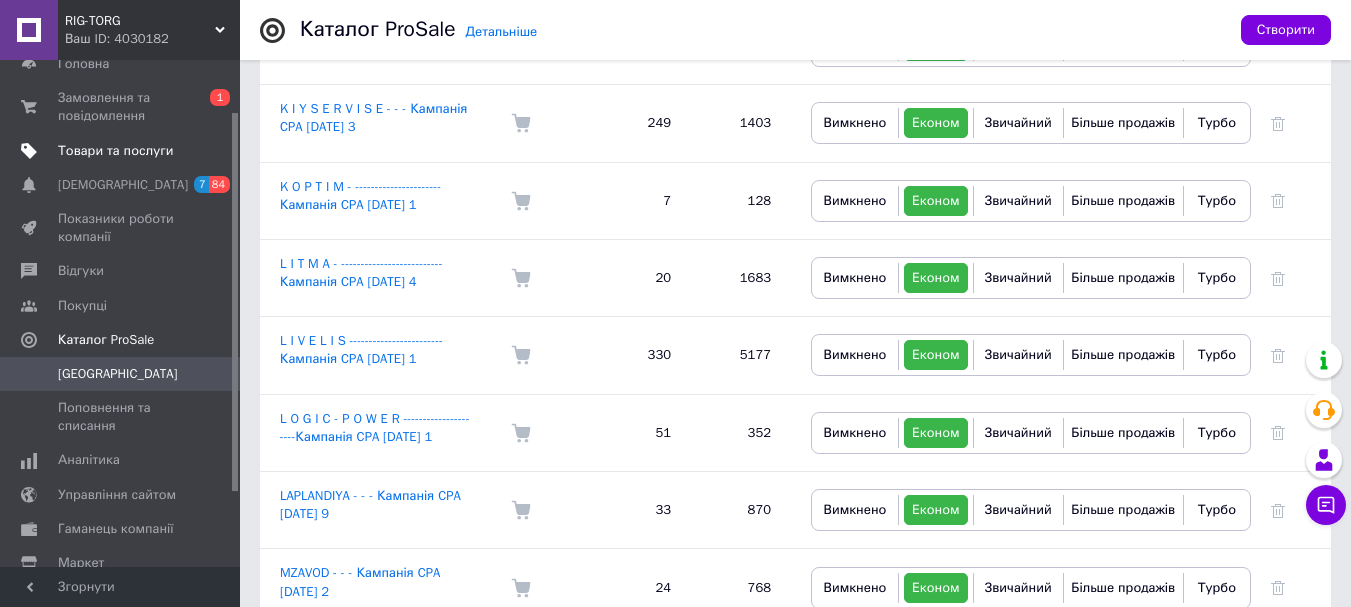 click on "Товари та послуги" at bounding box center (115, 151) 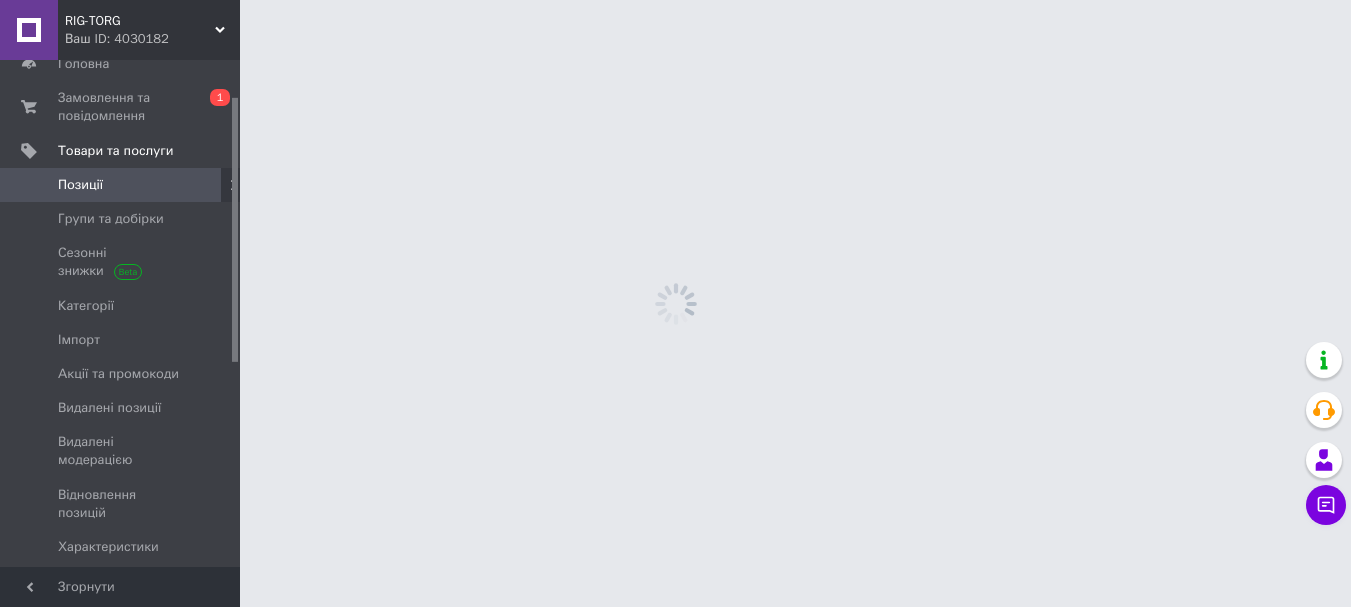 scroll, scrollTop: 0, scrollLeft: 0, axis: both 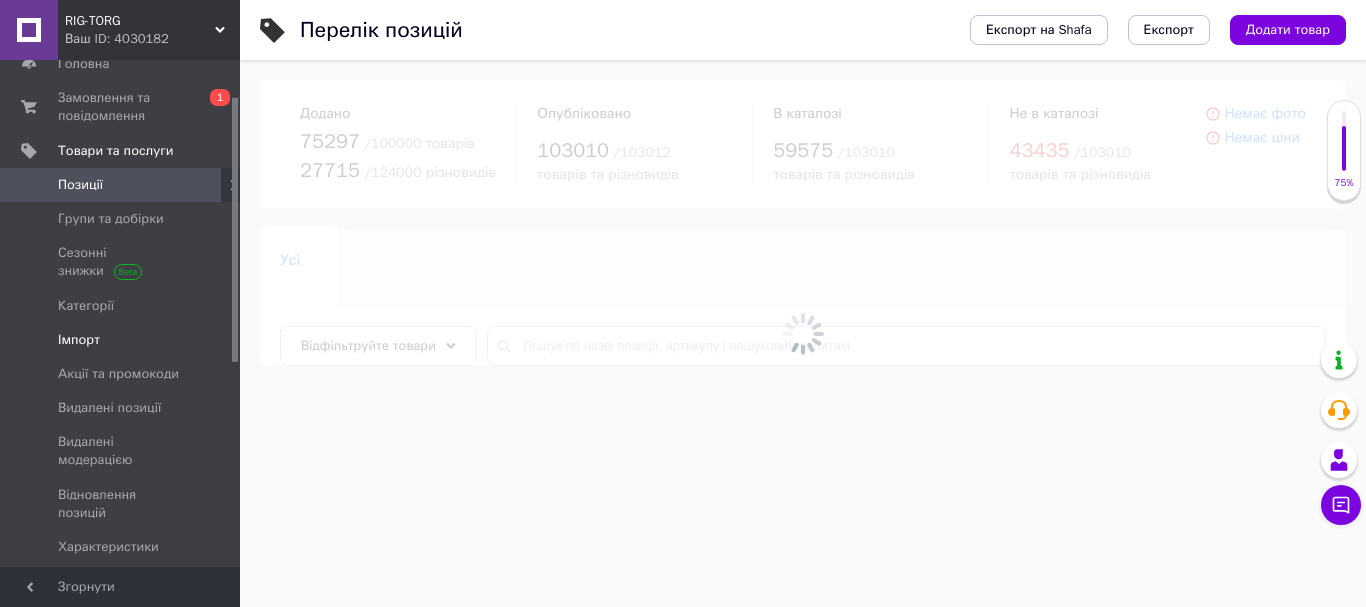 click on "Імпорт" at bounding box center [121, 340] 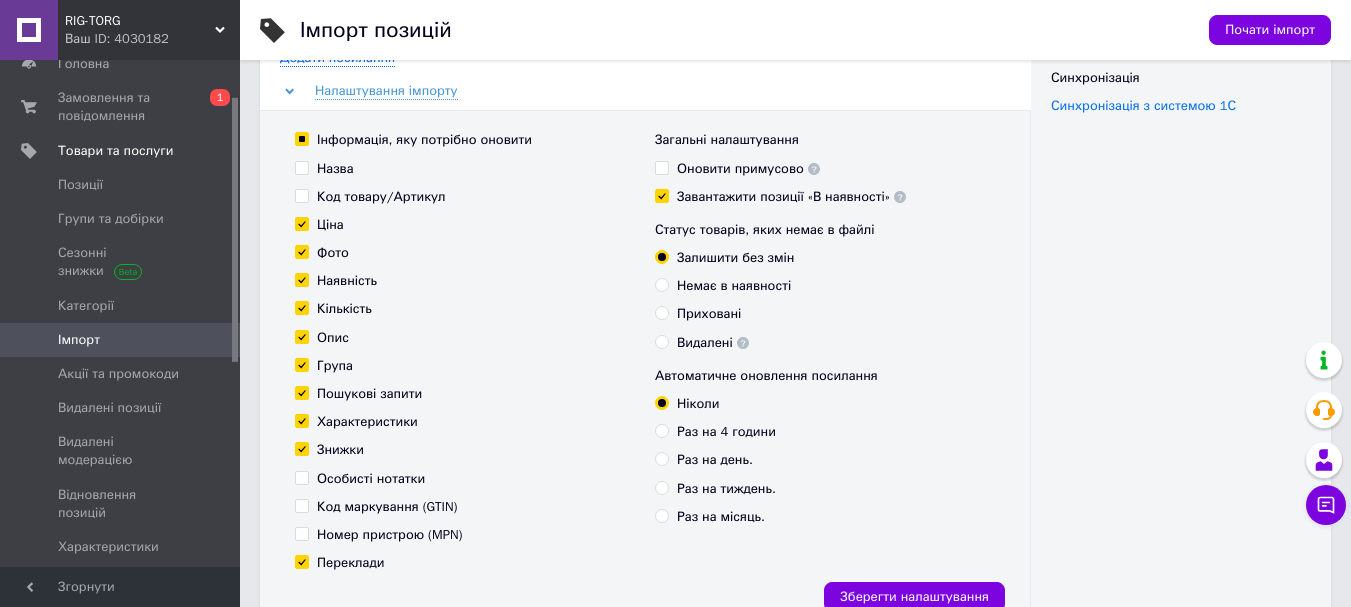 scroll, scrollTop: 0, scrollLeft: 0, axis: both 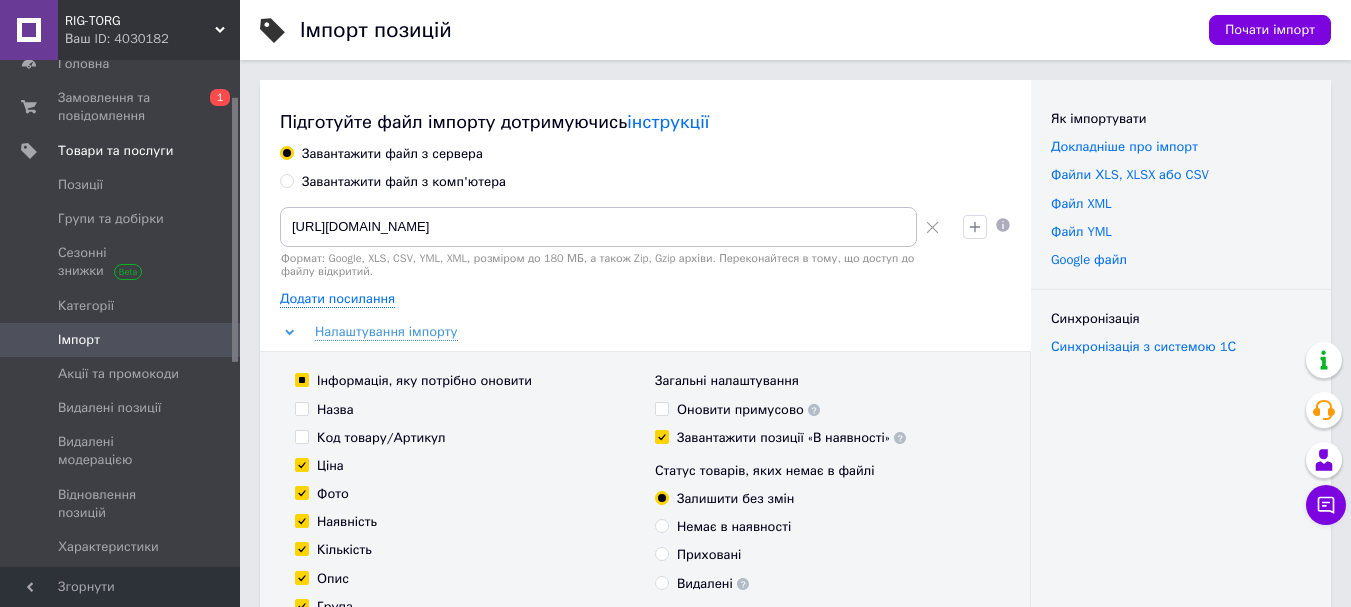 click 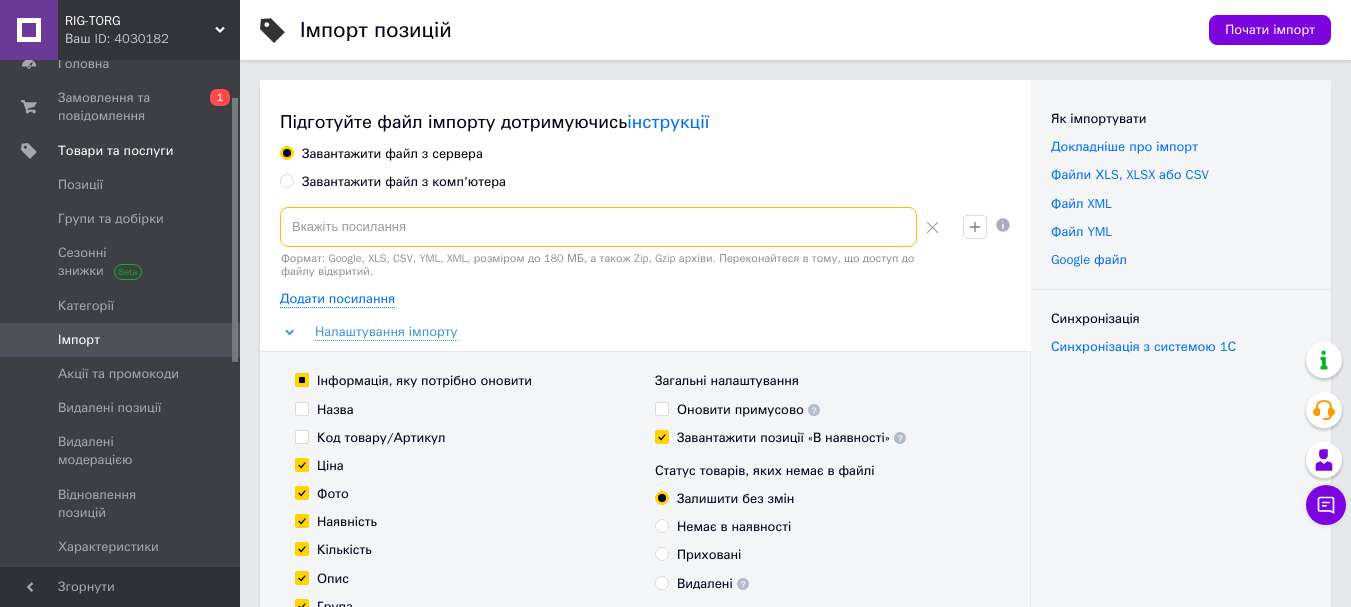 paste on "[URL][DOMAIN_NAME]" 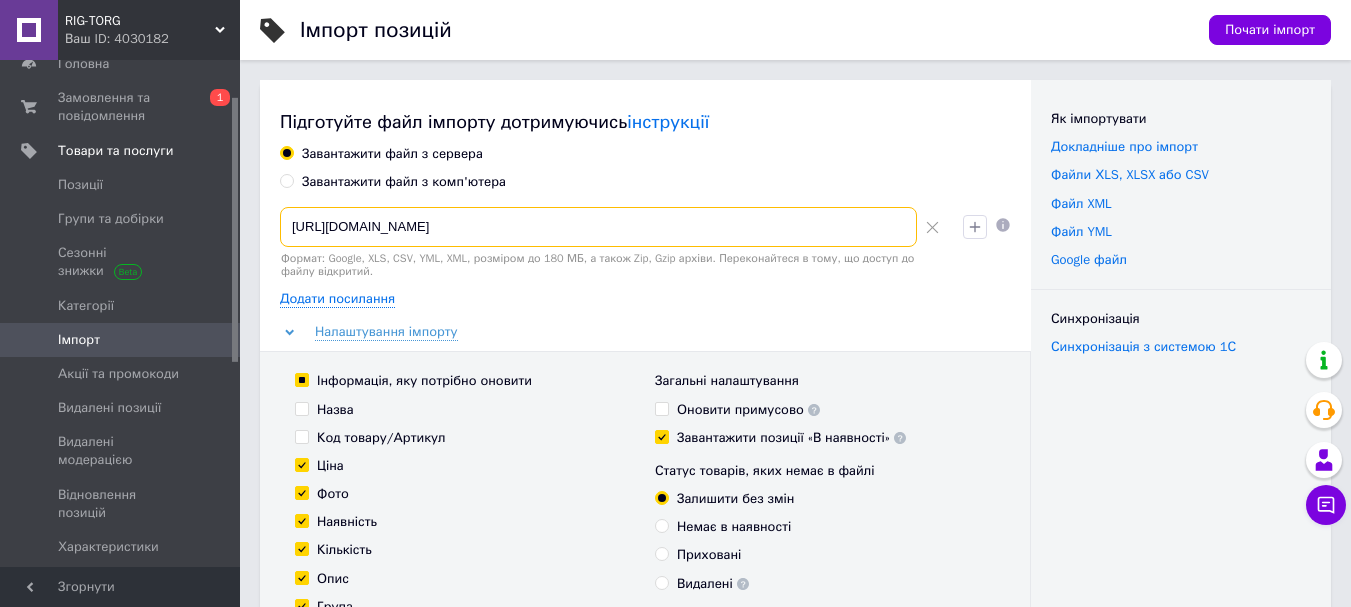 type on "[URL][DOMAIN_NAME]" 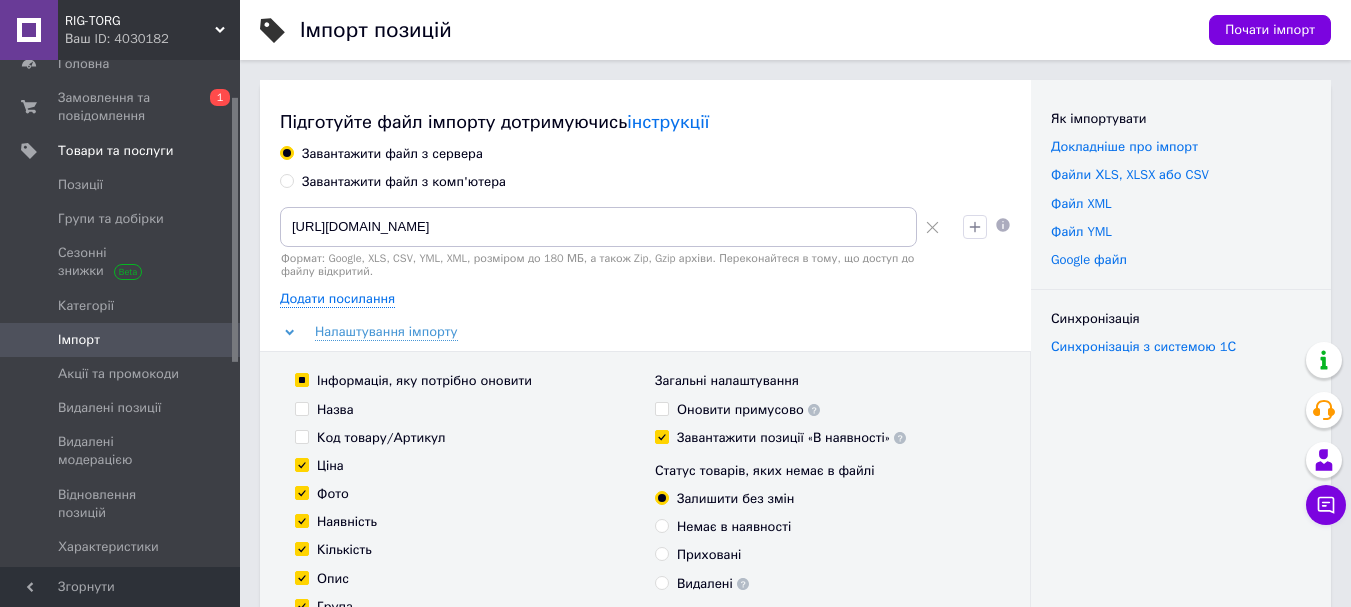 click on "Інформація, яку потрібно оновити" at bounding box center (301, 379) 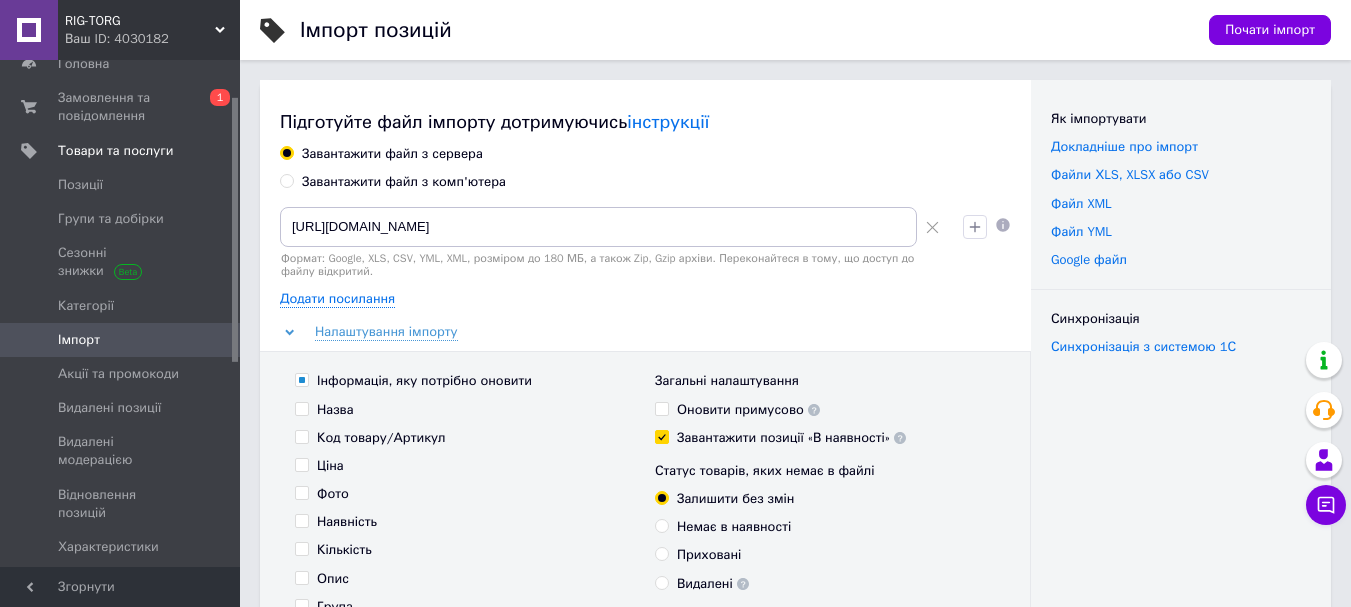 checkbox on "false" 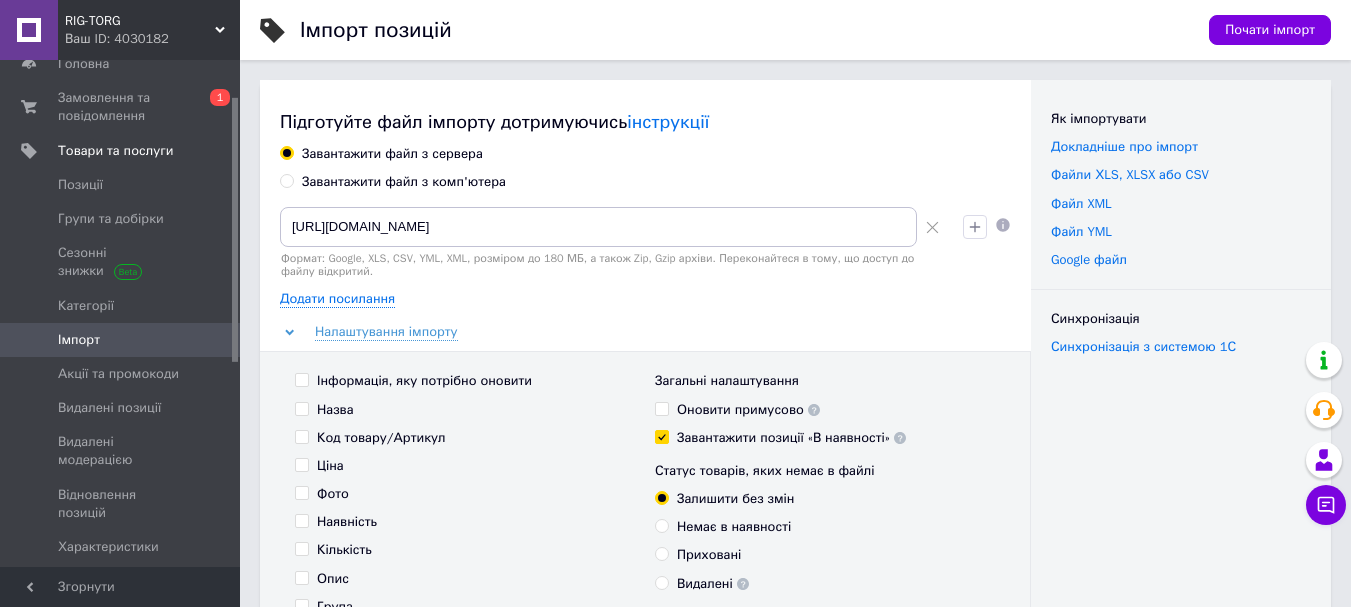 click on "Інформація, яку потрібно оновити" at bounding box center (301, 379) 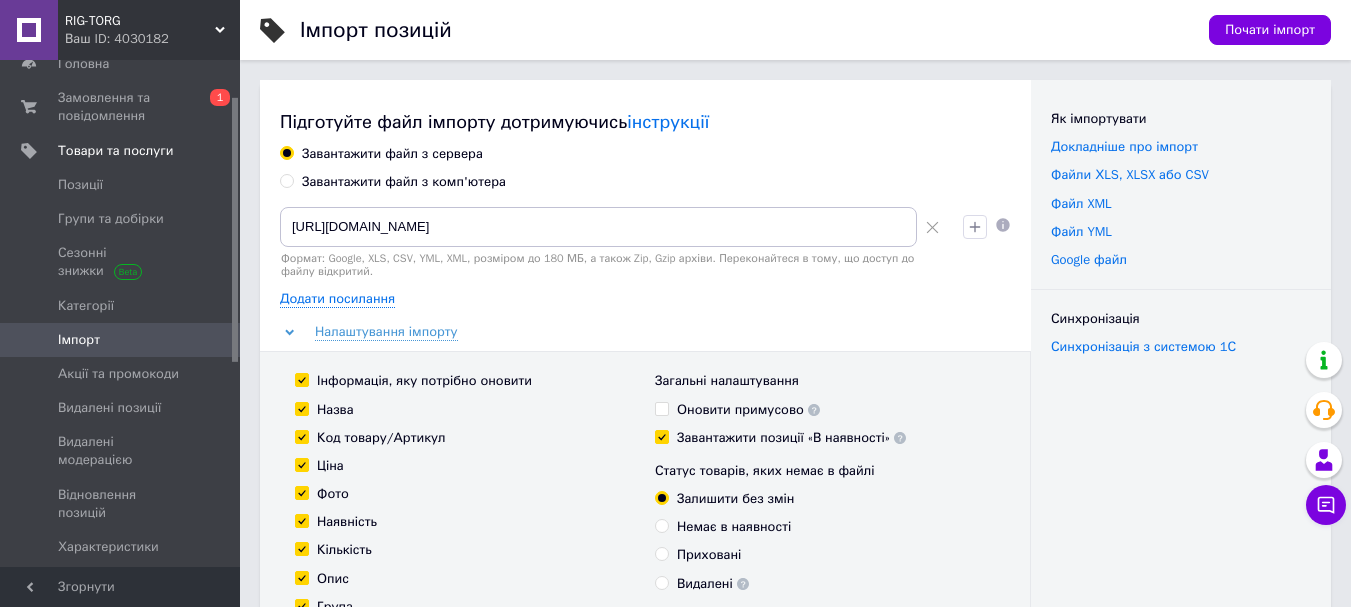 checkbox on "true" 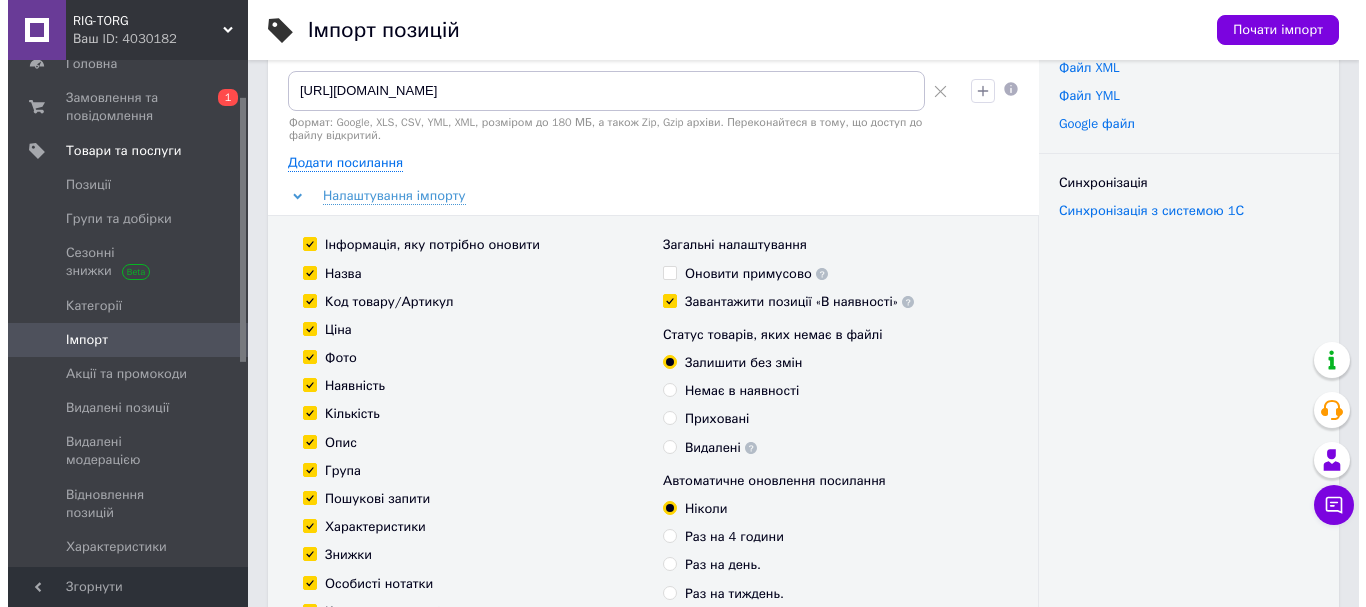 scroll, scrollTop: 300, scrollLeft: 0, axis: vertical 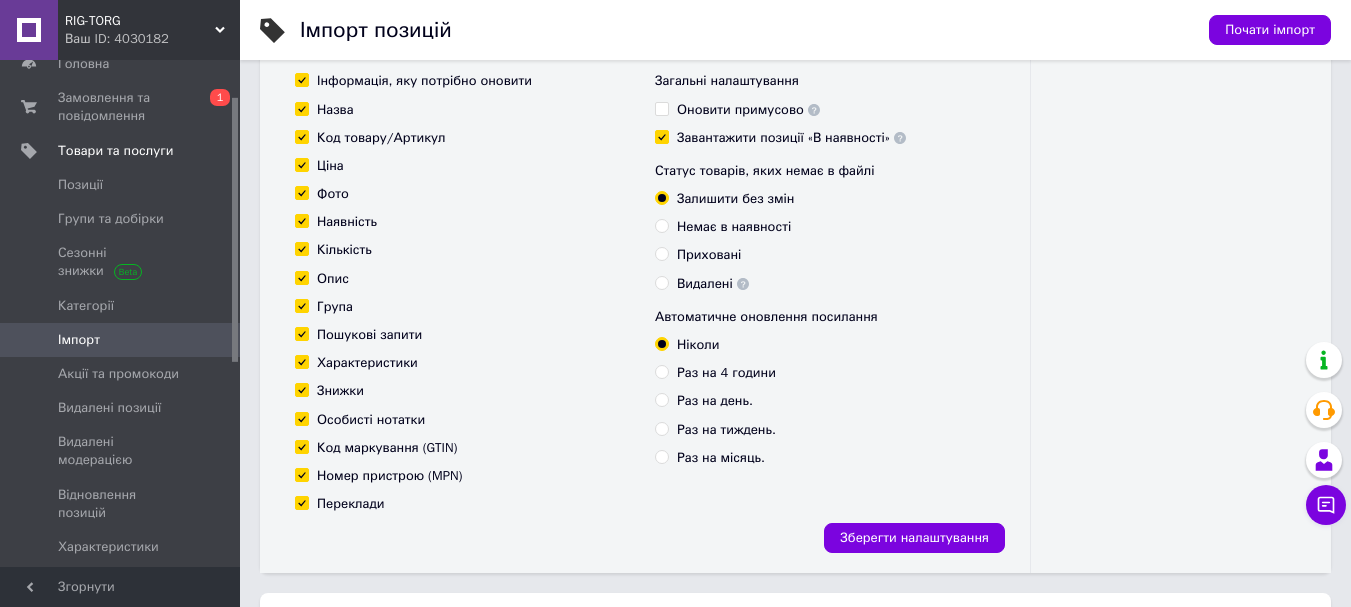click on "Група" at bounding box center [301, 305] 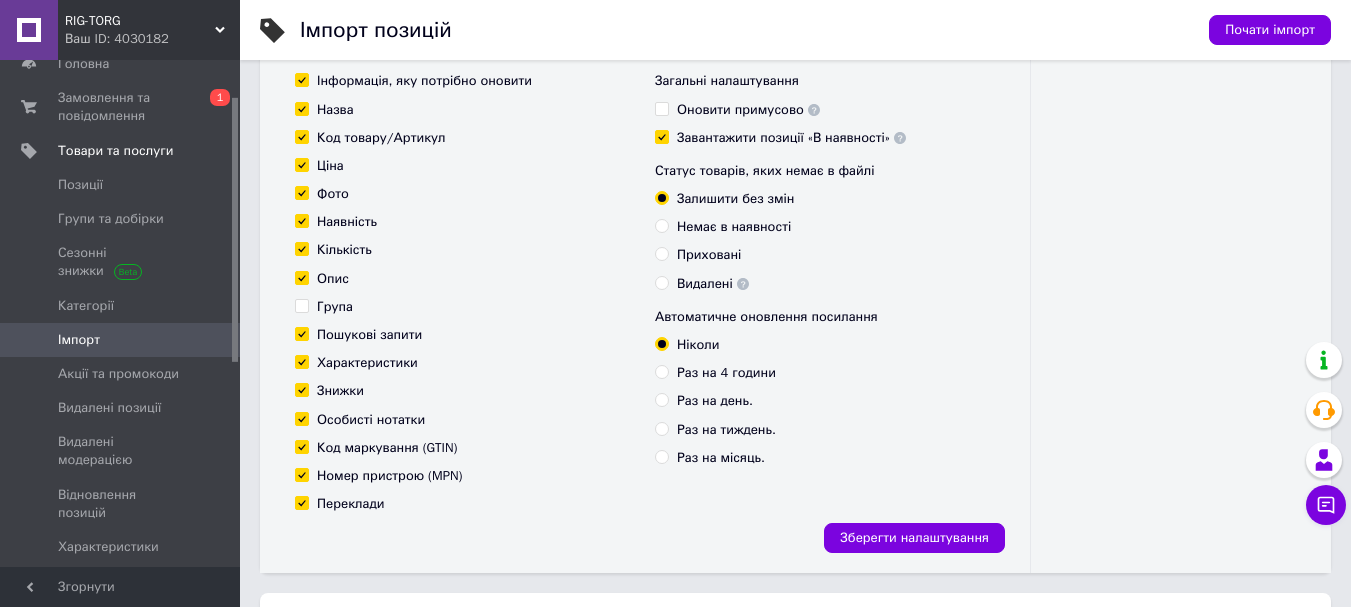 checkbox on "false" 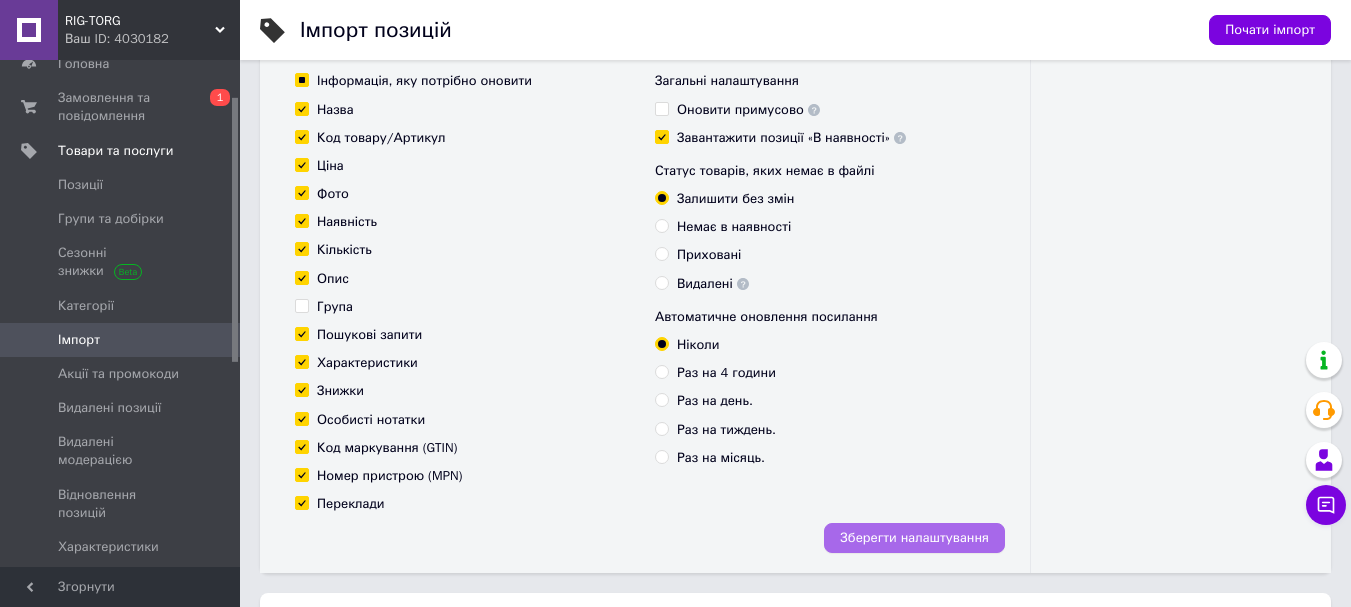 click on "Зберегти налаштування" at bounding box center [914, 538] 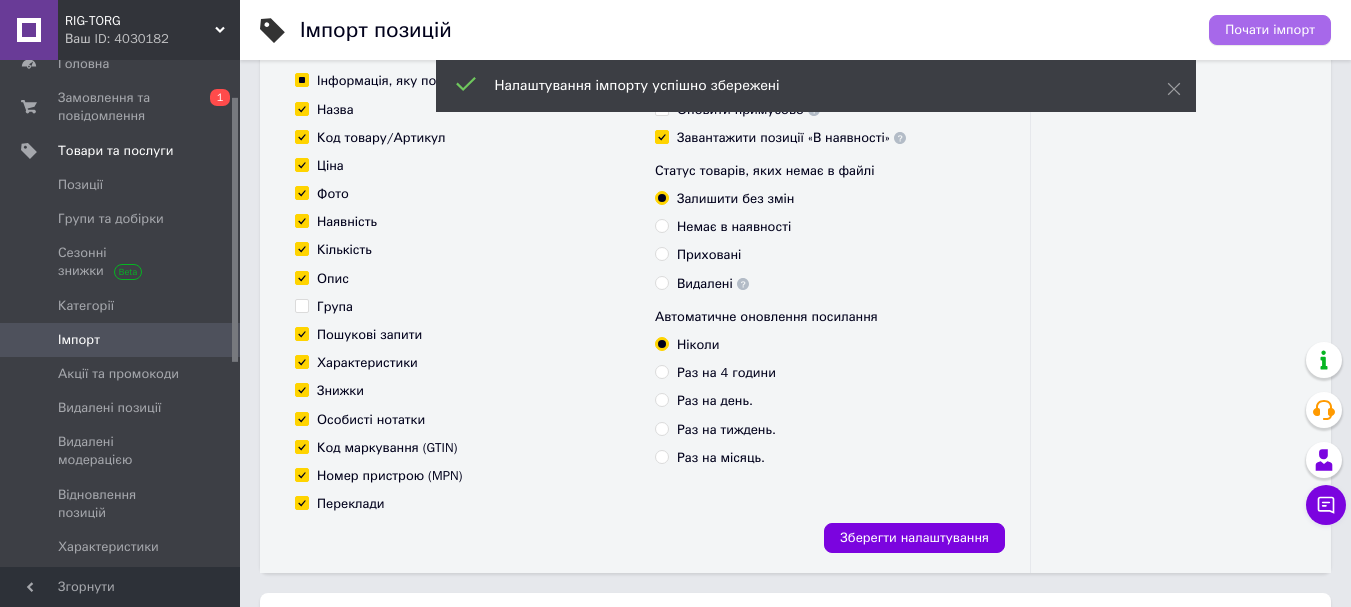 click on "Почати імпорт" at bounding box center [1270, 30] 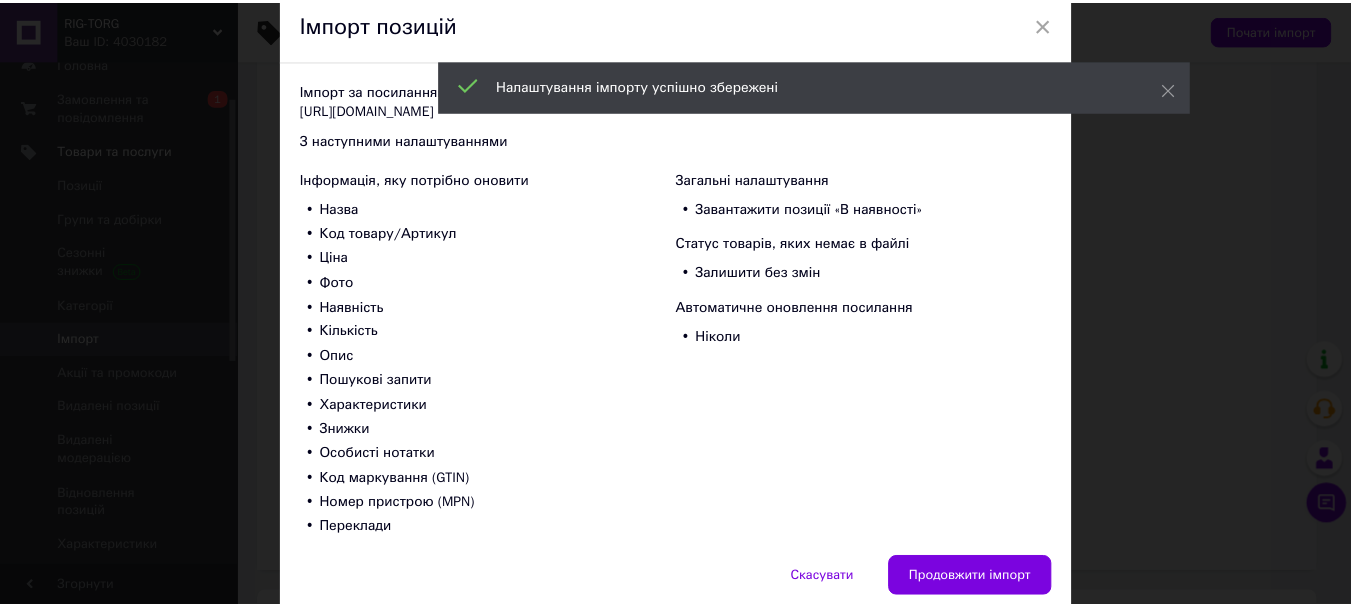 scroll, scrollTop: 162, scrollLeft: 0, axis: vertical 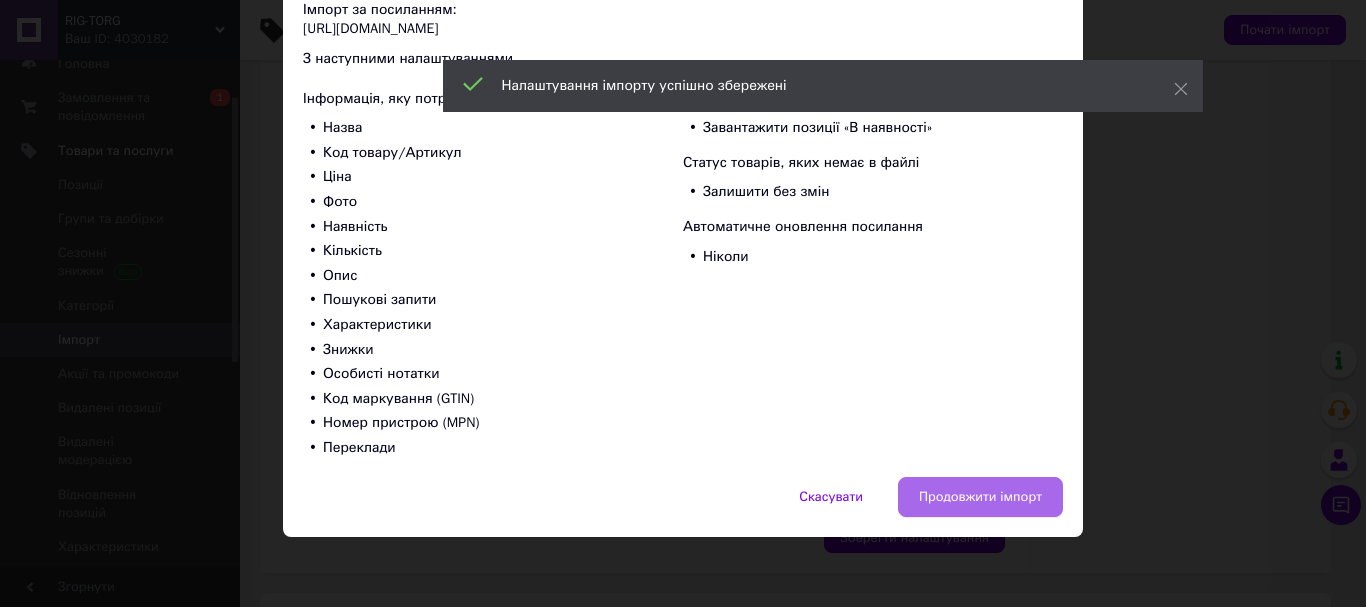 click on "Продовжити імпорт" at bounding box center (980, 497) 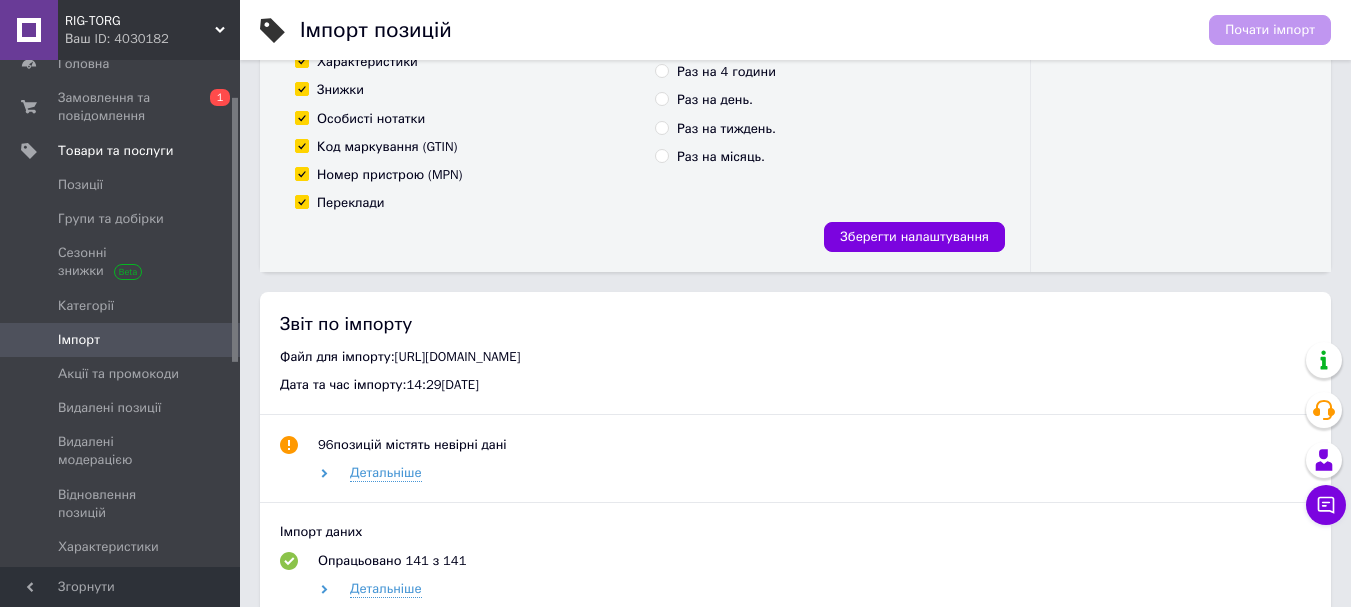 scroll, scrollTop: 600, scrollLeft: 0, axis: vertical 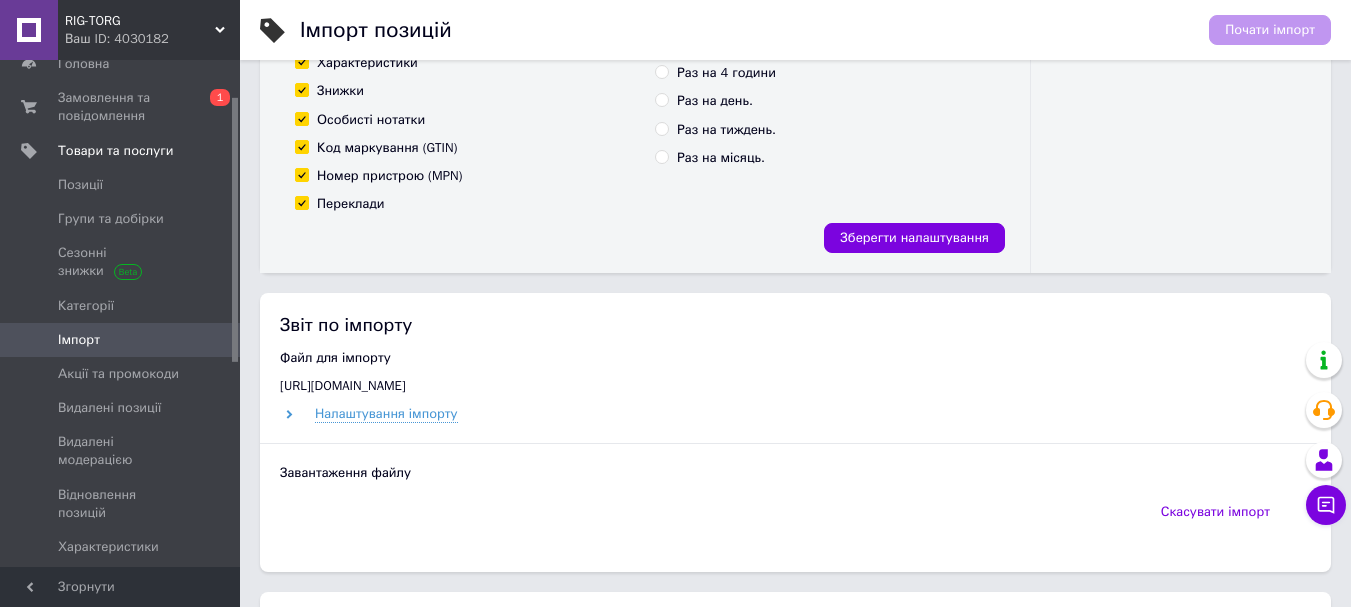 click on "RIG-TORG" at bounding box center (140, 21) 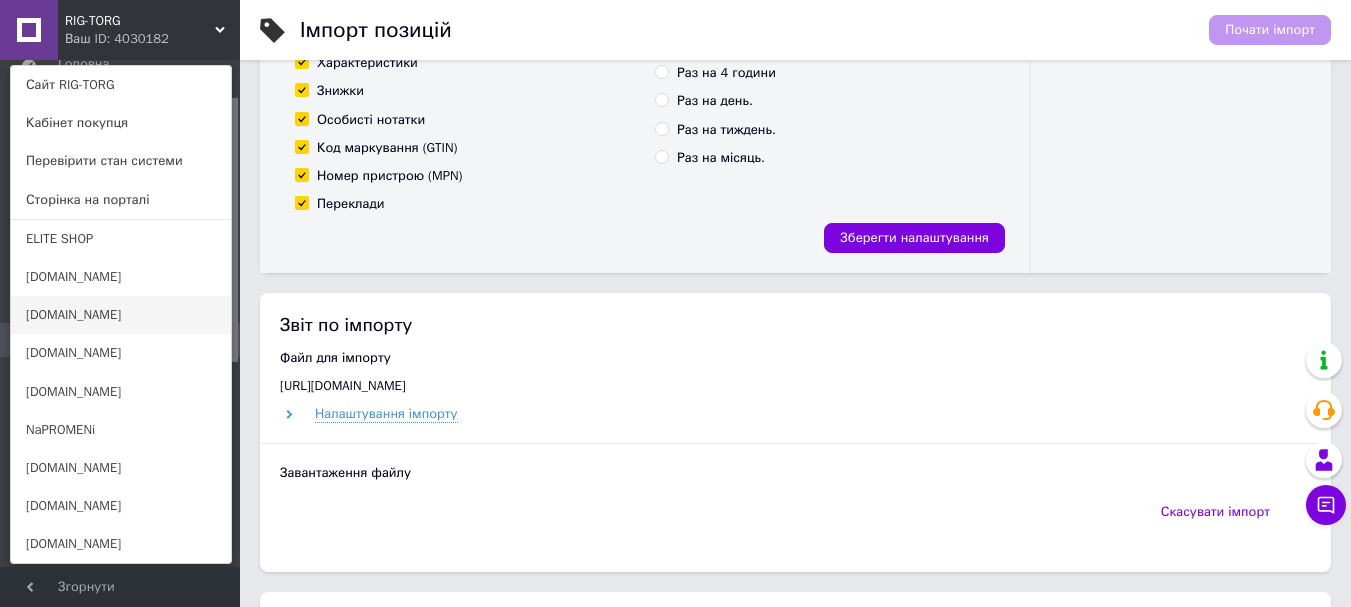 click on "[DOMAIN_NAME]" at bounding box center [121, 315] 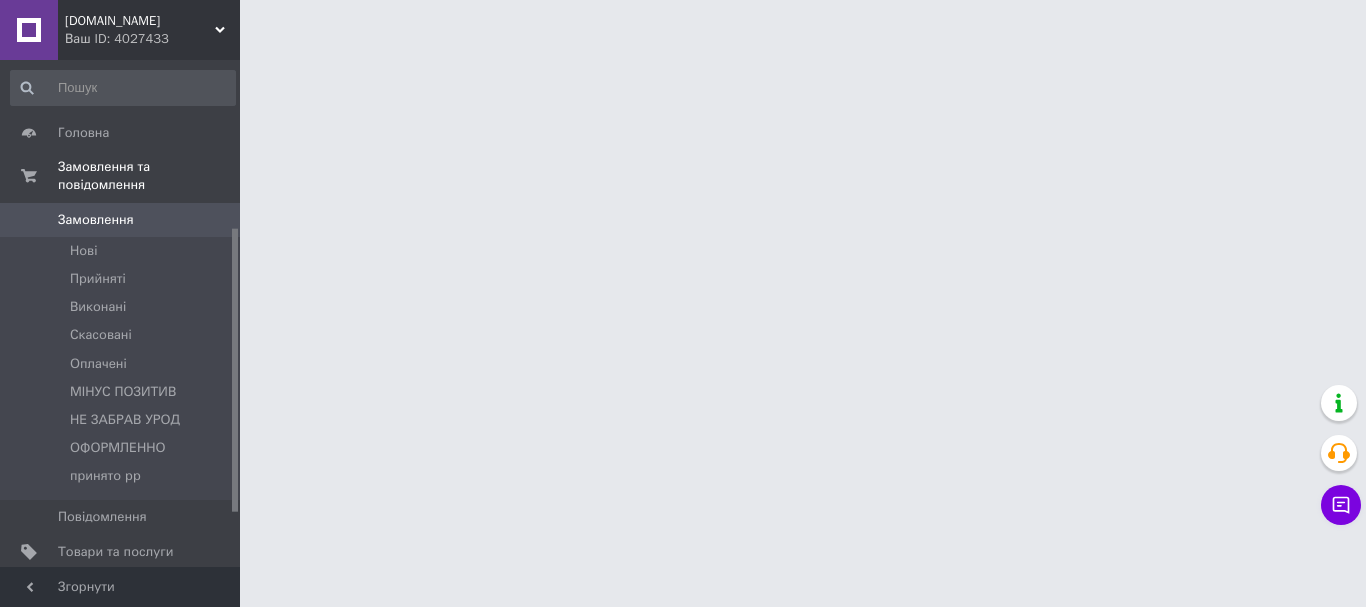 scroll, scrollTop: 0, scrollLeft: 0, axis: both 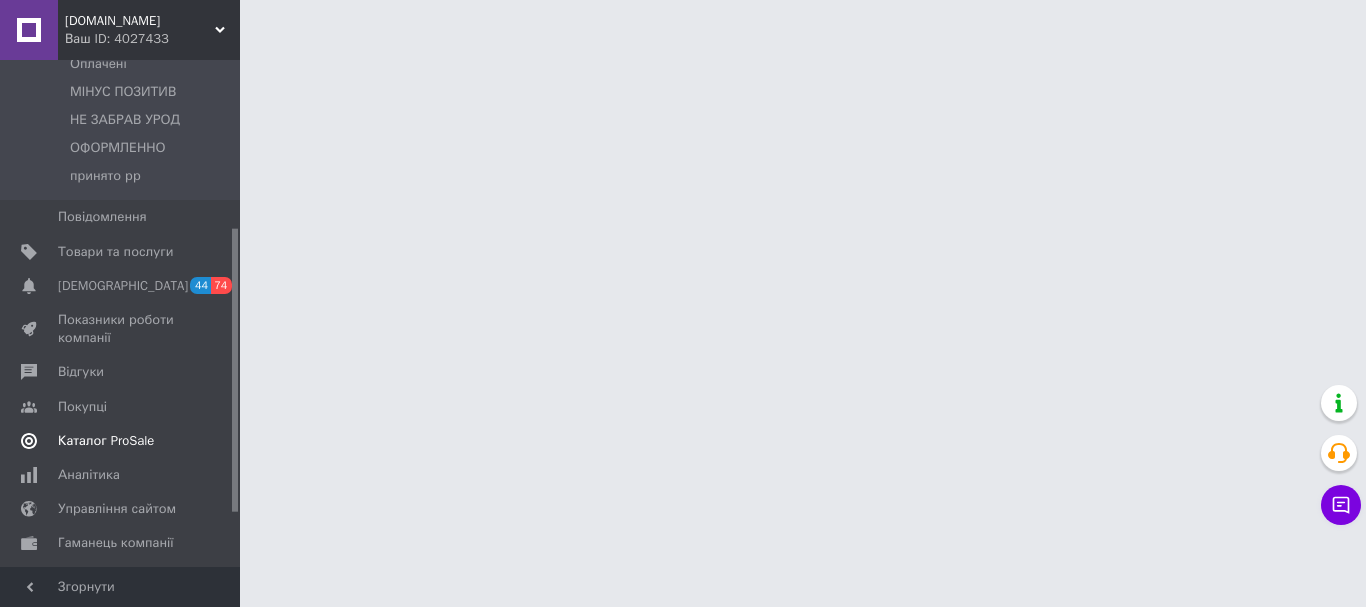 click on "Каталог ProSale" at bounding box center (106, 441) 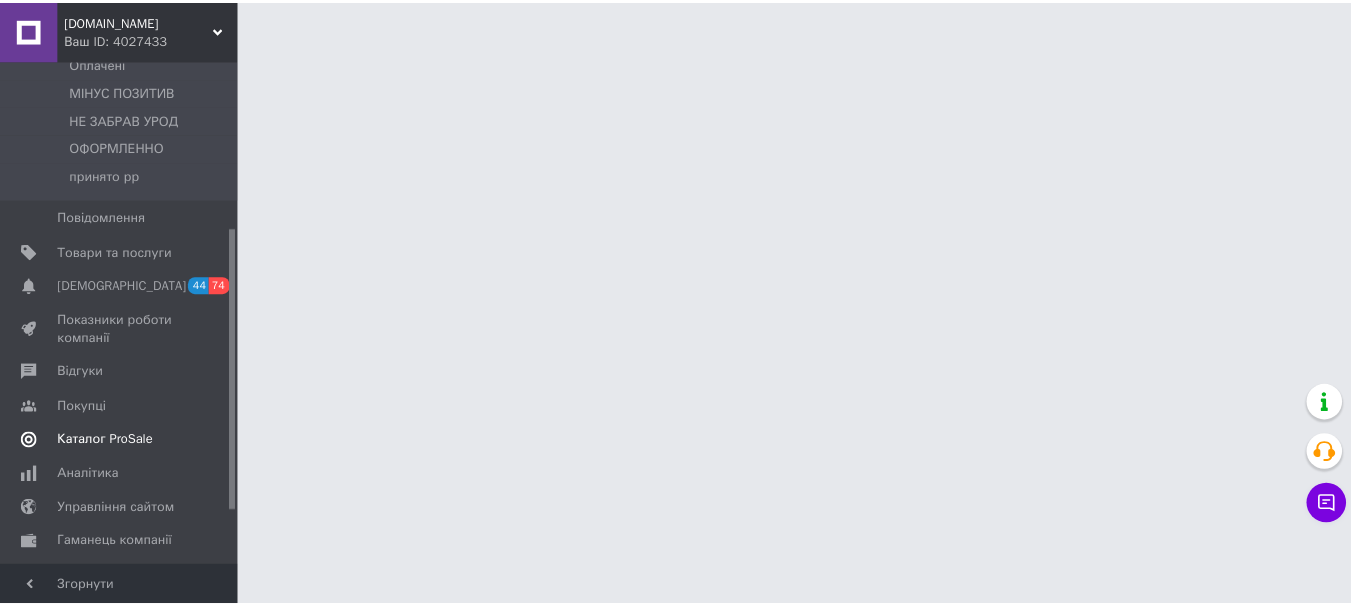 scroll, scrollTop: 169, scrollLeft: 0, axis: vertical 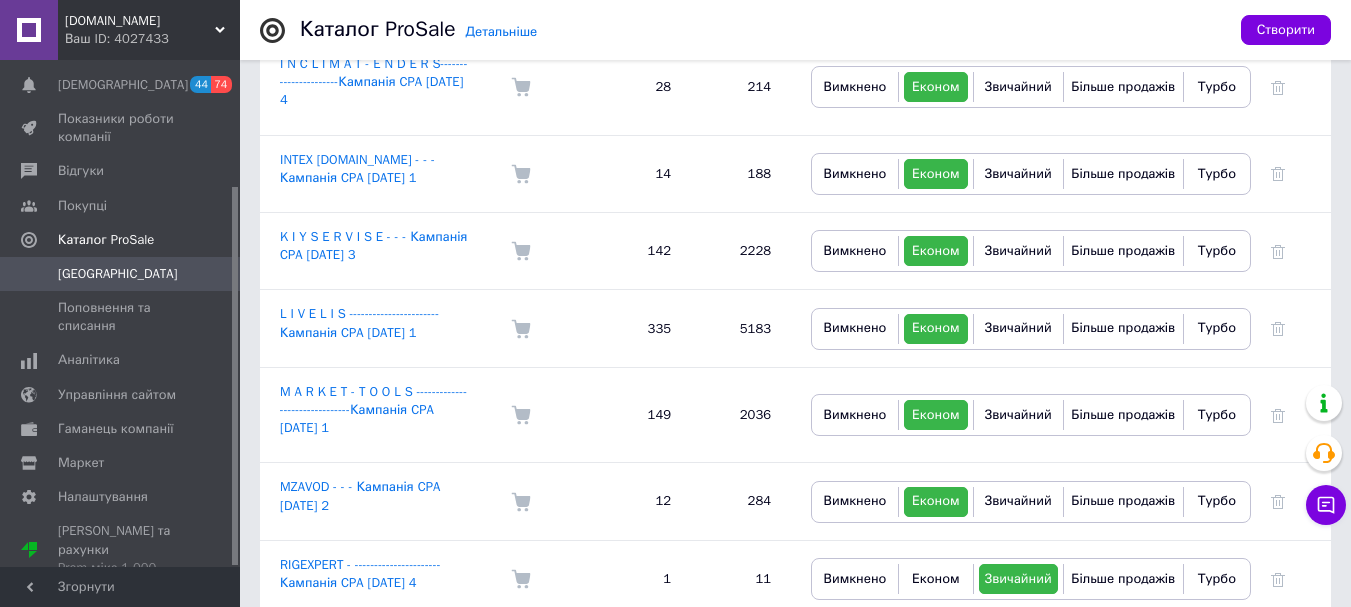 click on "BLACKTORG.BIZ.UA Ваш ID: 4027433" at bounding box center (149, 30) 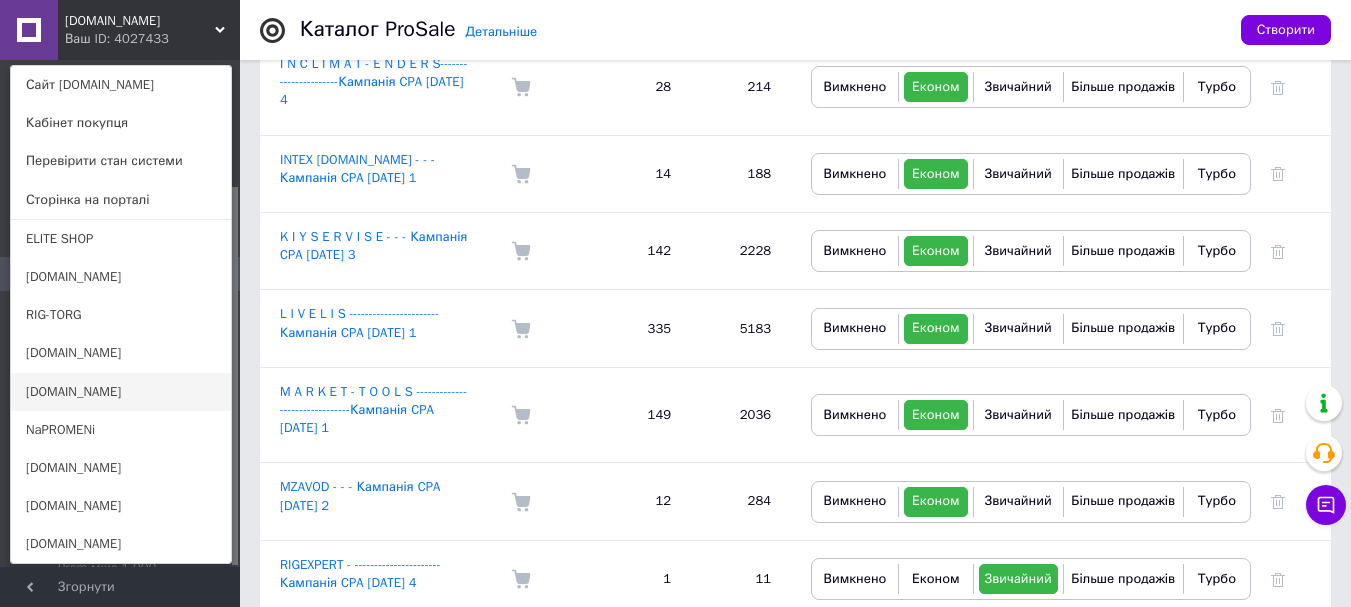 click on "ARMOR.TE.UA" at bounding box center (121, 392) 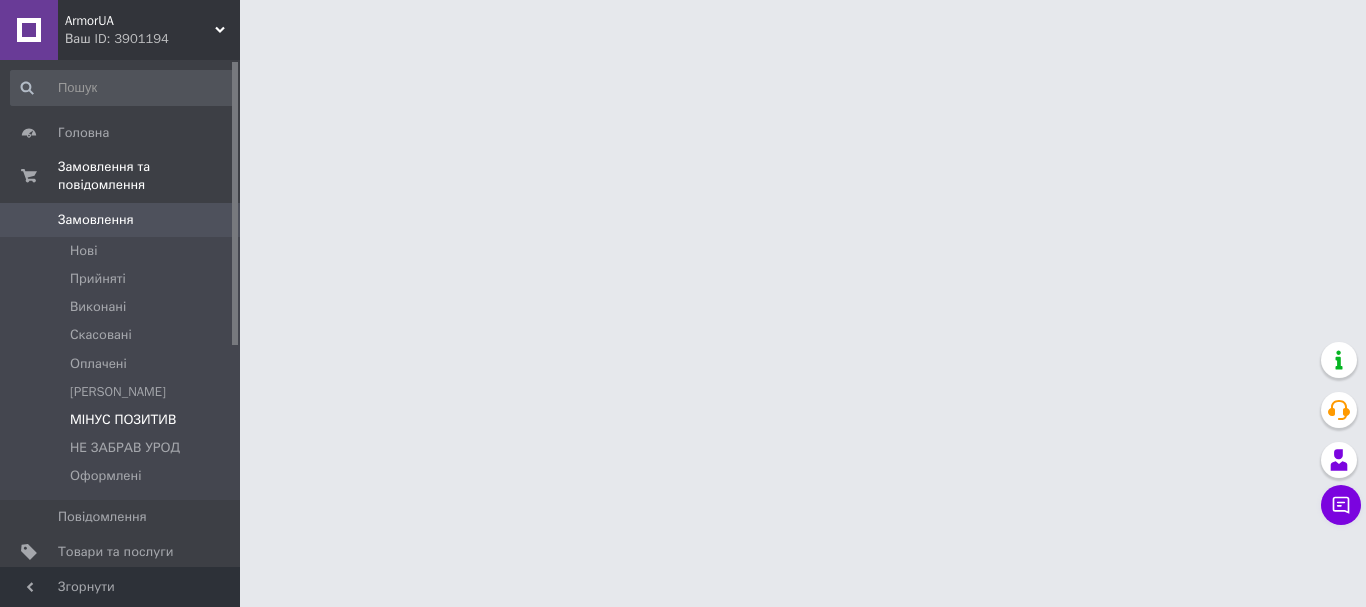 scroll, scrollTop: 0, scrollLeft: 0, axis: both 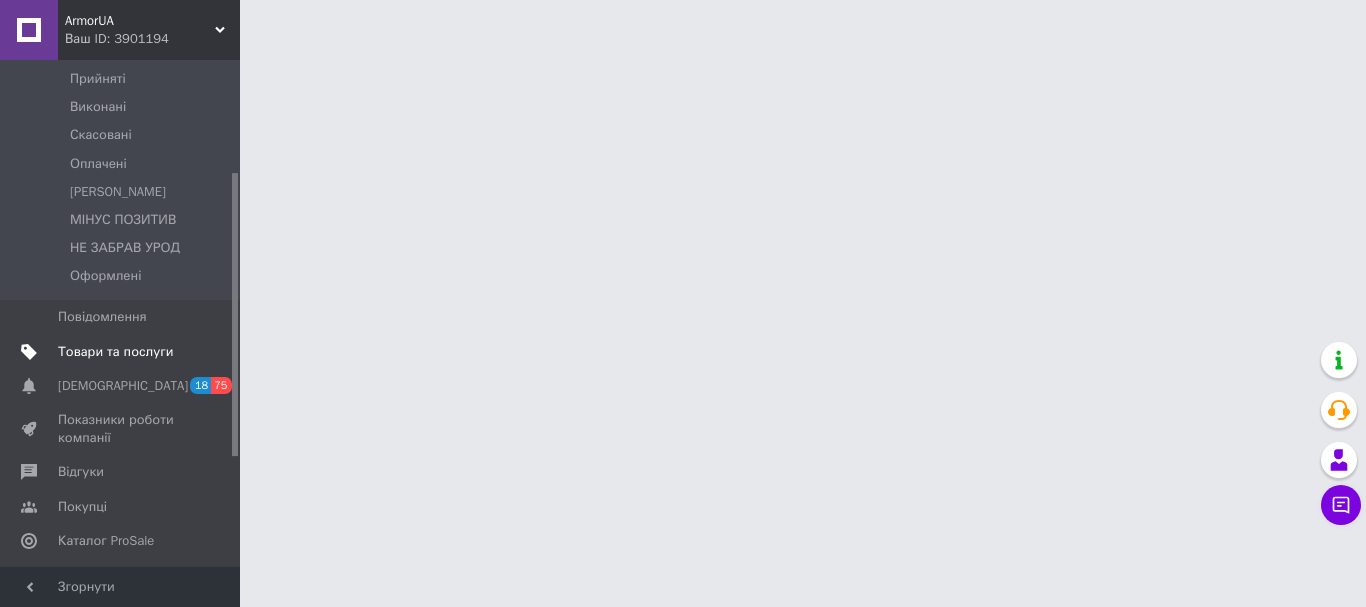 click on "Товари та послуги" at bounding box center [115, 352] 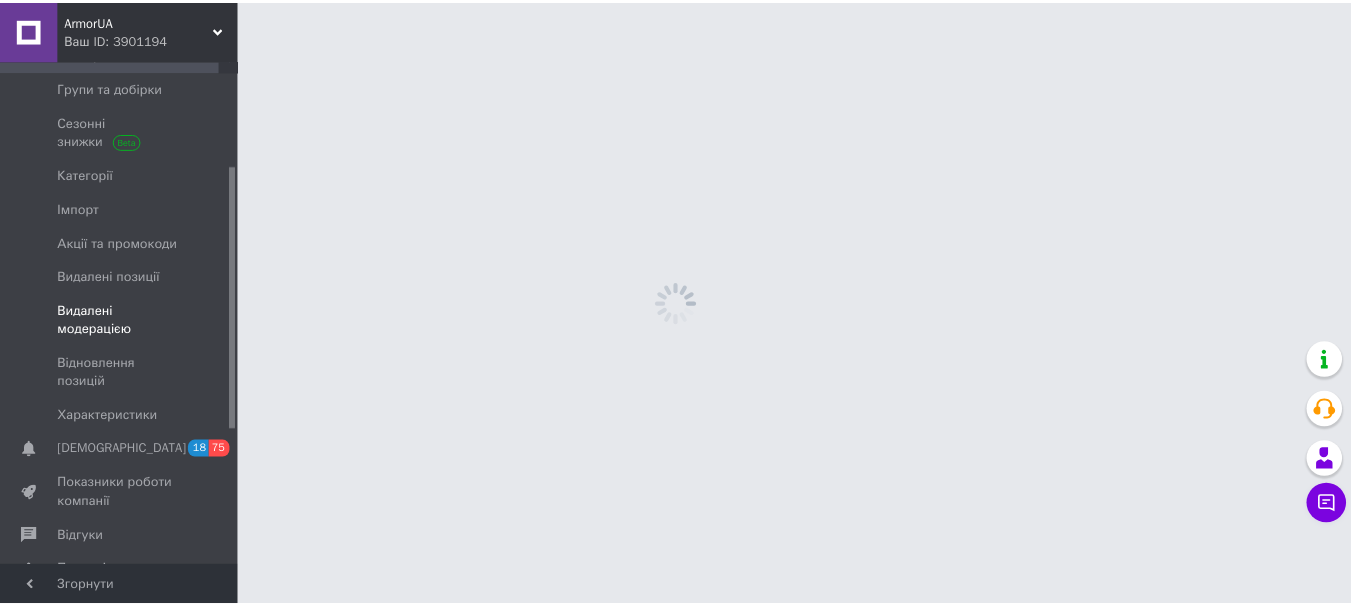 scroll, scrollTop: 0, scrollLeft: 0, axis: both 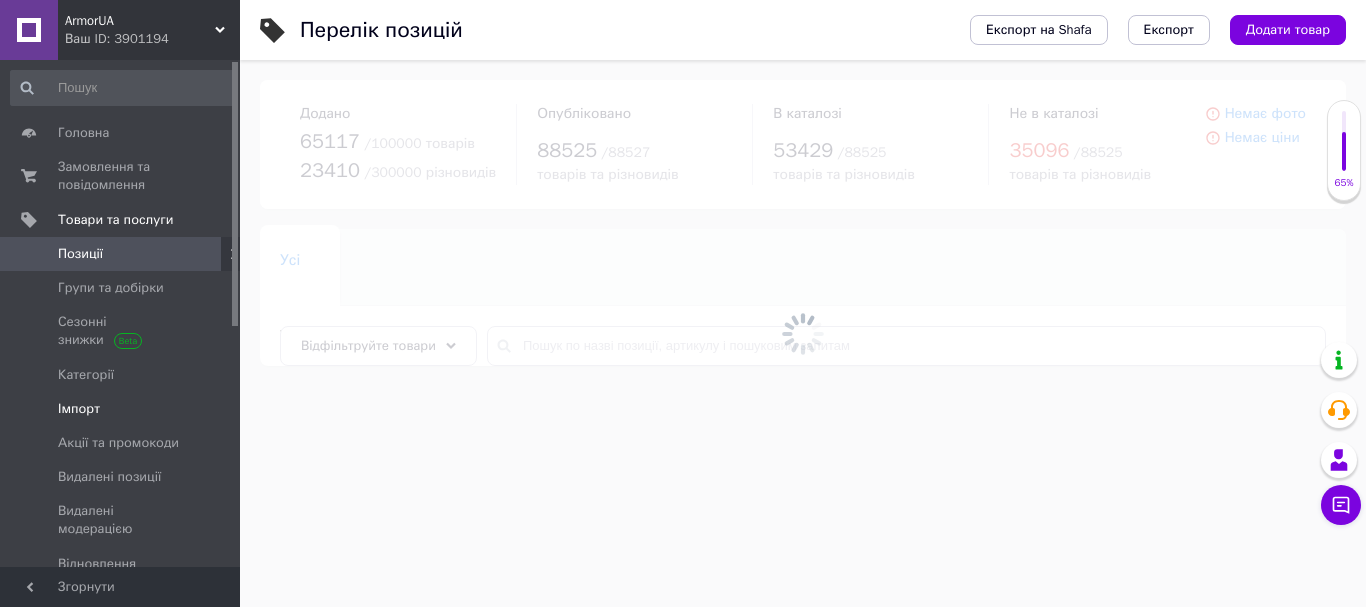 click on "Імпорт" at bounding box center (121, 409) 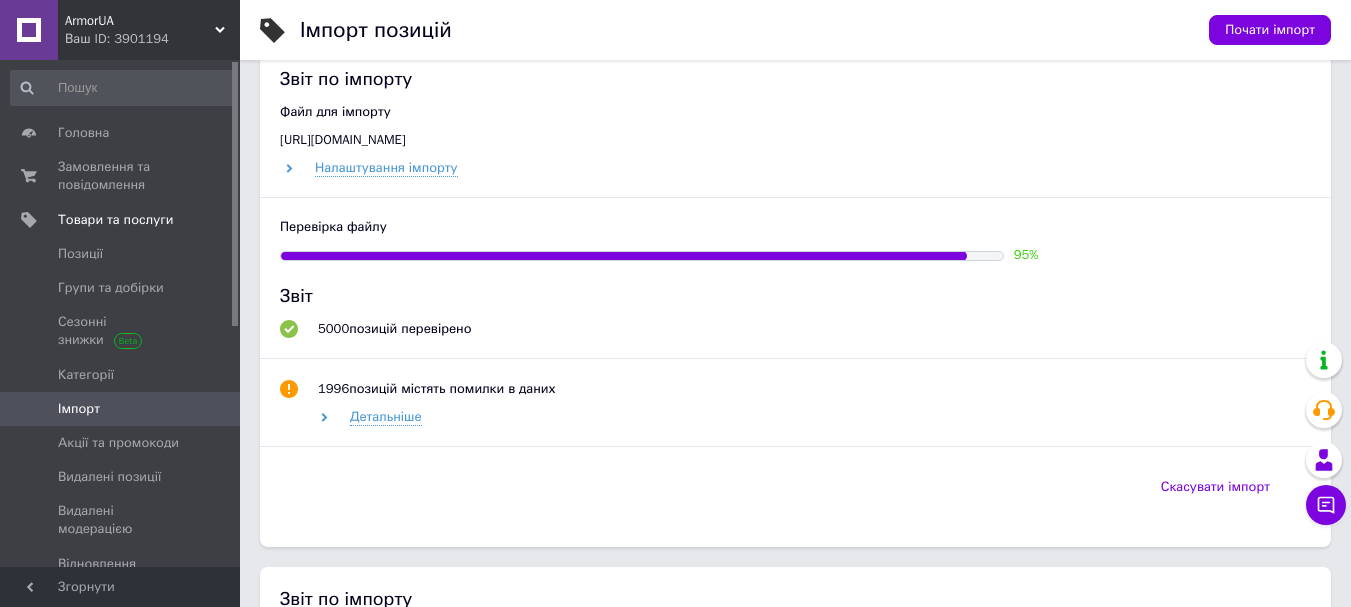 scroll, scrollTop: 800, scrollLeft: 0, axis: vertical 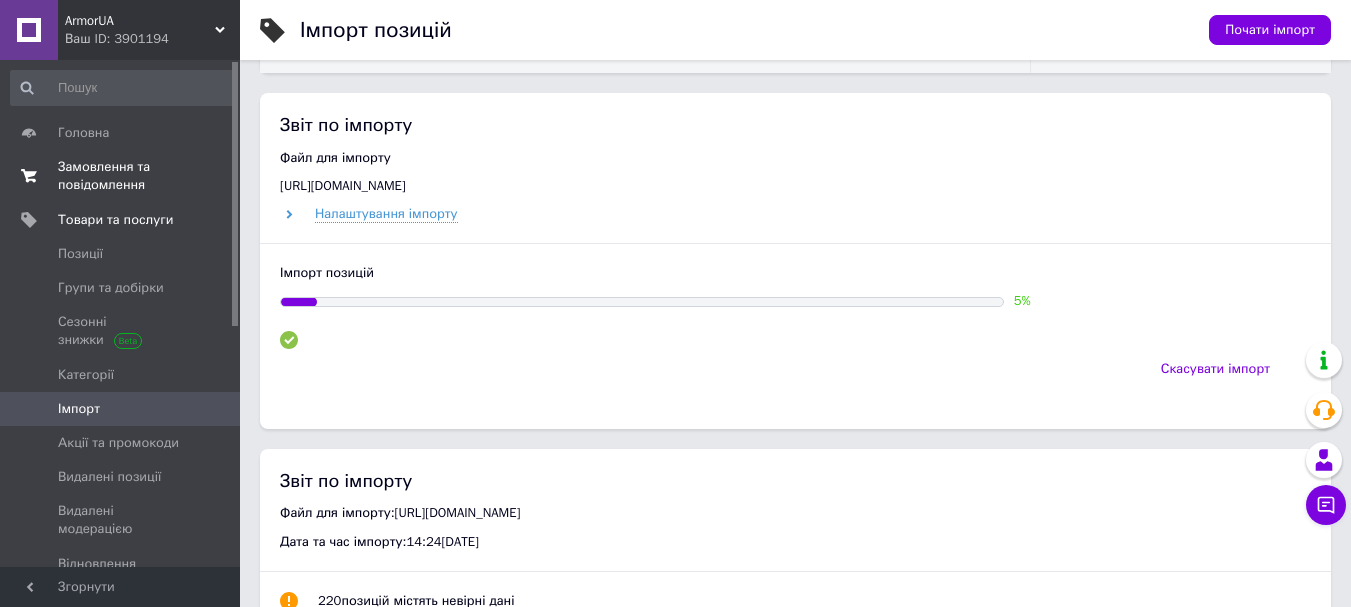 click on "Замовлення та повідомлення" at bounding box center (121, 176) 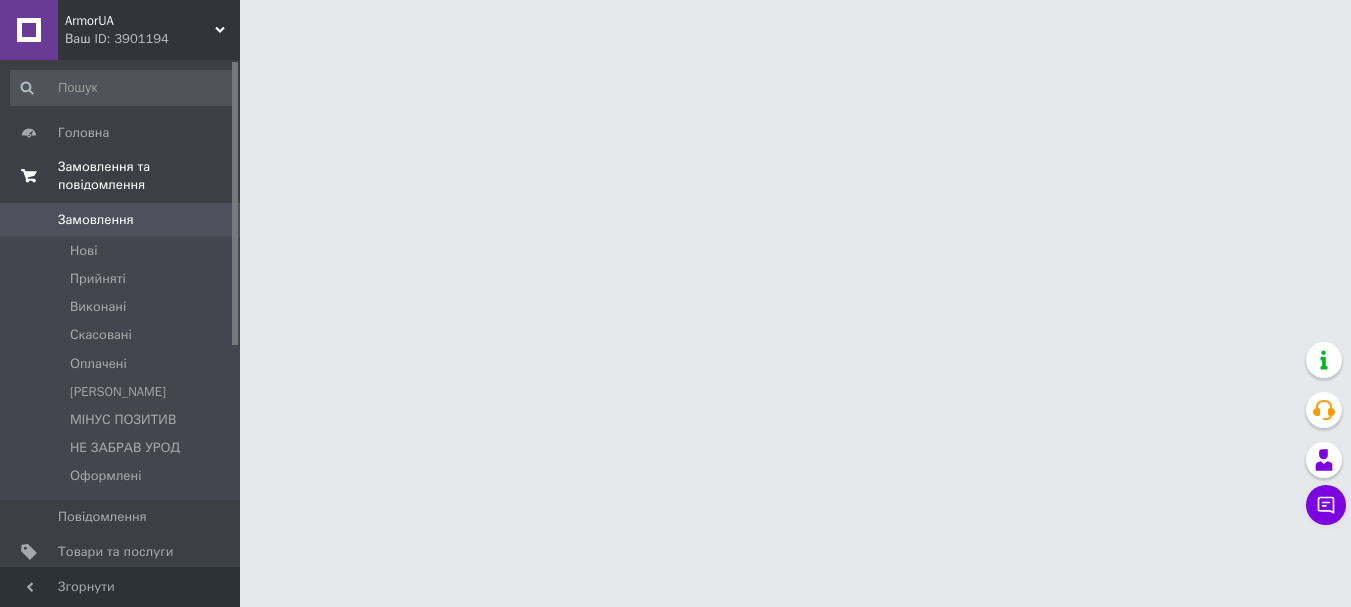 scroll, scrollTop: 0, scrollLeft: 0, axis: both 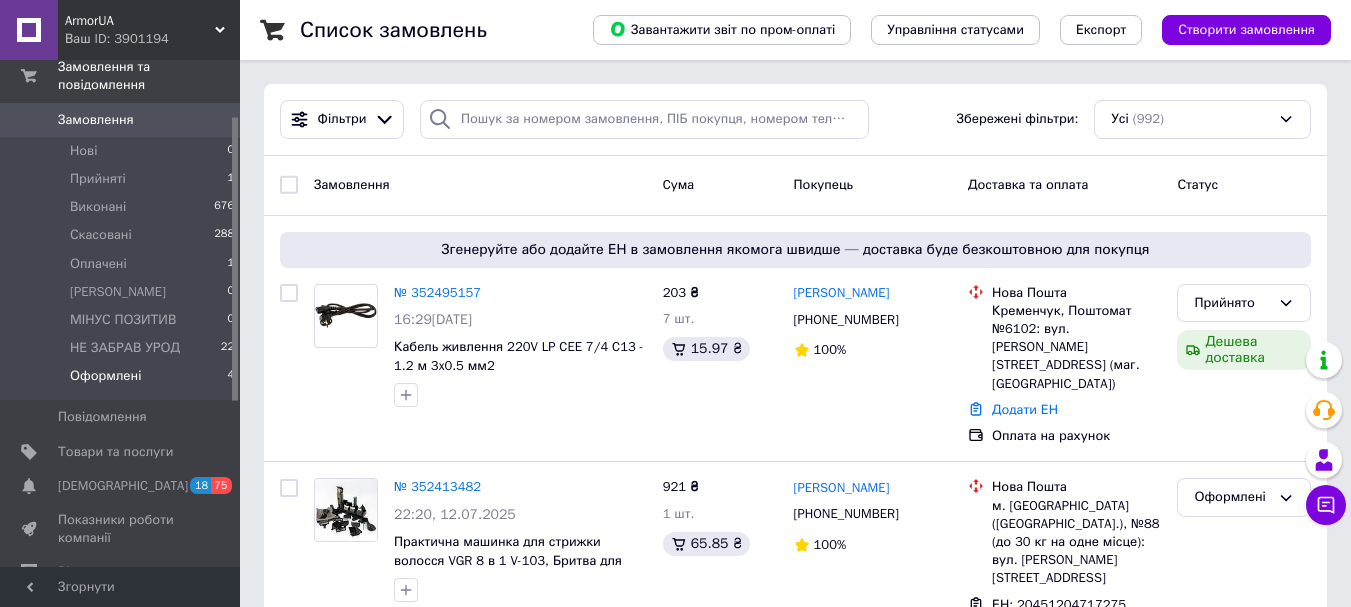 click on "Оформлені" at bounding box center [105, 376] 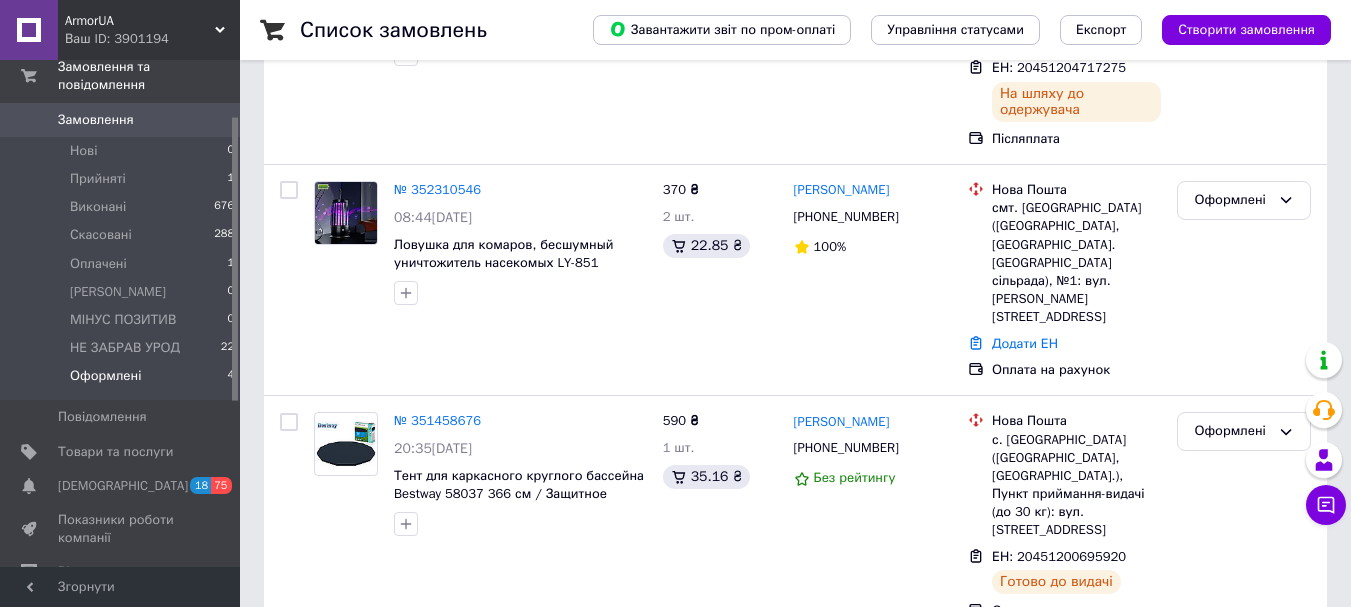 scroll, scrollTop: 462, scrollLeft: 0, axis: vertical 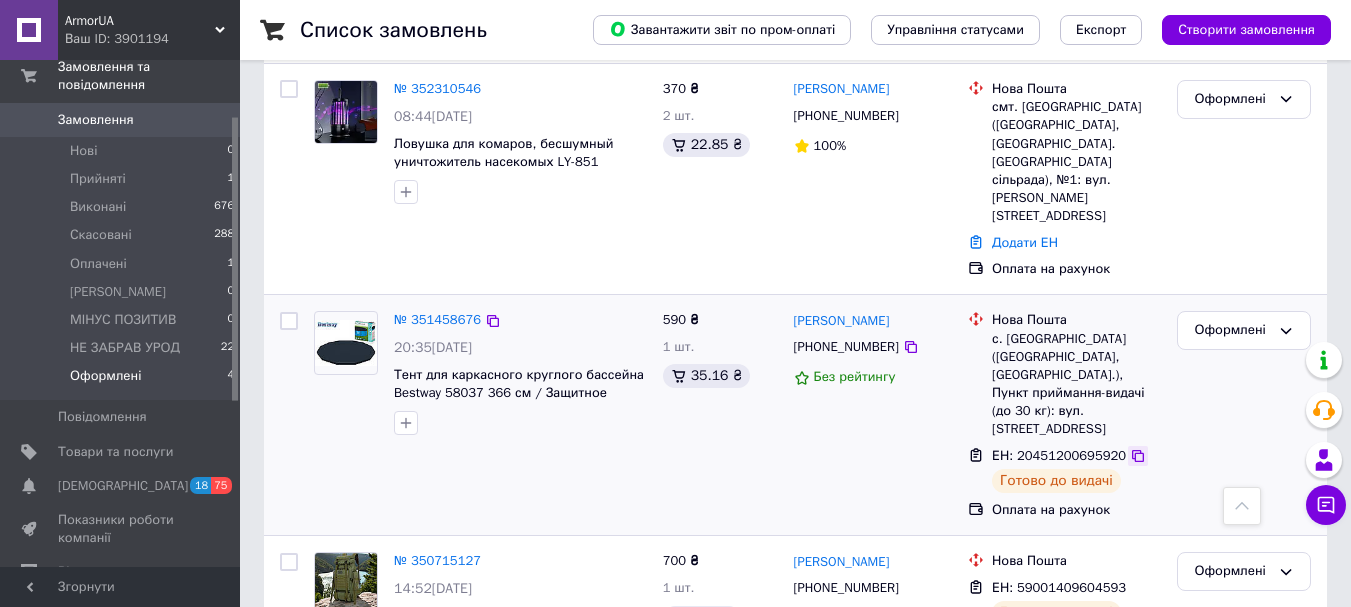 click 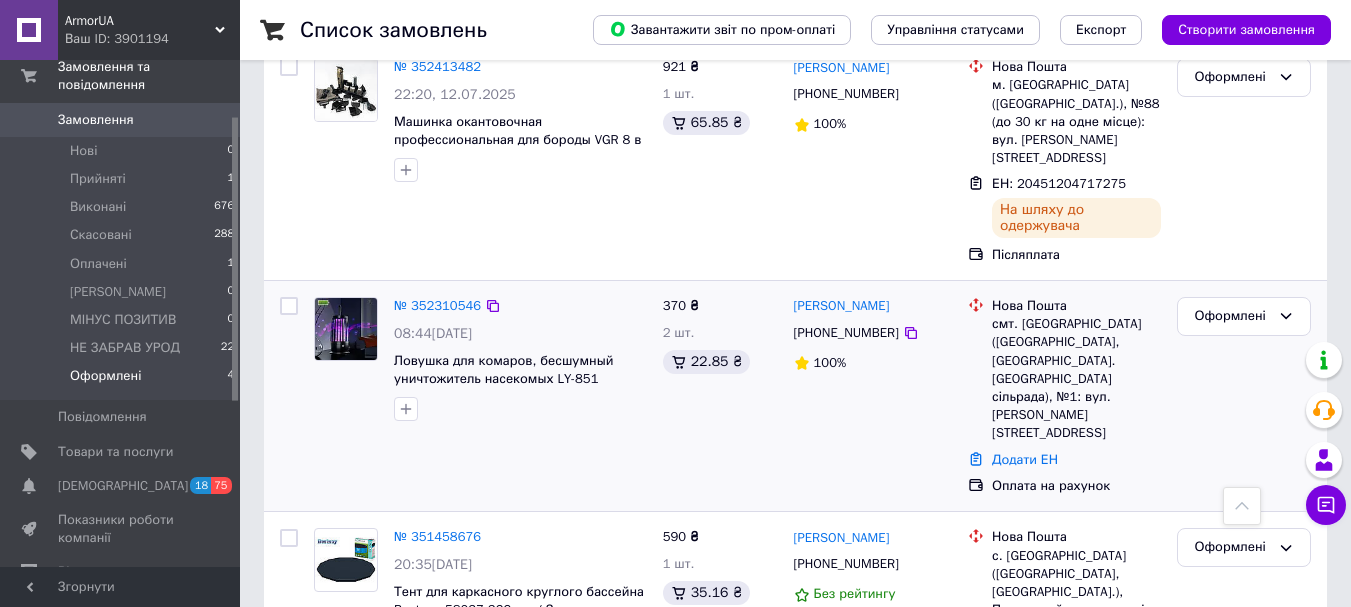 scroll, scrollTop: 62, scrollLeft: 0, axis: vertical 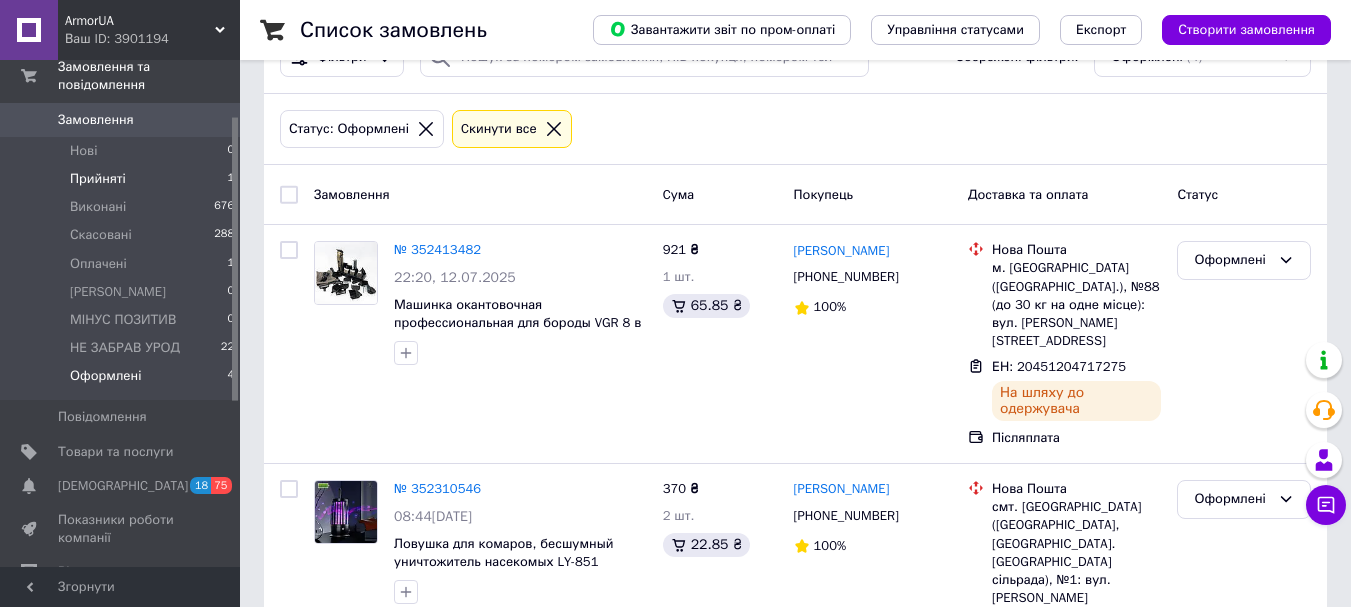 click on "Прийняті 1" at bounding box center (123, 179) 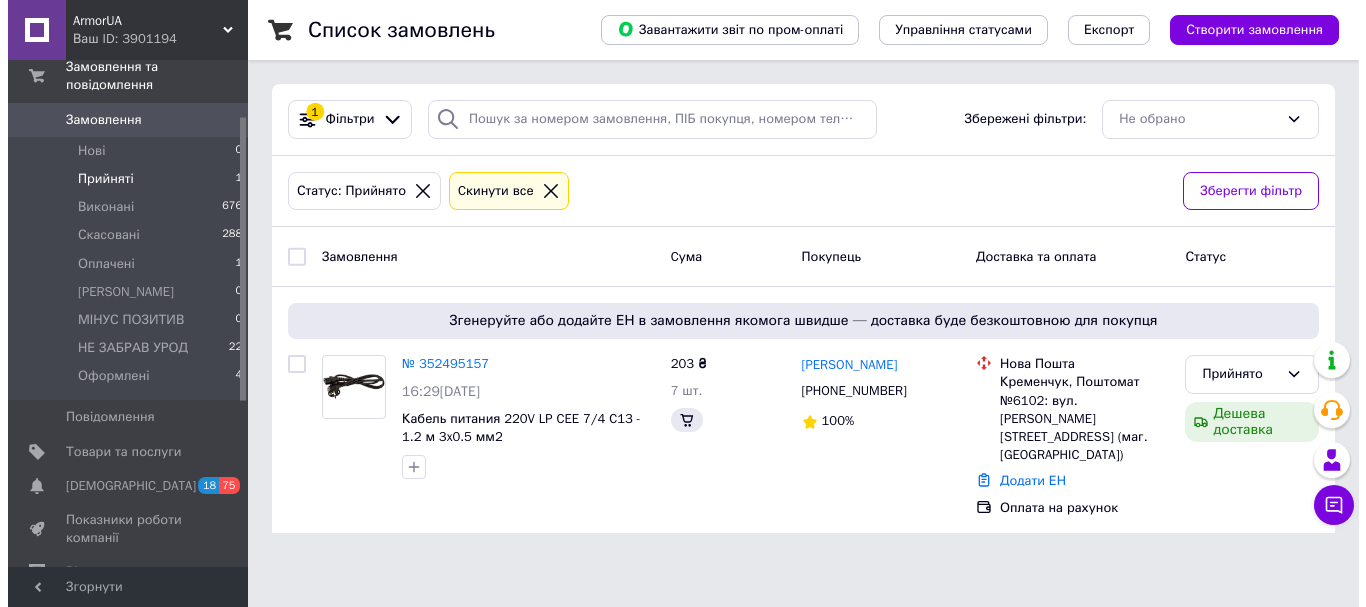 scroll, scrollTop: 0, scrollLeft: 0, axis: both 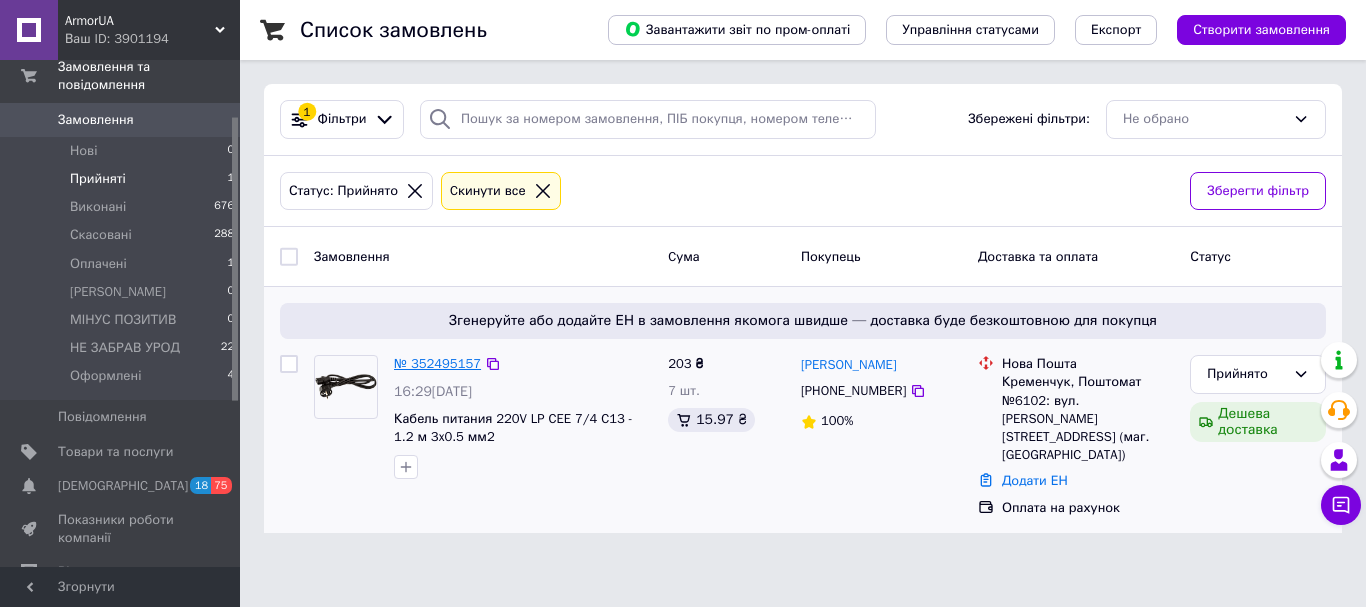 click on "№ 352495157" at bounding box center [437, 363] 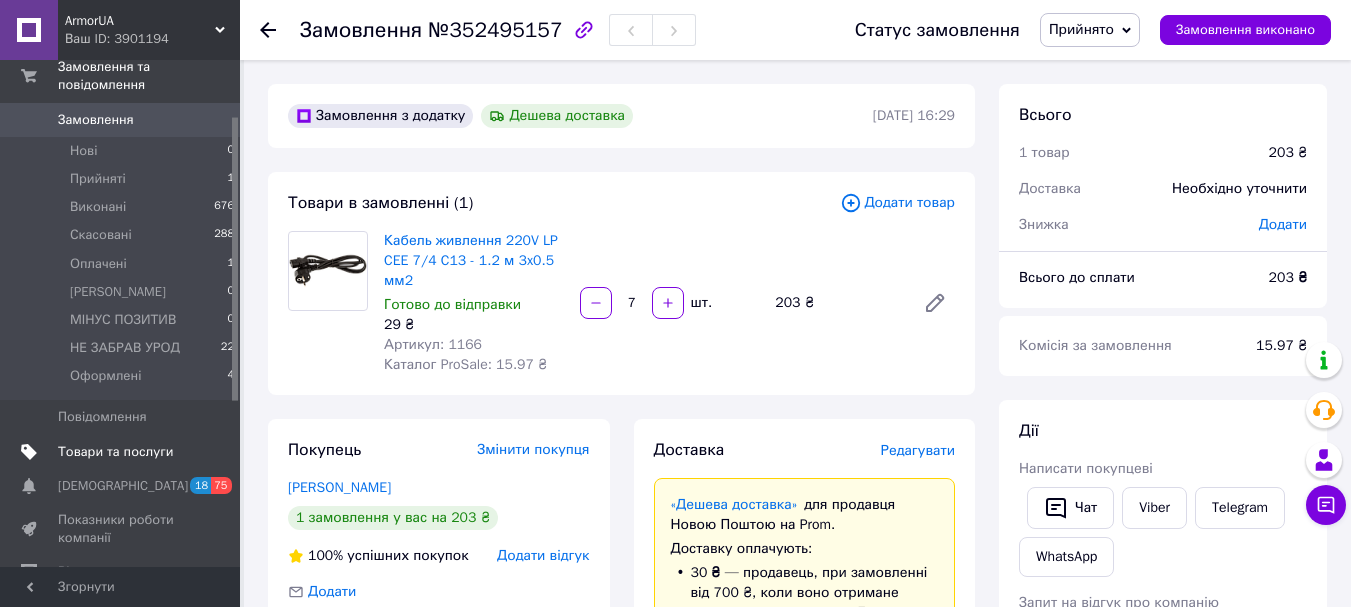 click on "Товари та послуги" at bounding box center [123, 452] 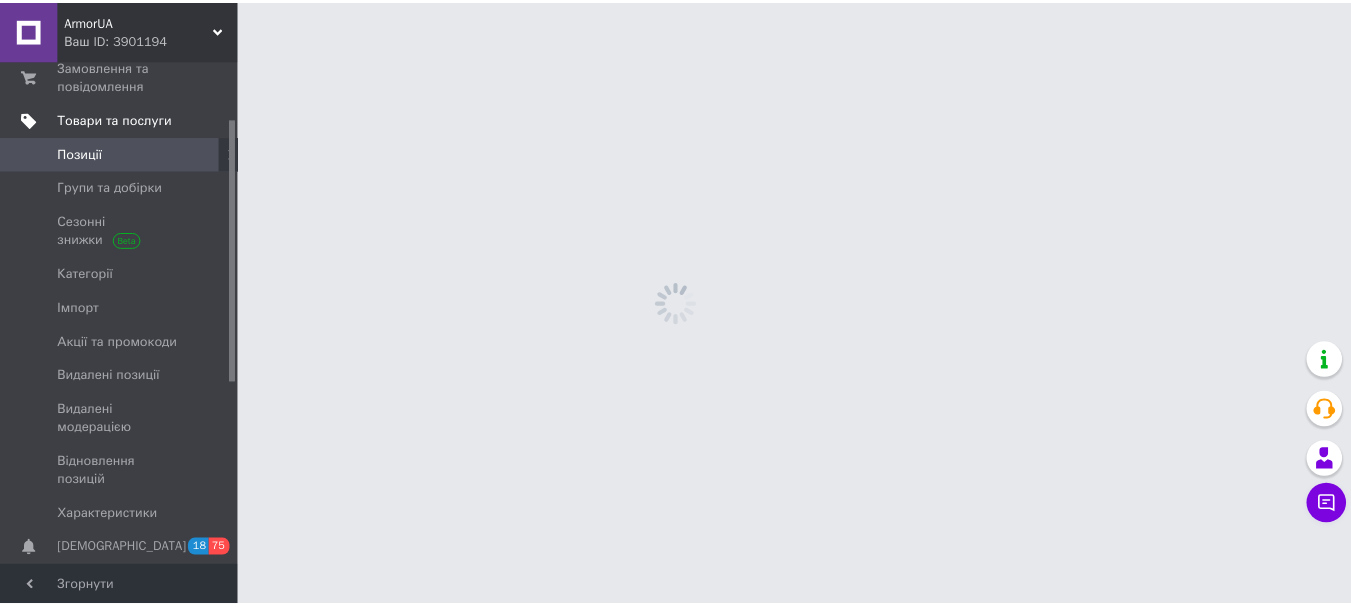 scroll, scrollTop: 109, scrollLeft: 0, axis: vertical 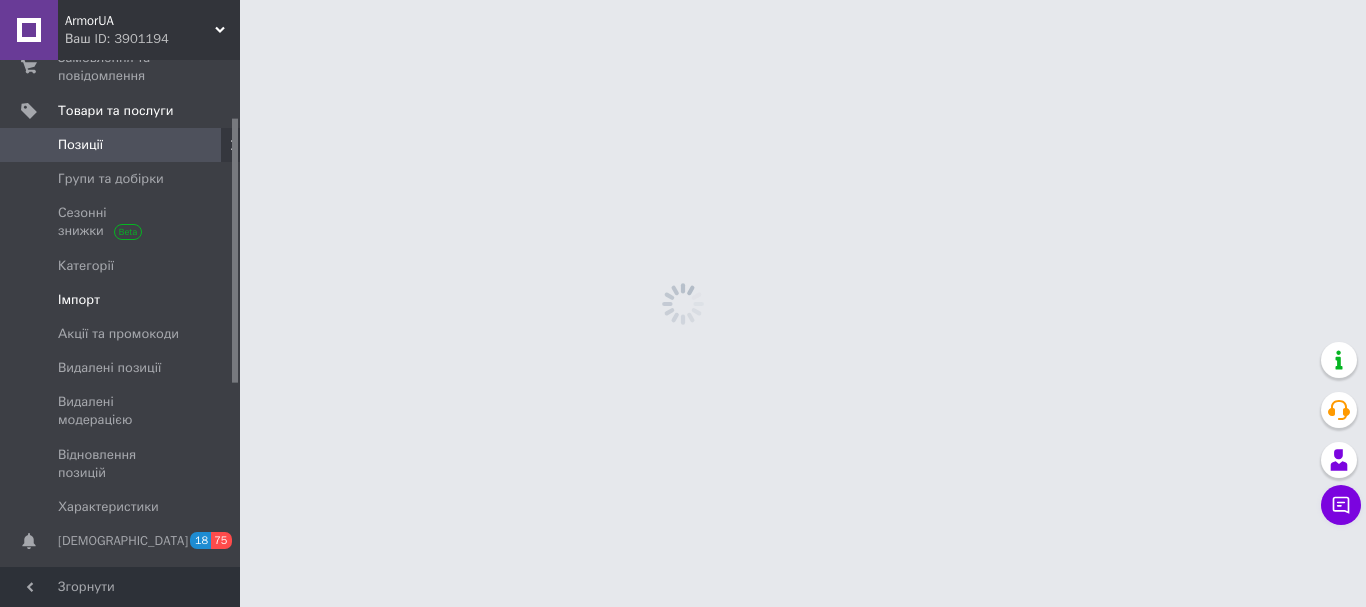 click on "Імпорт" at bounding box center [123, 300] 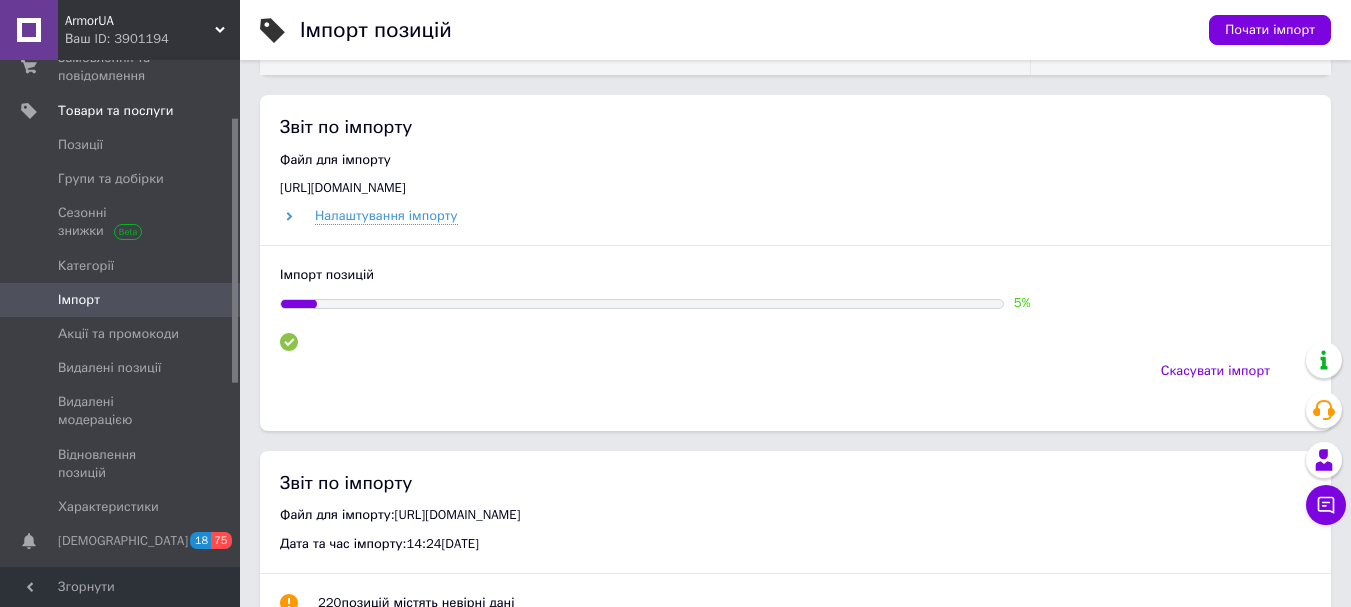 scroll, scrollTop: 800, scrollLeft: 0, axis: vertical 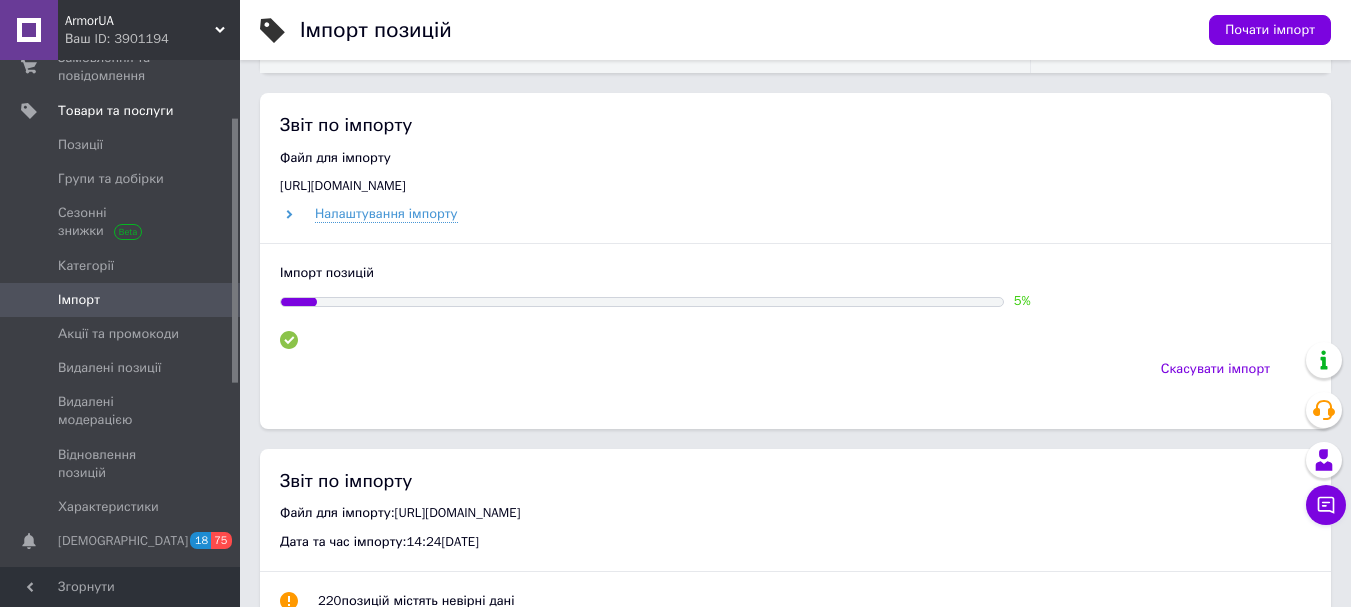 click on "ArmorUA Ваш ID: 3901194" at bounding box center [149, 30] 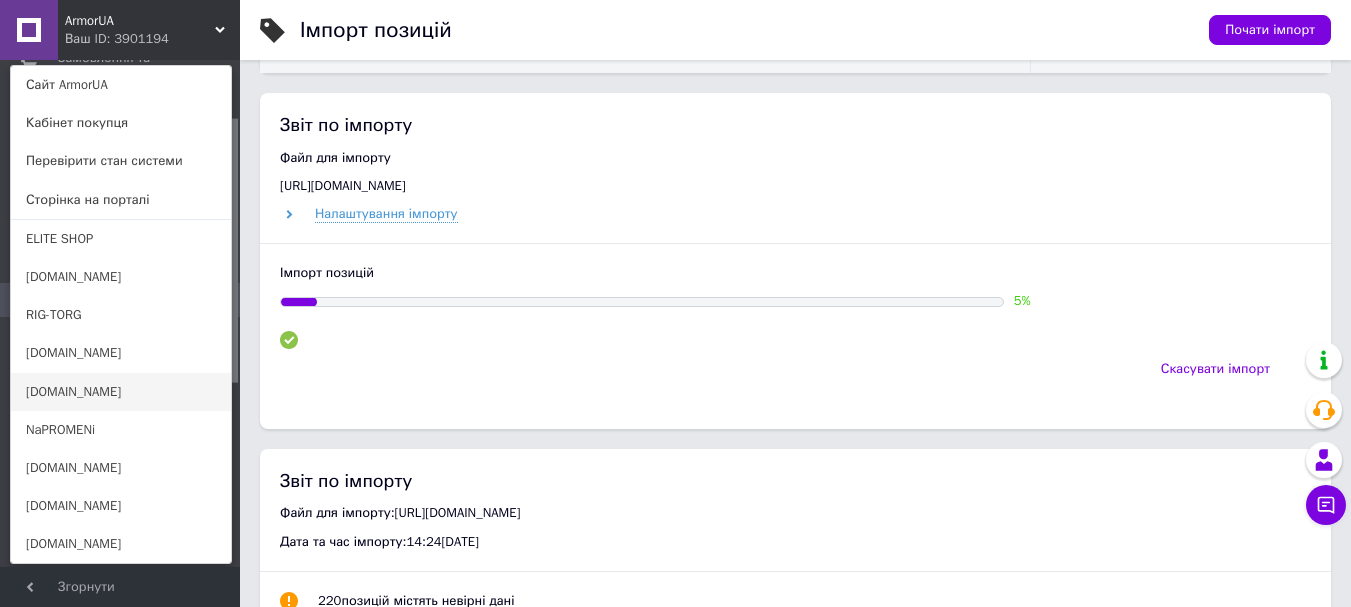 click on "[DOMAIN_NAME]" at bounding box center [121, 392] 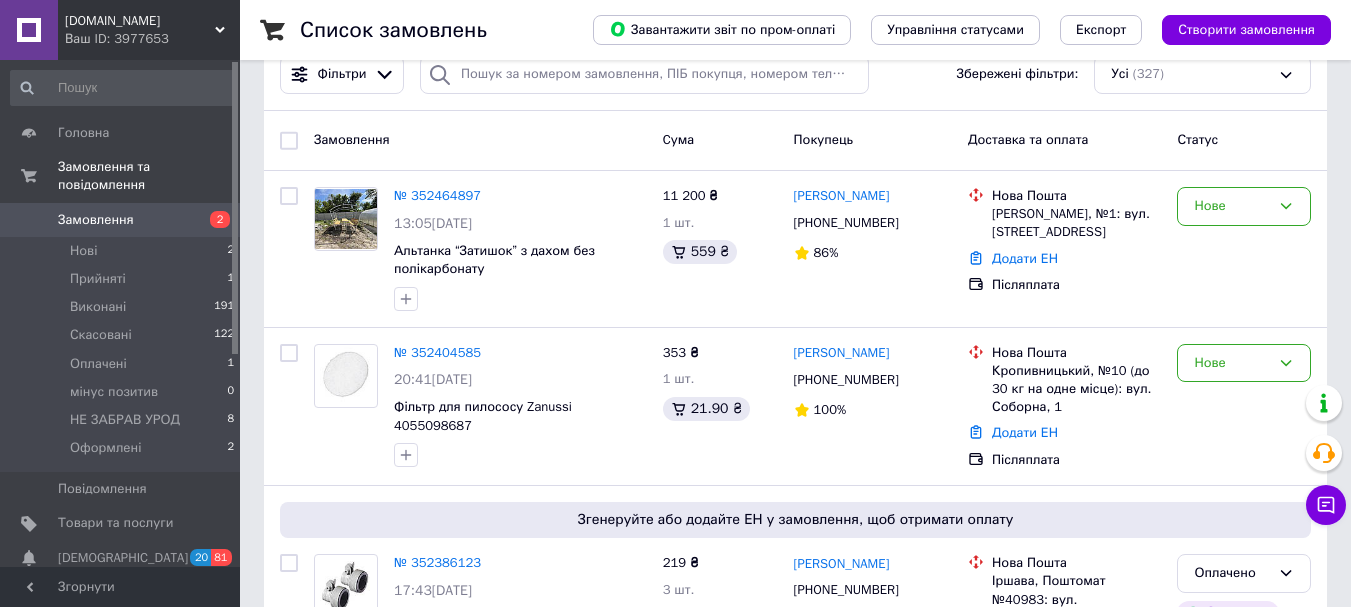 scroll, scrollTop: 300, scrollLeft: 0, axis: vertical 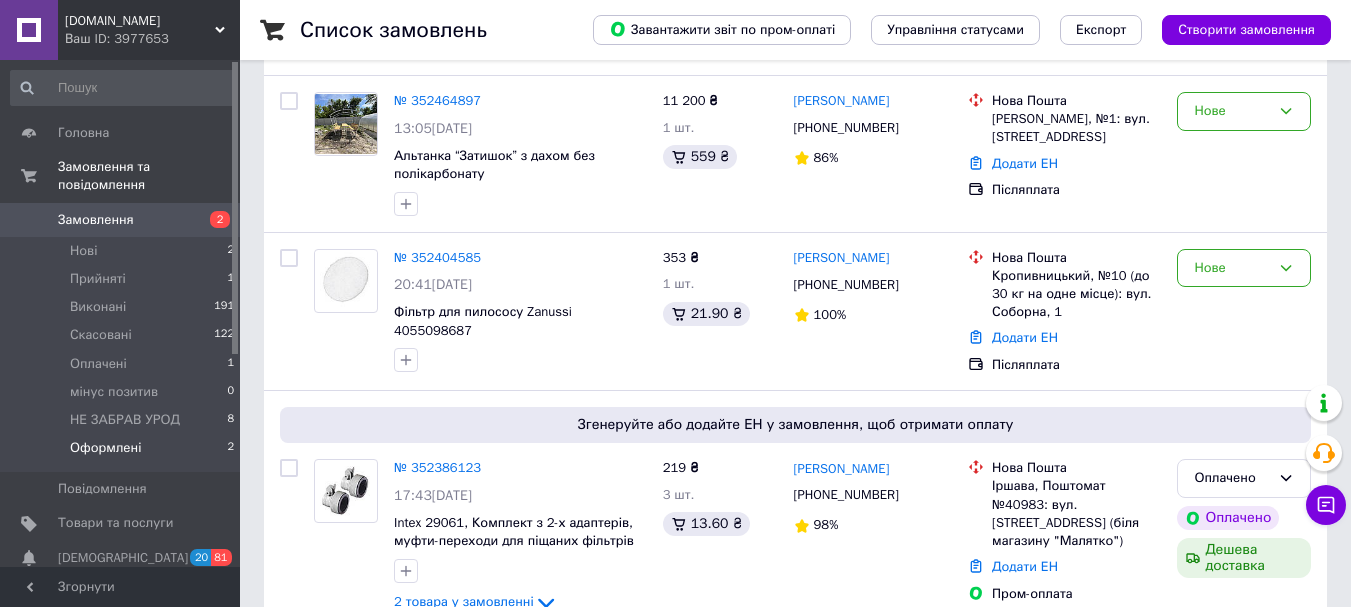 click on "Оформлені 2" at bounding box center [123, 453] 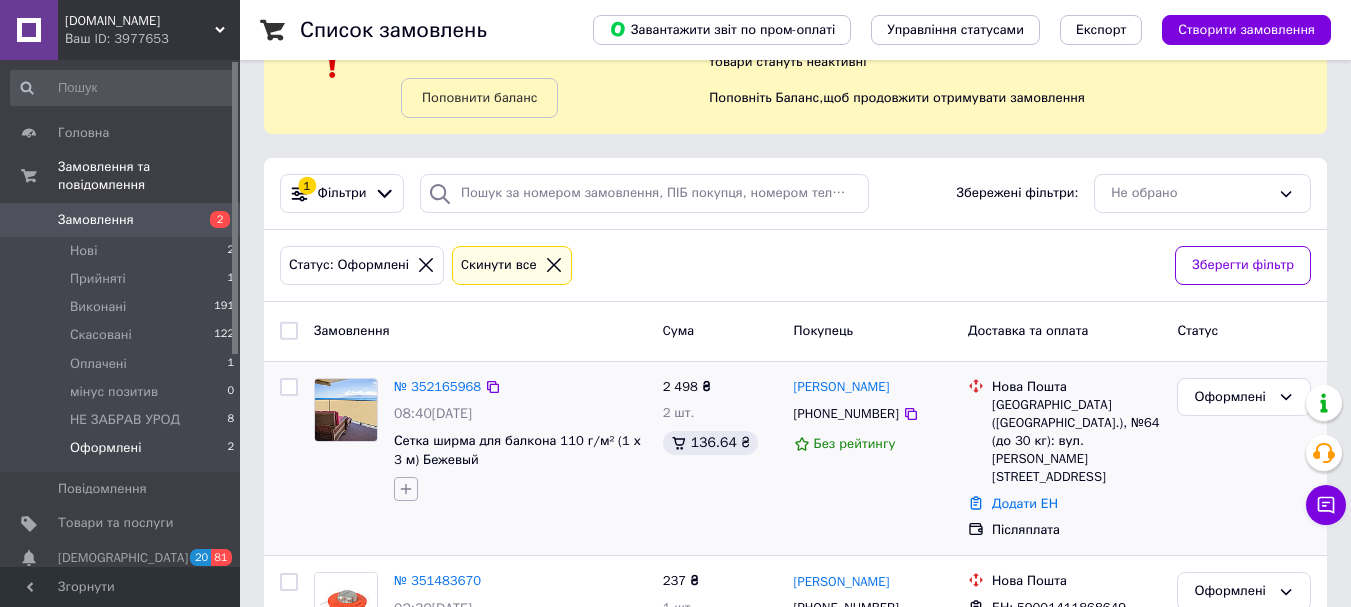 scroll, scrollTop: 179, scrollLeft: 0, axis: vertical 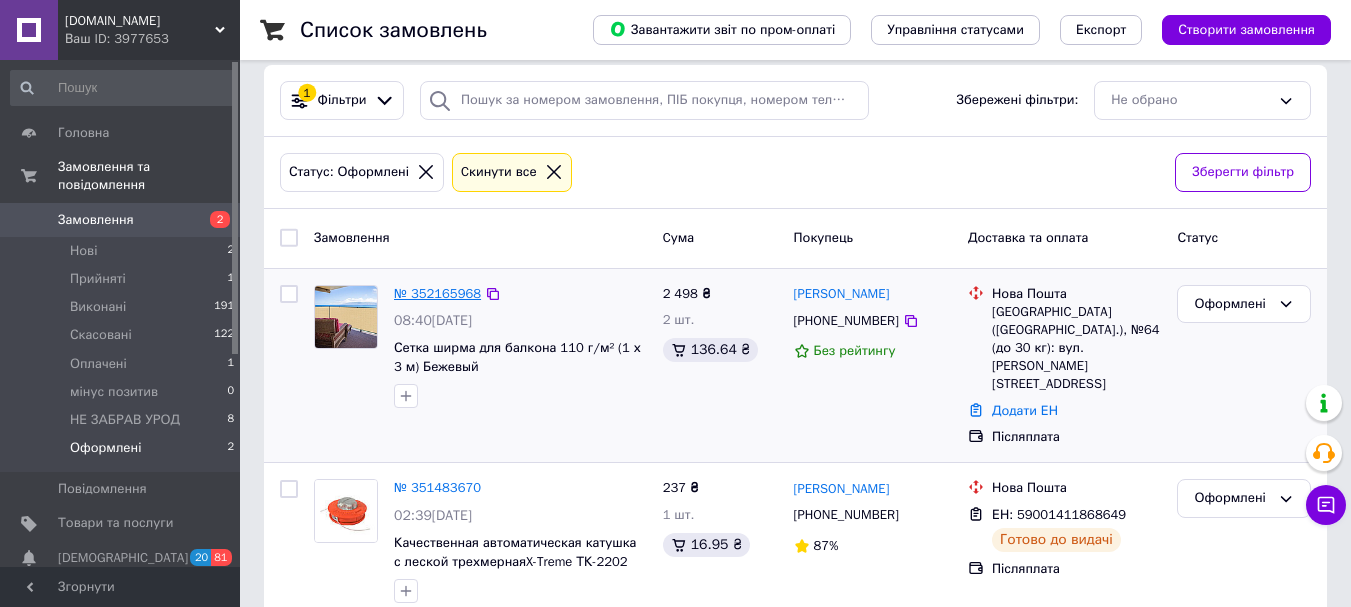 click on "№ 352165968" at bounding box center [437, 293] 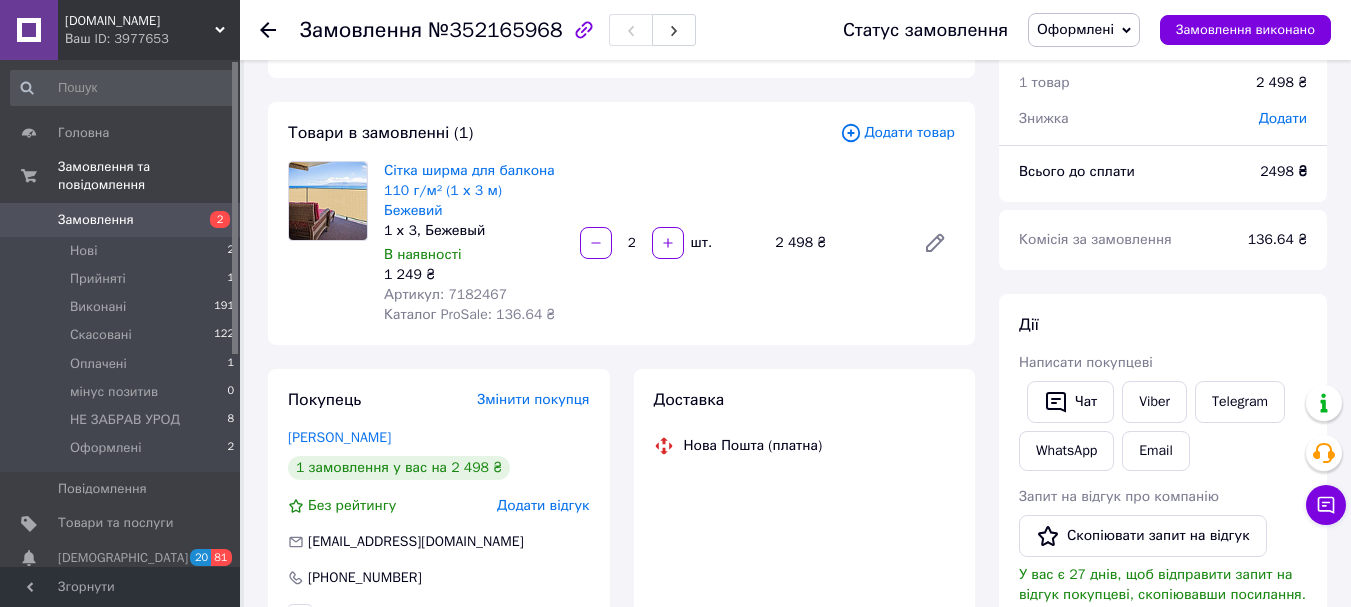 scroll, scrollTop: 100, scrollLeft: 0, axis: vertical 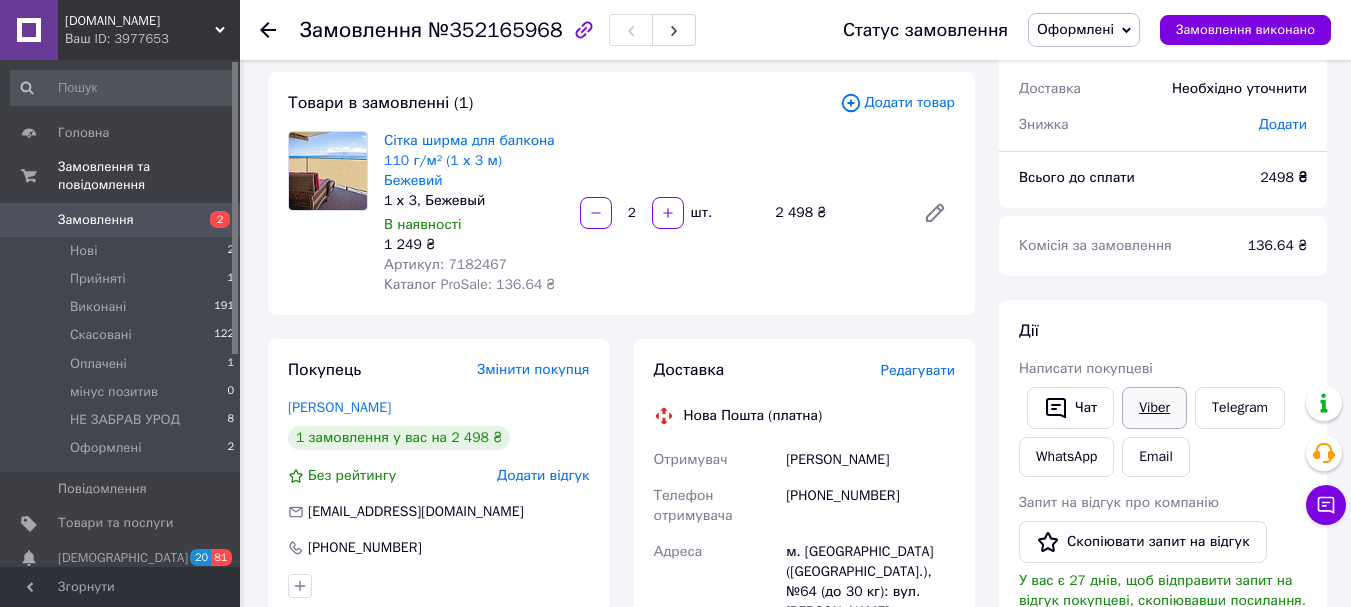 click on "Viber" at bounding box center [1154, 408] 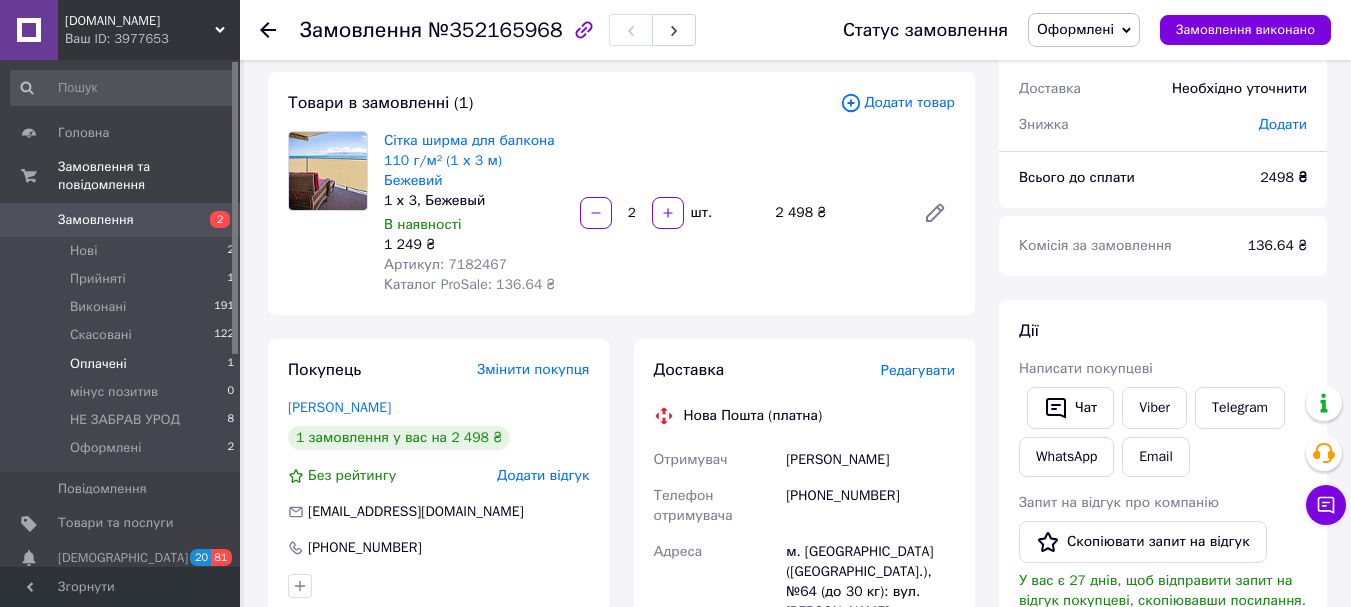 click on "Оплачені 1" at bounding box center [123, 364] 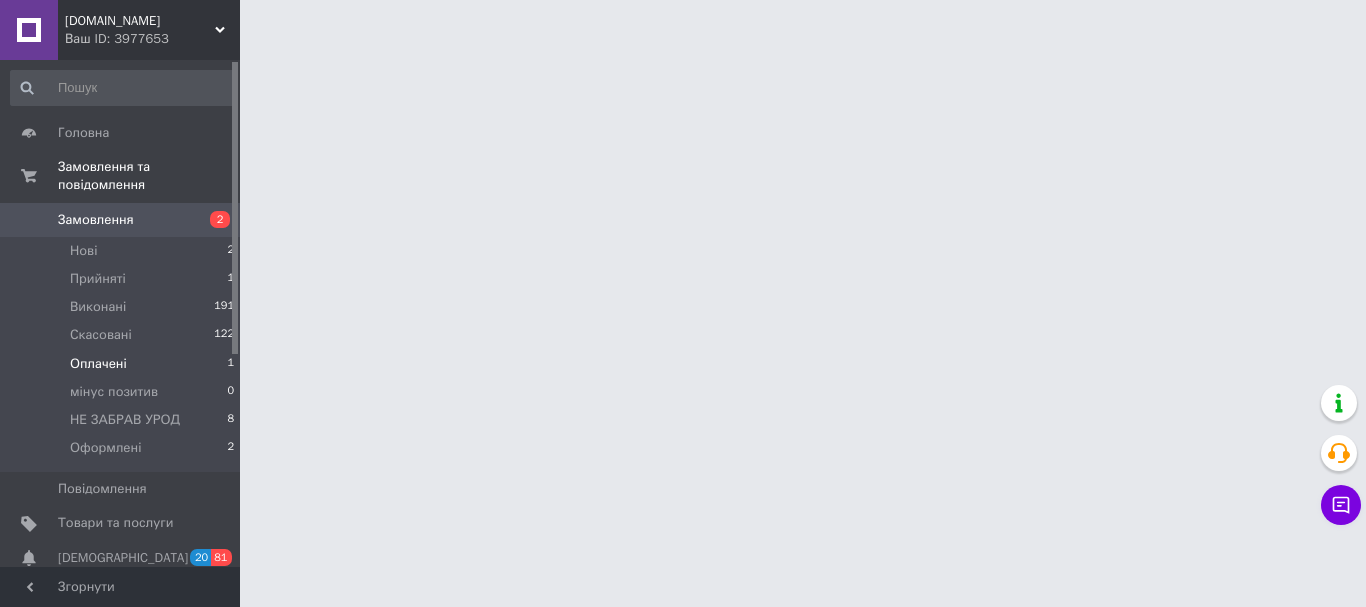 click on "Оплачені 1" at bounding box center [123, 364] 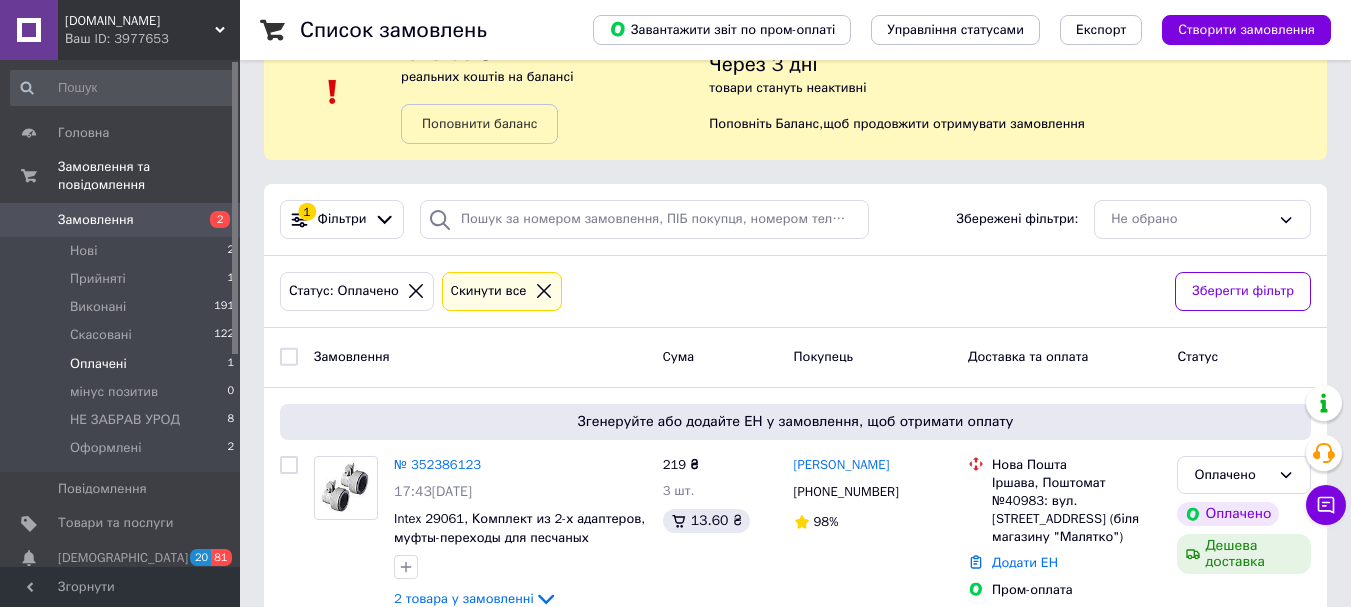 scroll, scrollTop: 104, scrollLeft: 0, axis: vertical 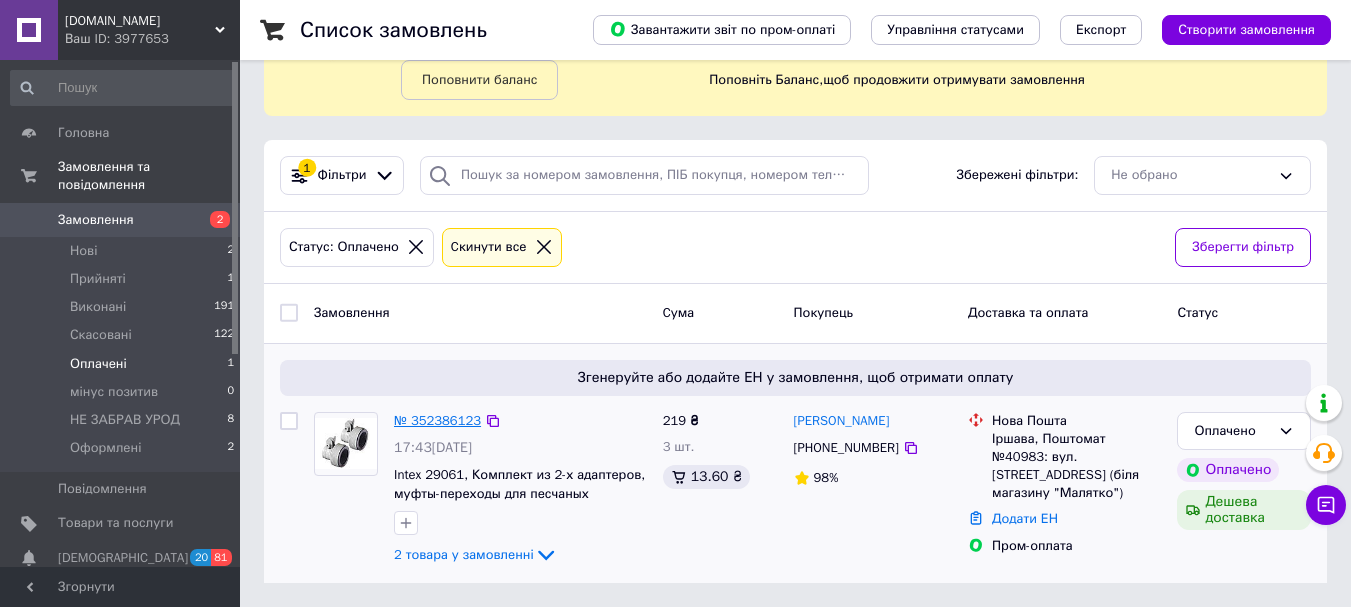 click on "№ 352386123" at bounding box center [437, 420] 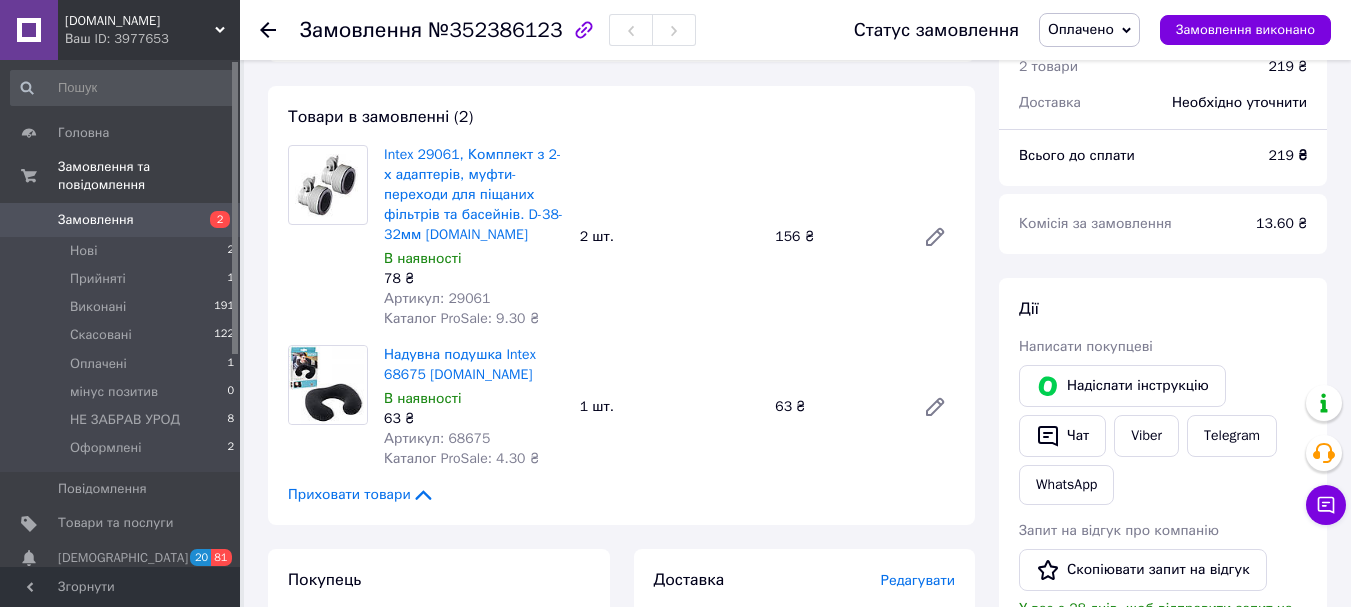 scroll, scrollTop: 104, scrollLeft: 0, axis: vertical 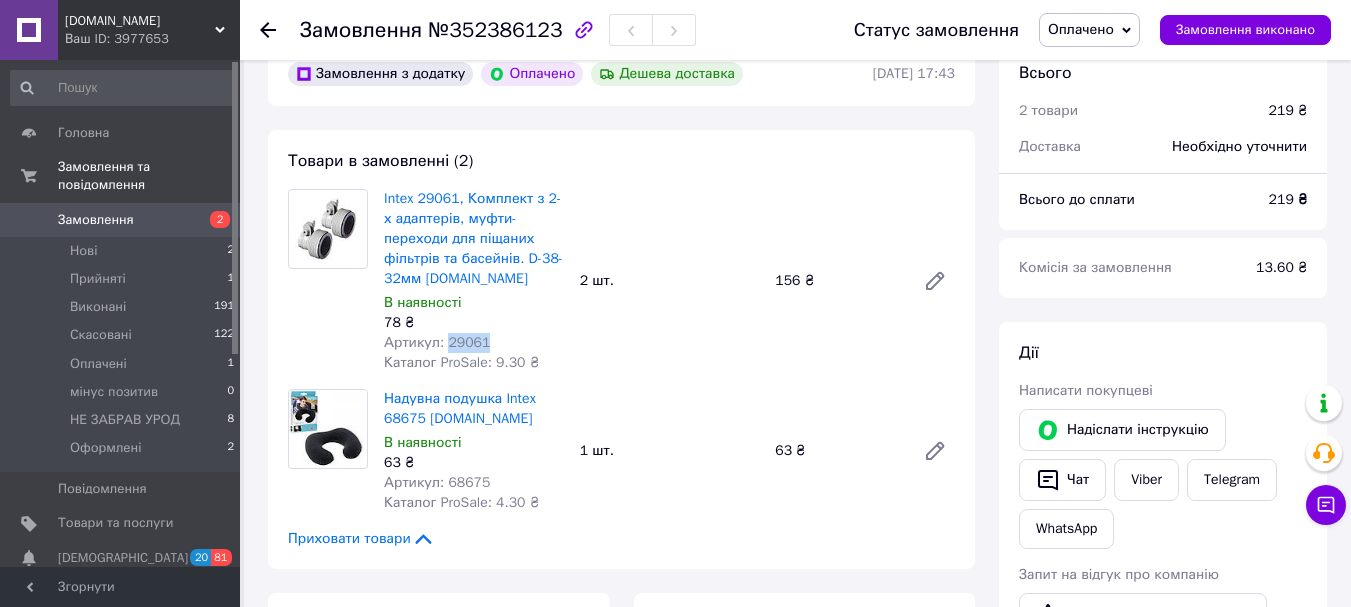 drag, startPoint x: 489, startPoint y: 336, endPoint x: 444, endPoint y: 340, distance: 45.17743 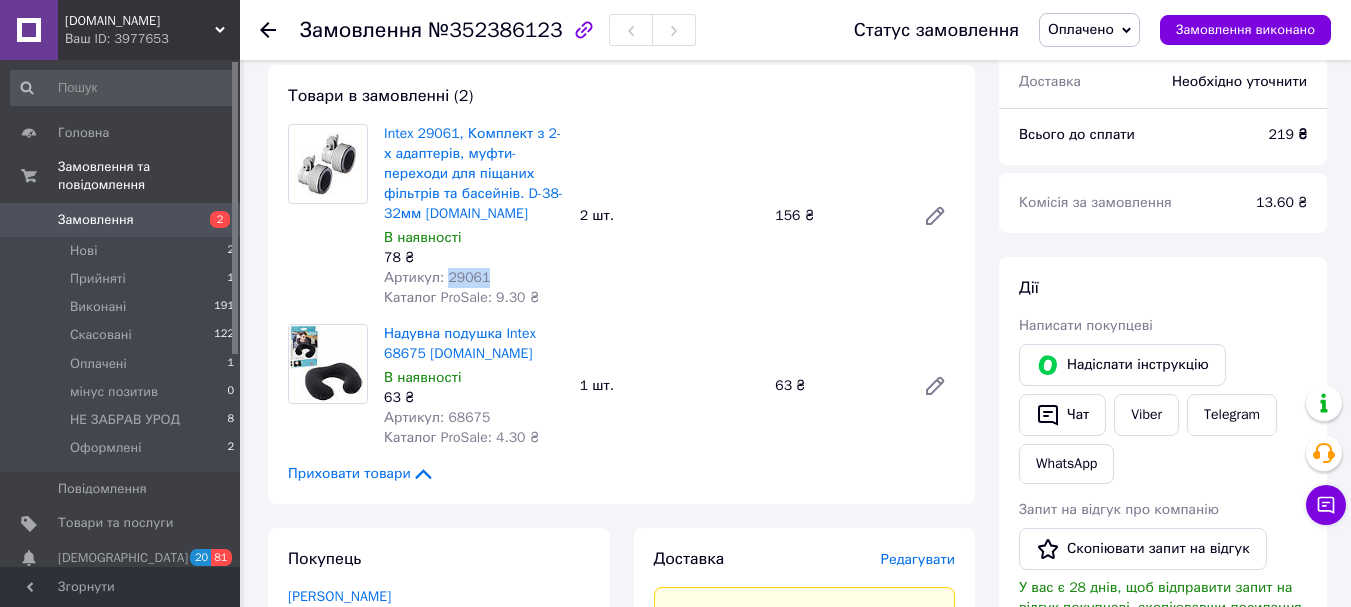 scroll, scrollTop: 204, scrollLeft: 0, axis: vertical 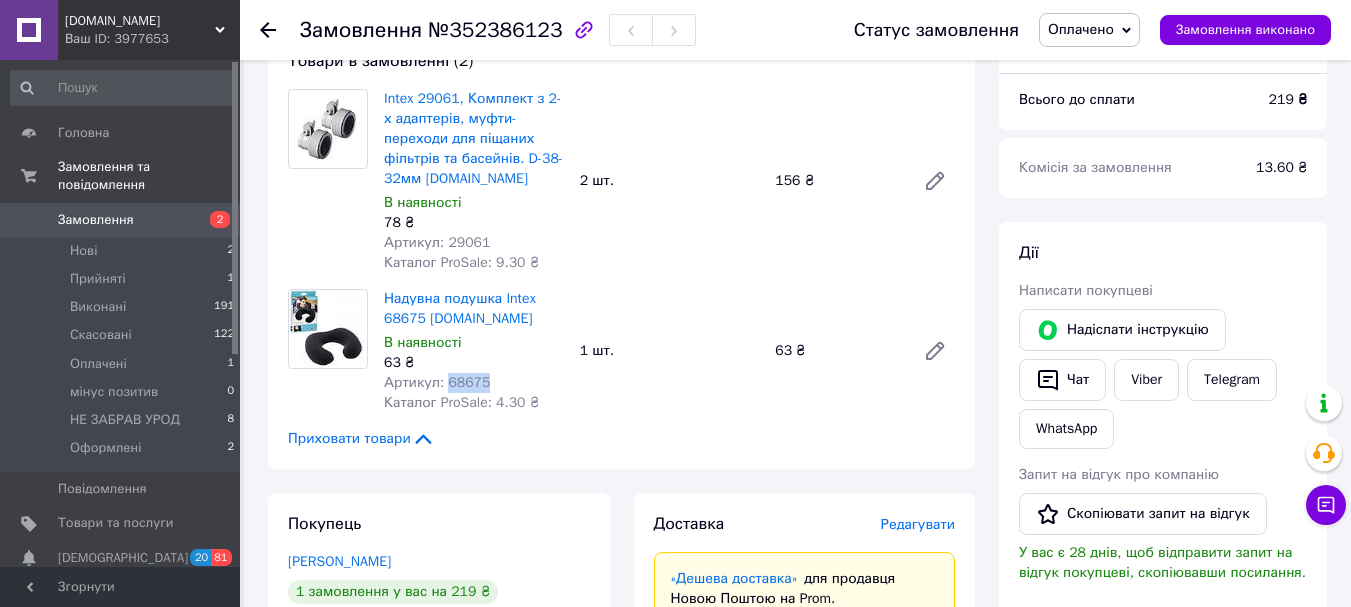 drag, startPoint x: 482, startPoint y: 382, endPoint x: 446, endPoint y: 381, distance: 36.013885 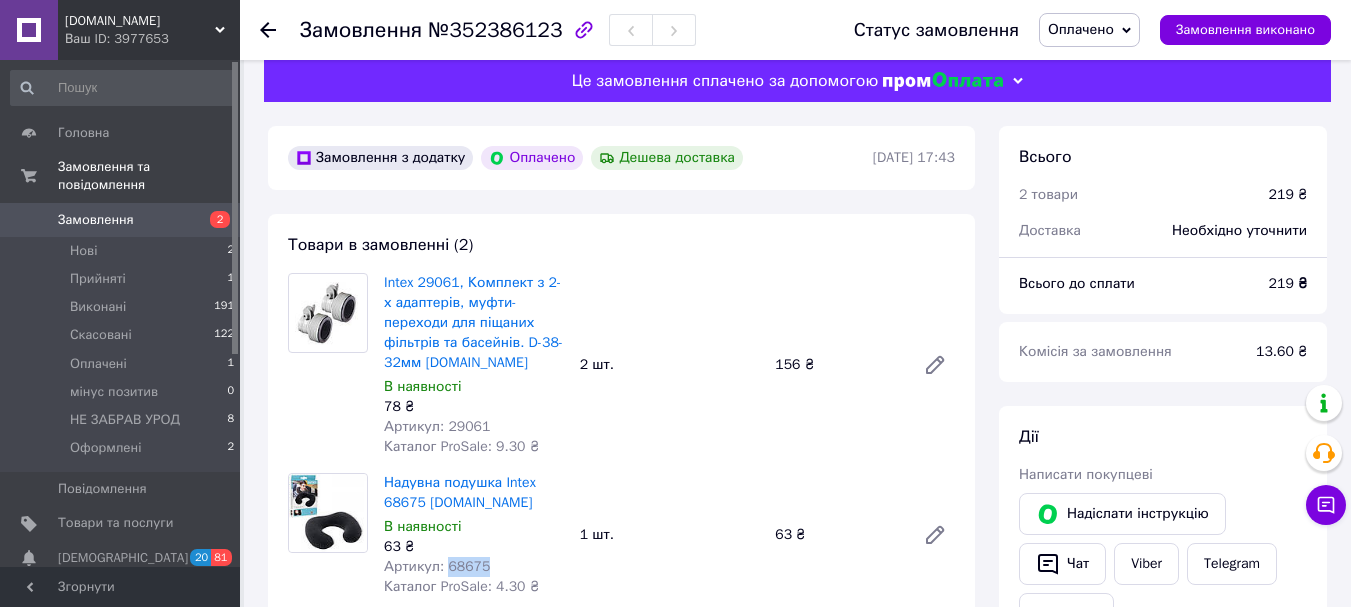 scroll, scrollTop: 4, scrollLeft: 0, axis: vertical 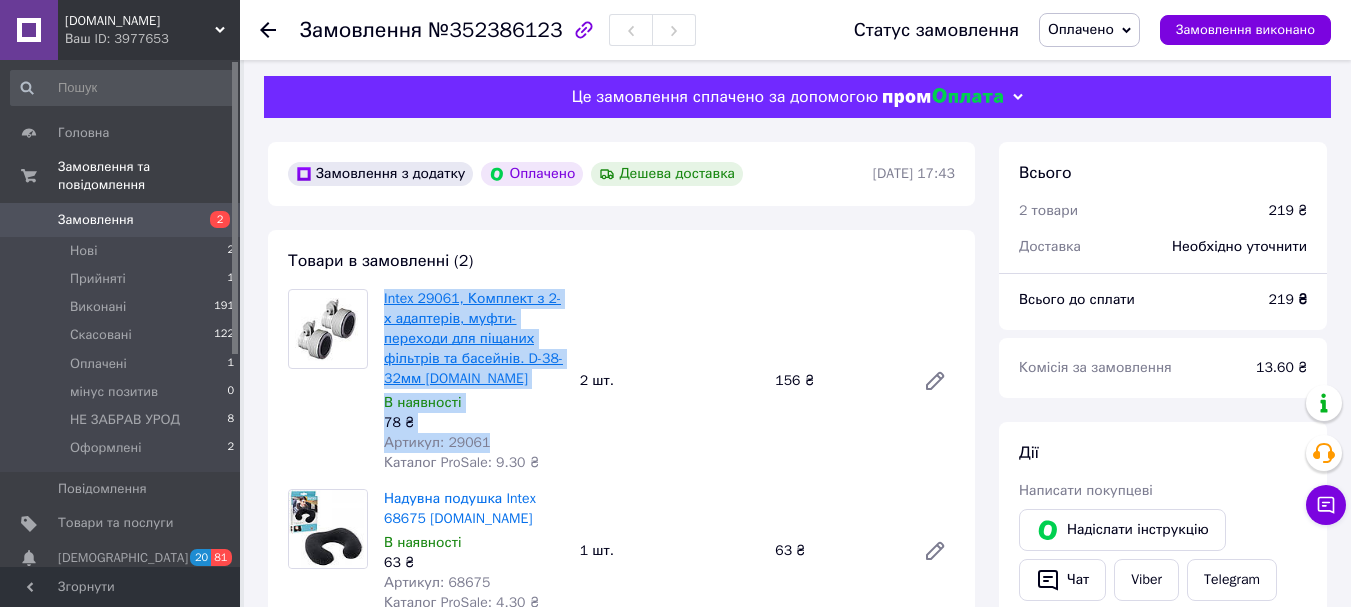 drag, startPoint x: 491, startPoint y: 441, endPoint x: 384, endPoint y: 303, distance: 174.62245 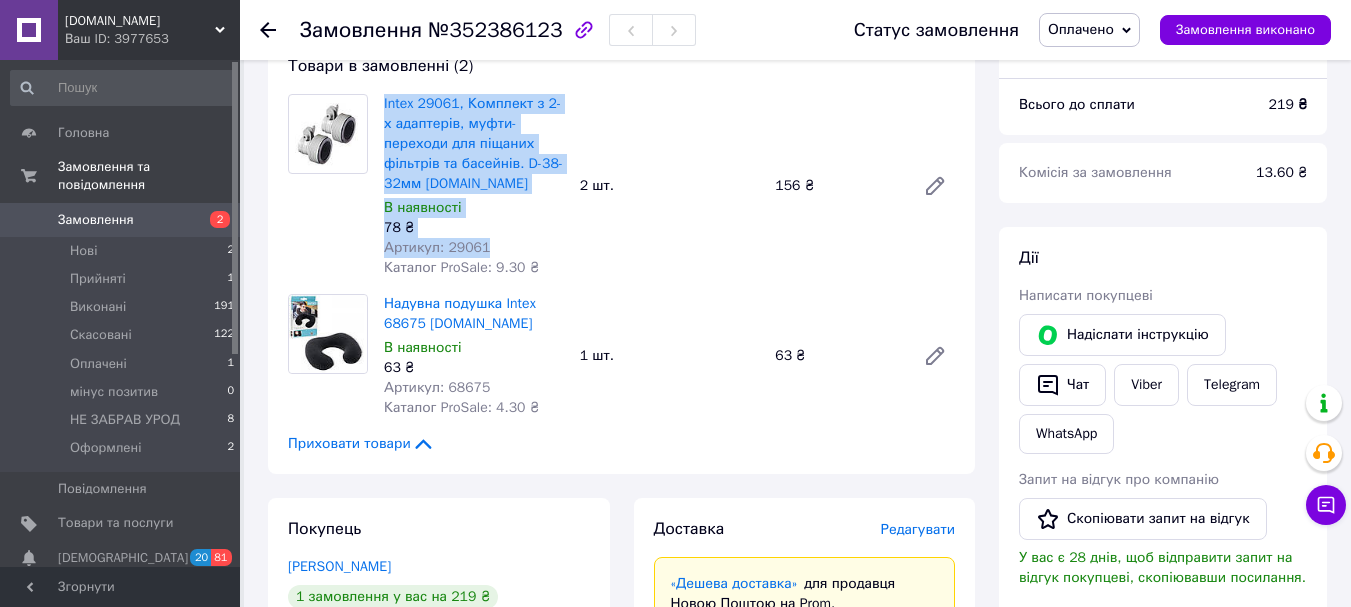 scroll, scrollTop: 204, scrollLeft: 0, axis: vertical 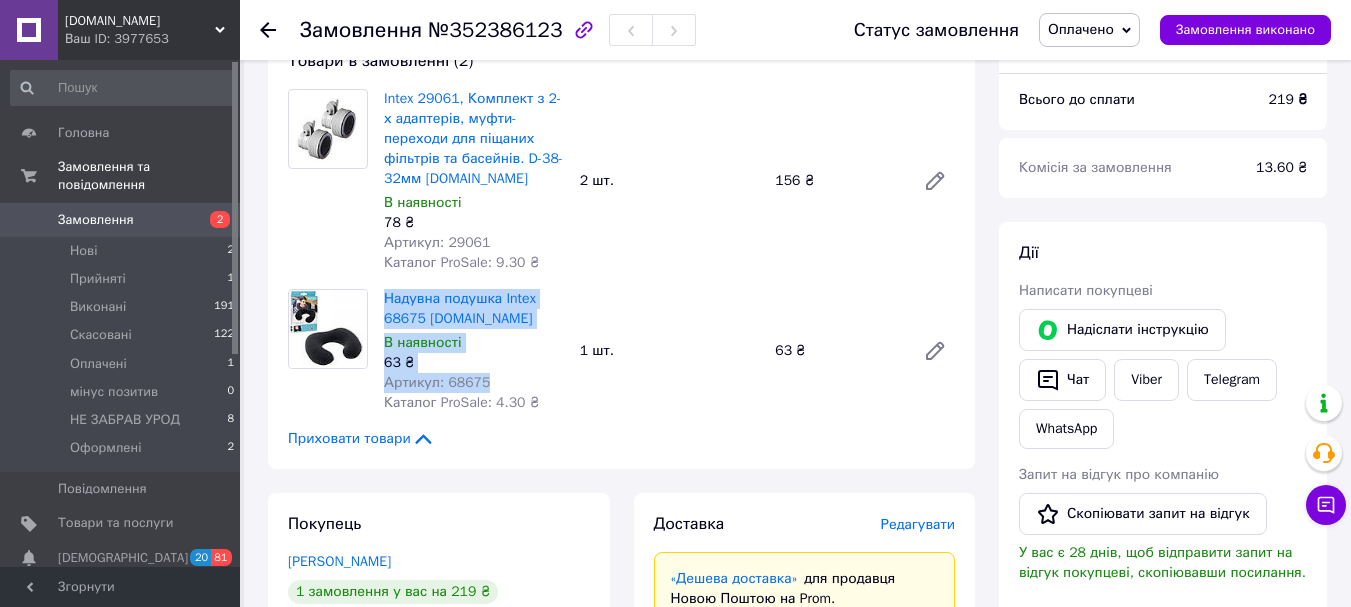 drag, startPoint x: 497, startPoint y: 381, endPoint x: 429, endPoint y: 317, distance: 93.38094 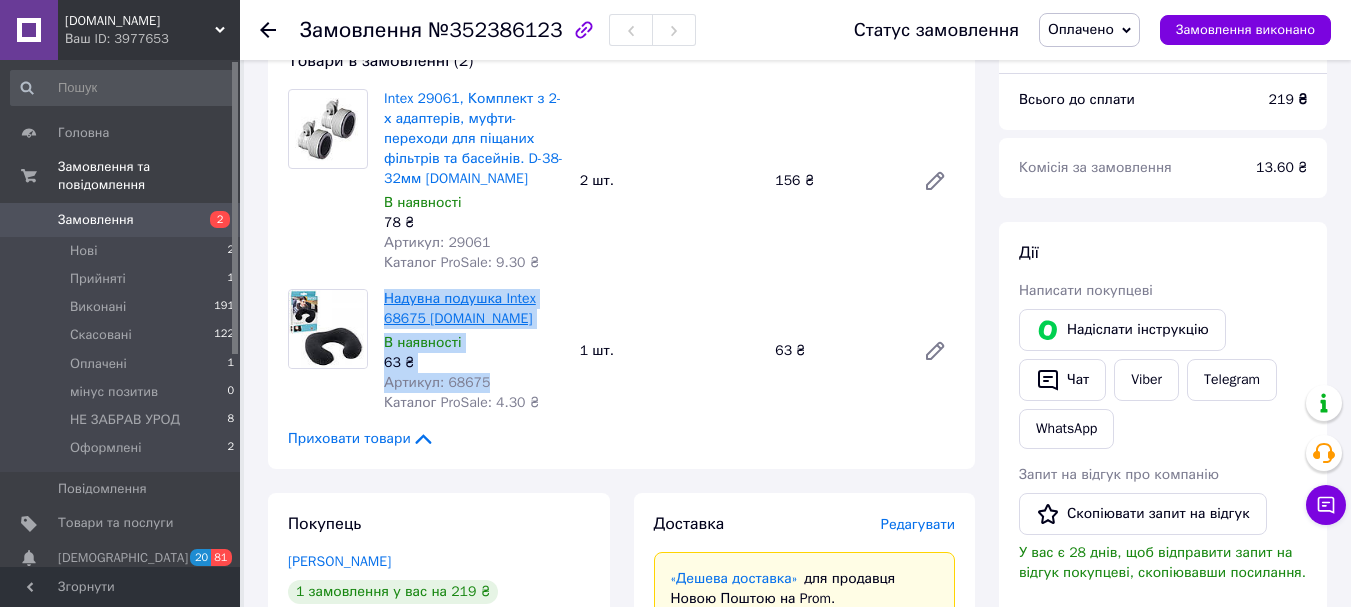 click on "Надувна подушка Intex 68675 juggernaut.pp.ua В наявності 63 ₴ Артикул: 68675 Каталог ProSale: 4.30 ₴" at bounding box center [474, 351] 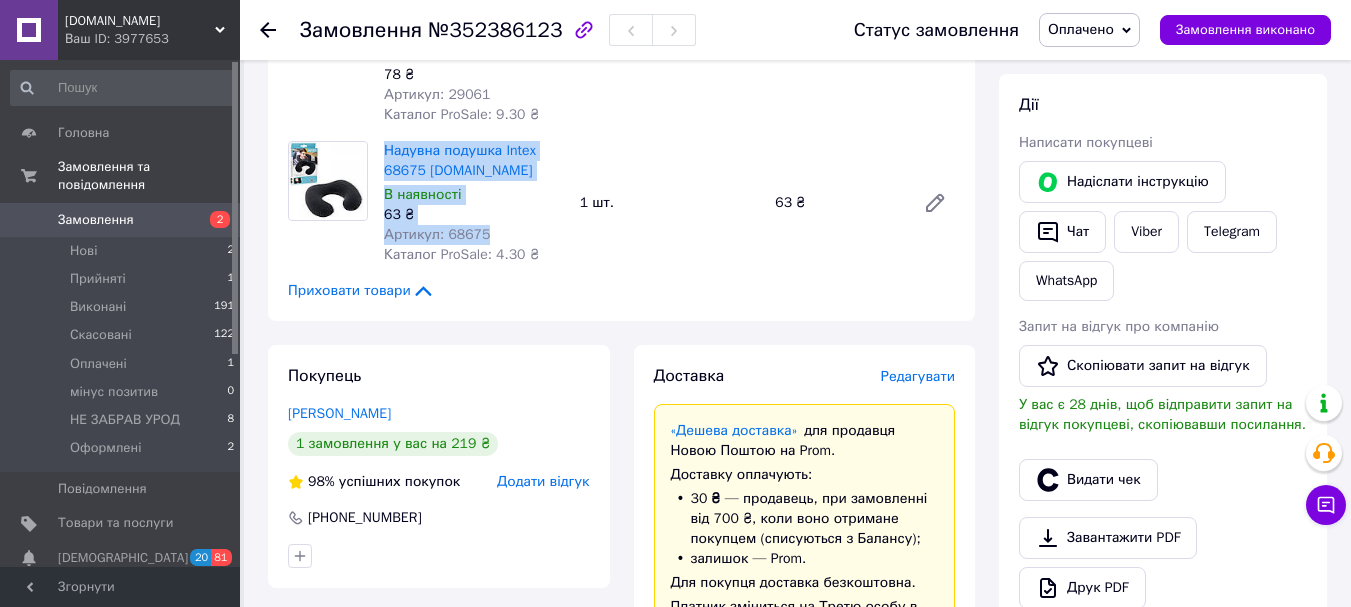 scroll, scrollTop: 500, scrollLeft: 0, axis: vertical 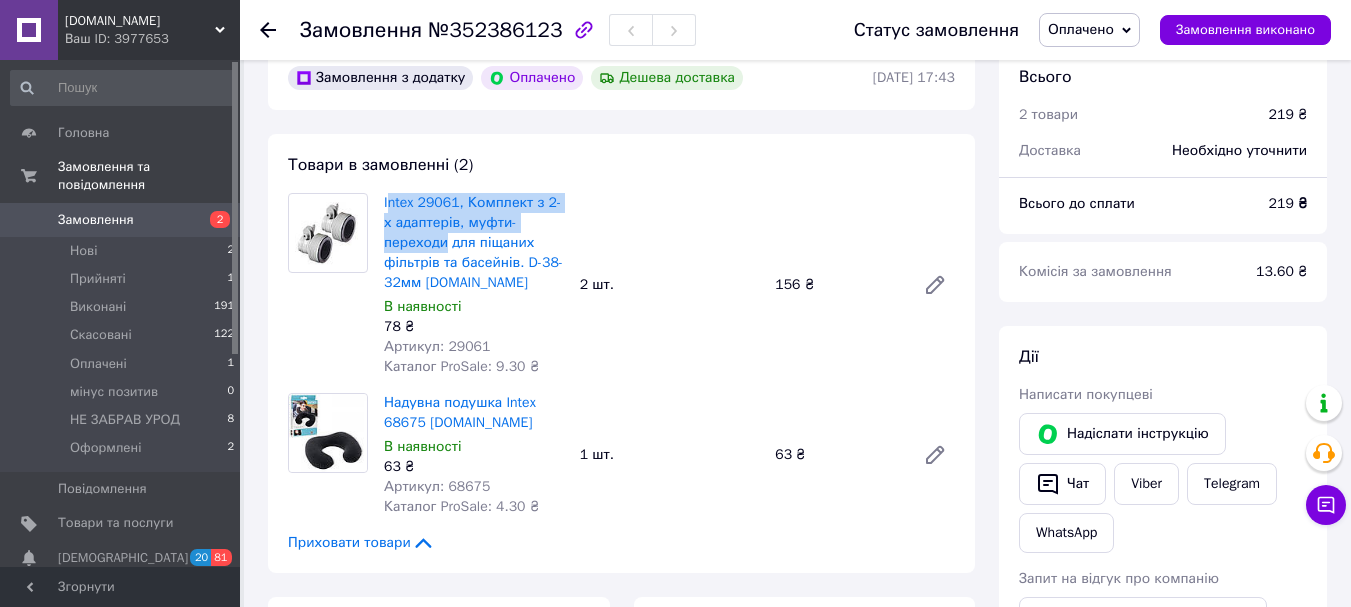 drag, startPoint x: 408, startPoint y: 190, endPoint x: 563, endPoint y: 220, distance: 157.87654 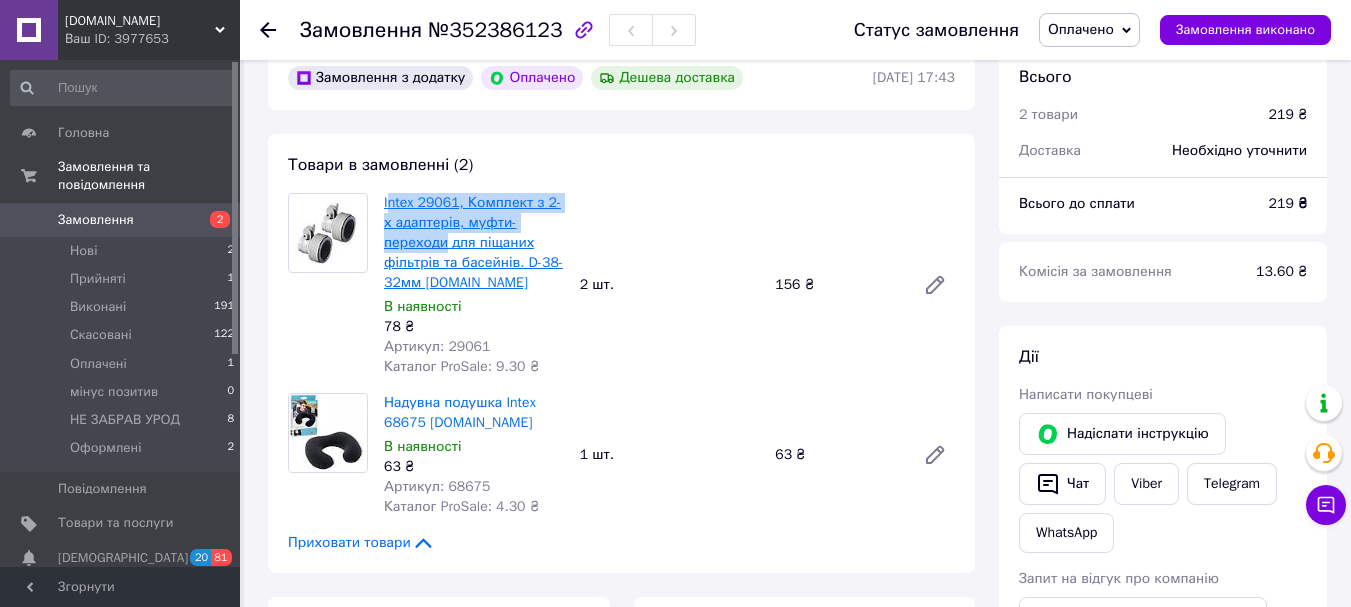 copy on "ntex 29061, Комплект з 2-х адаптерів, муфти-переходи" 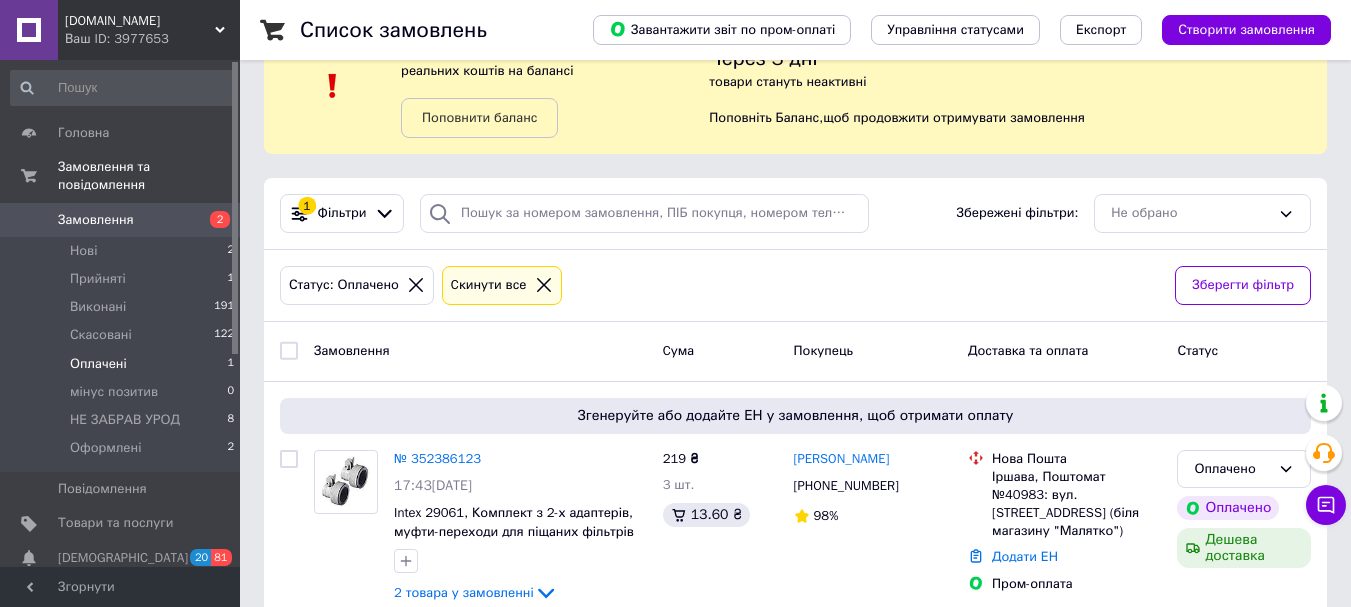 scroll, scrollTop: 100, scrollLeft: 0, axis: vertical 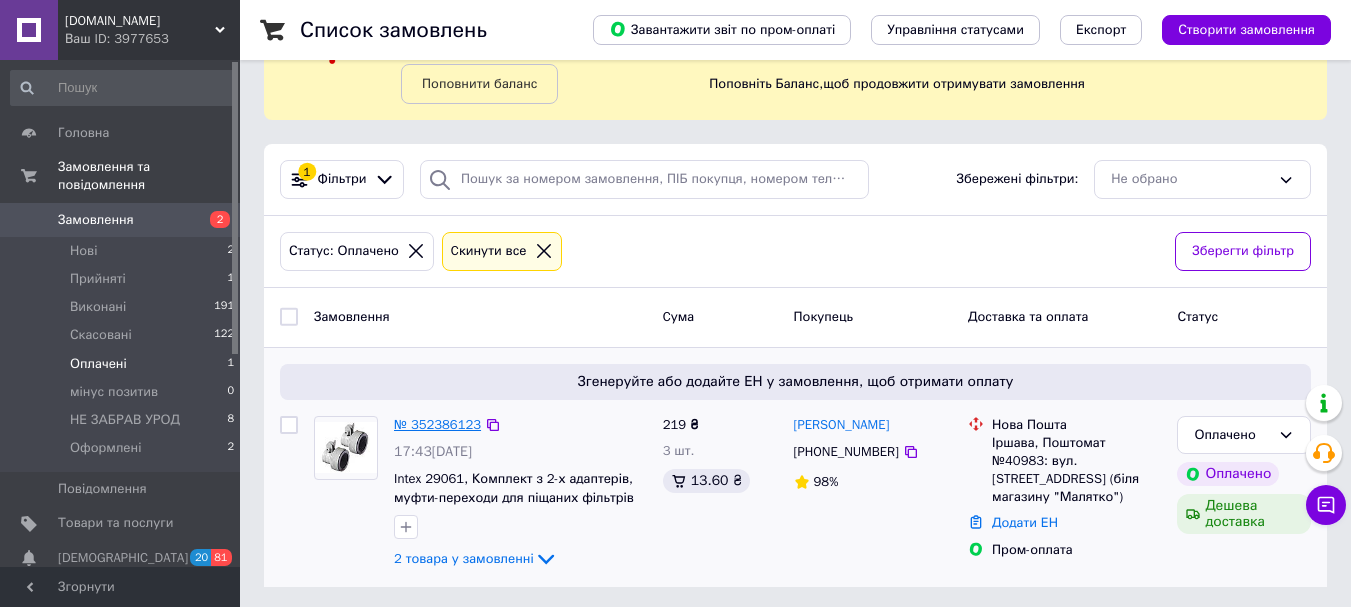 click on "№ 352386123" at bounding box center (437, 424) 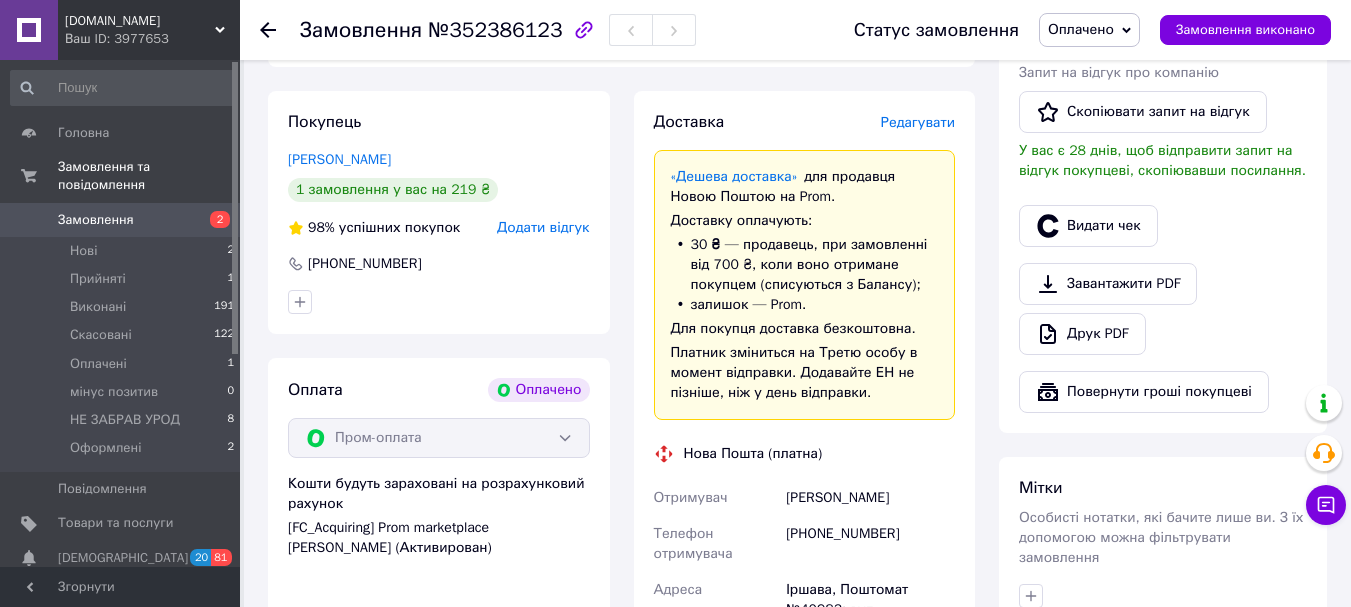scroll, scrollTop: 800, scrollLeft: 0, axis: vertical 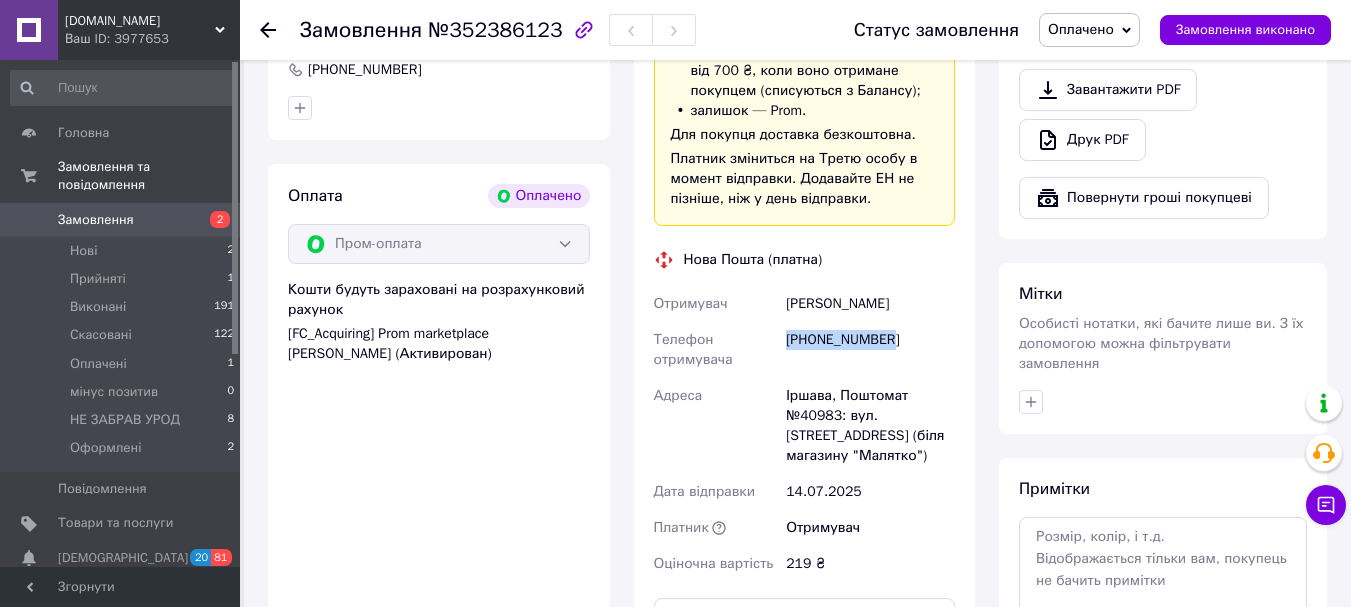 drag, startPoint x: 890, startPoint y: 336, endPoint x: 790, endPoint y: 338, distance: 100.02 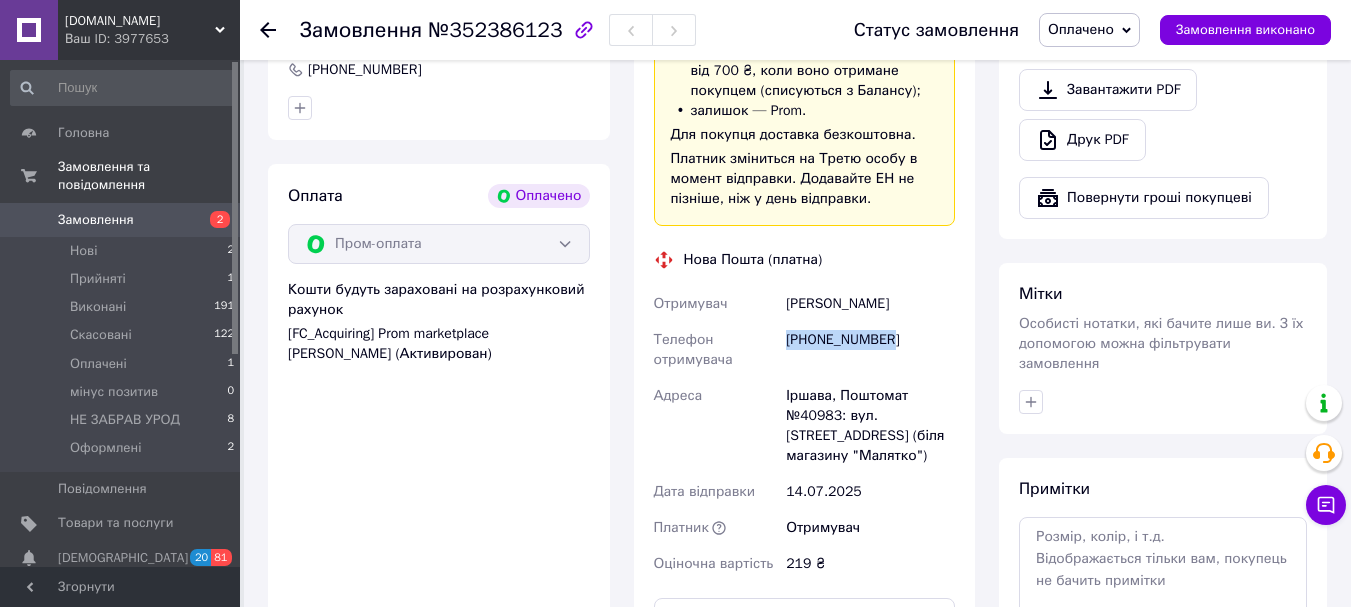copy on "[PHONE_NUMBER]" 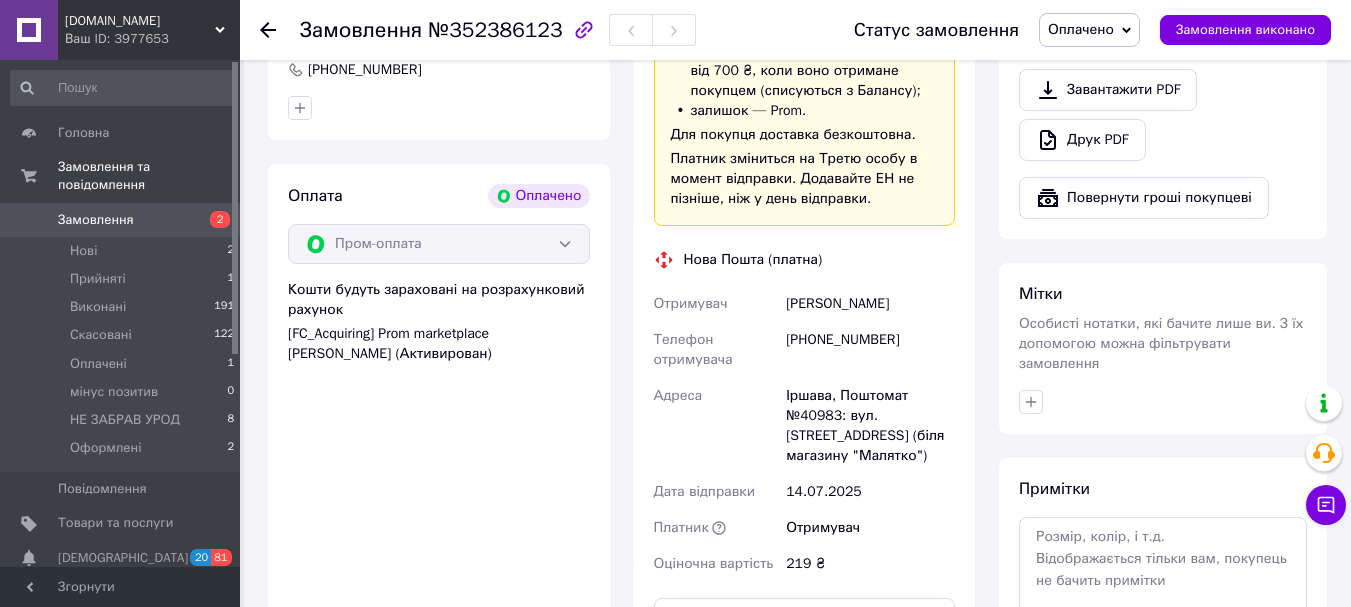 click on "Пинчук Пётр" at bounding box center (870, 304) 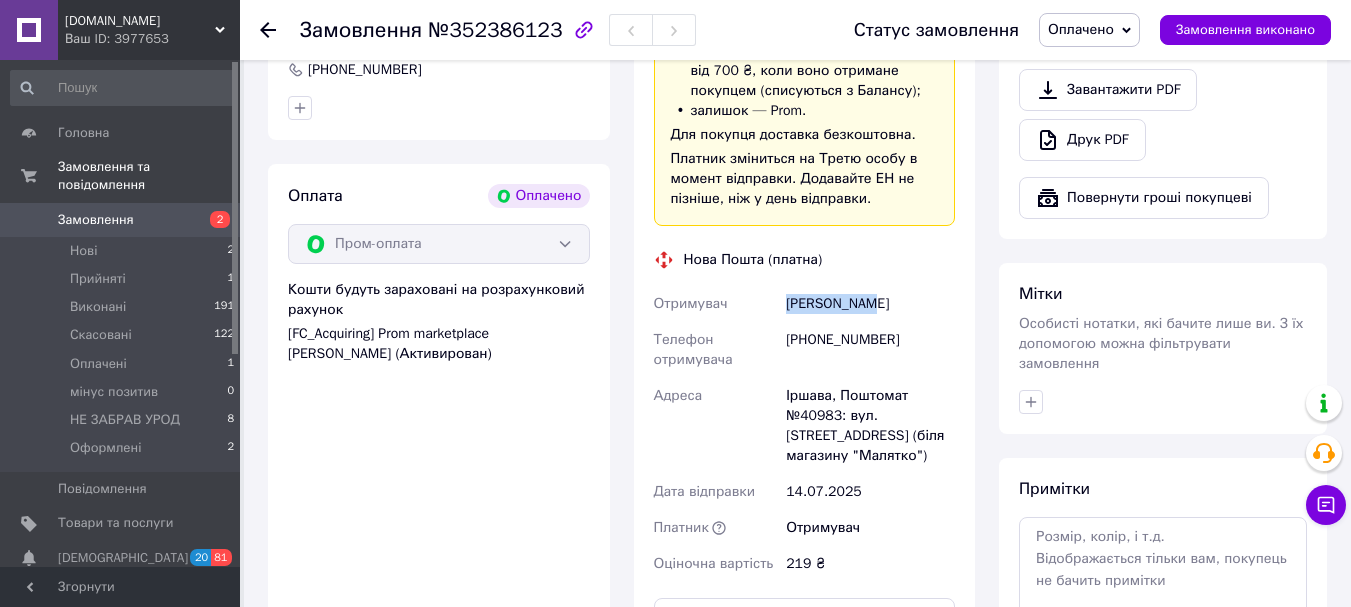 drag, startPoint x: 884, startPoint y: 301, endPoint x: 788, endPoint y: 304, distance: 96.04687 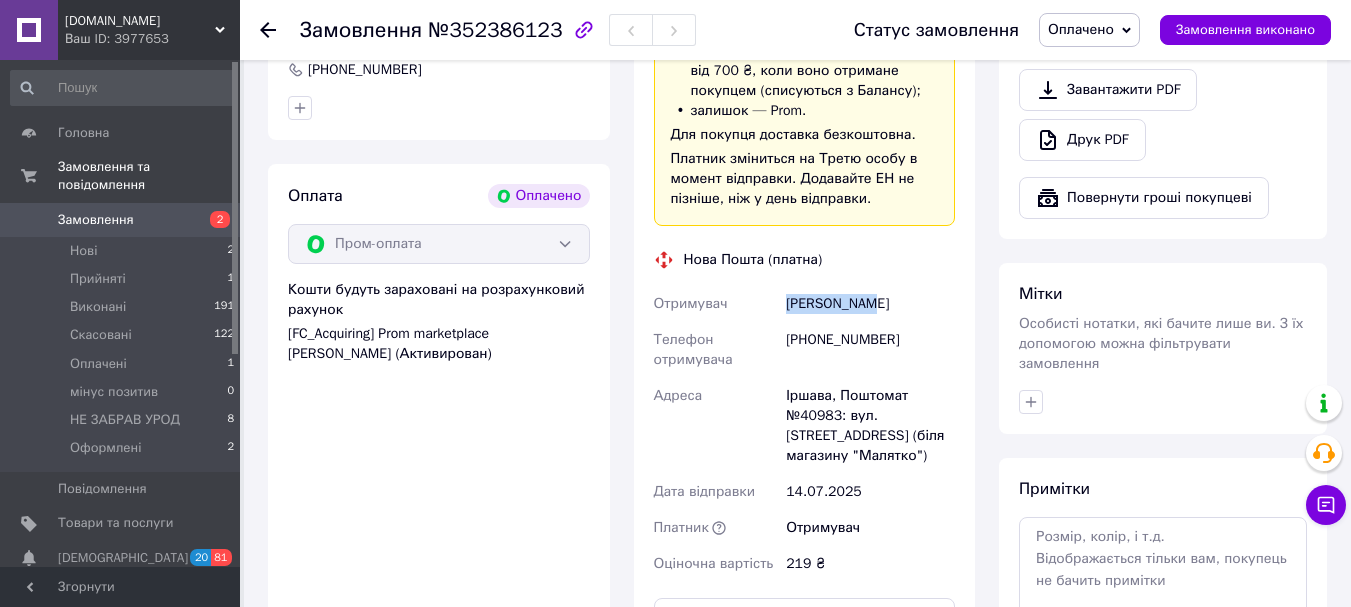 click on "Пинчук Пётр" at bounding box center [870, 304] 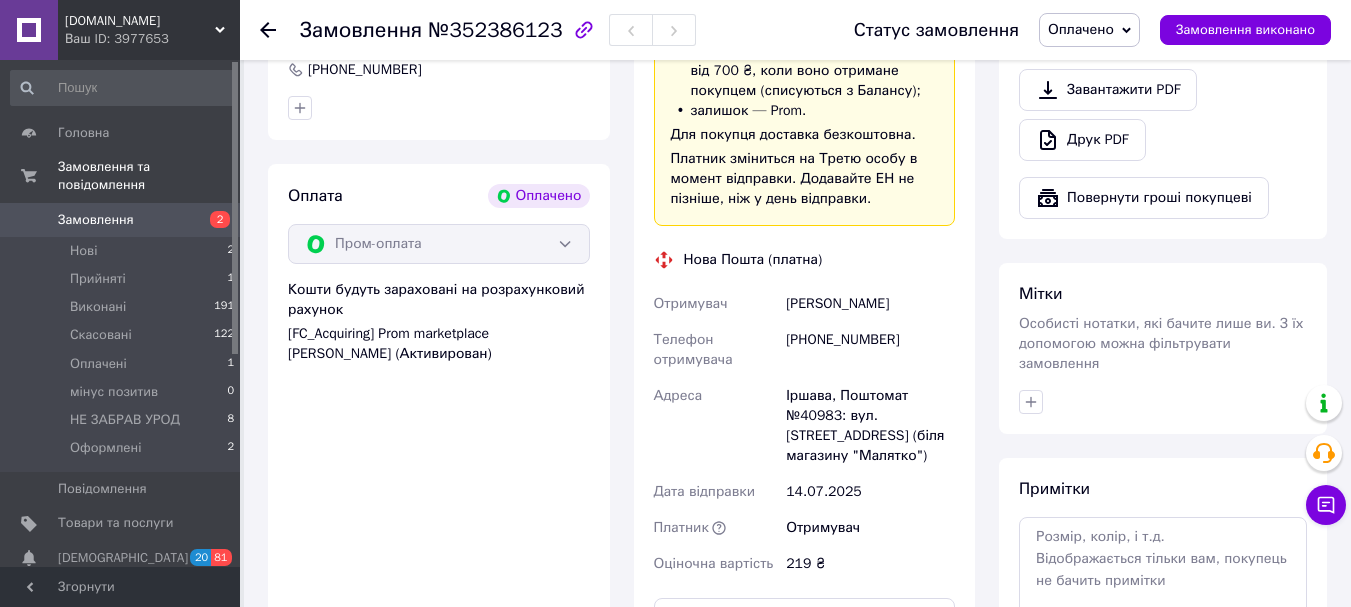 click on "Пинчук Пётр" at bounding box center (870, 304) 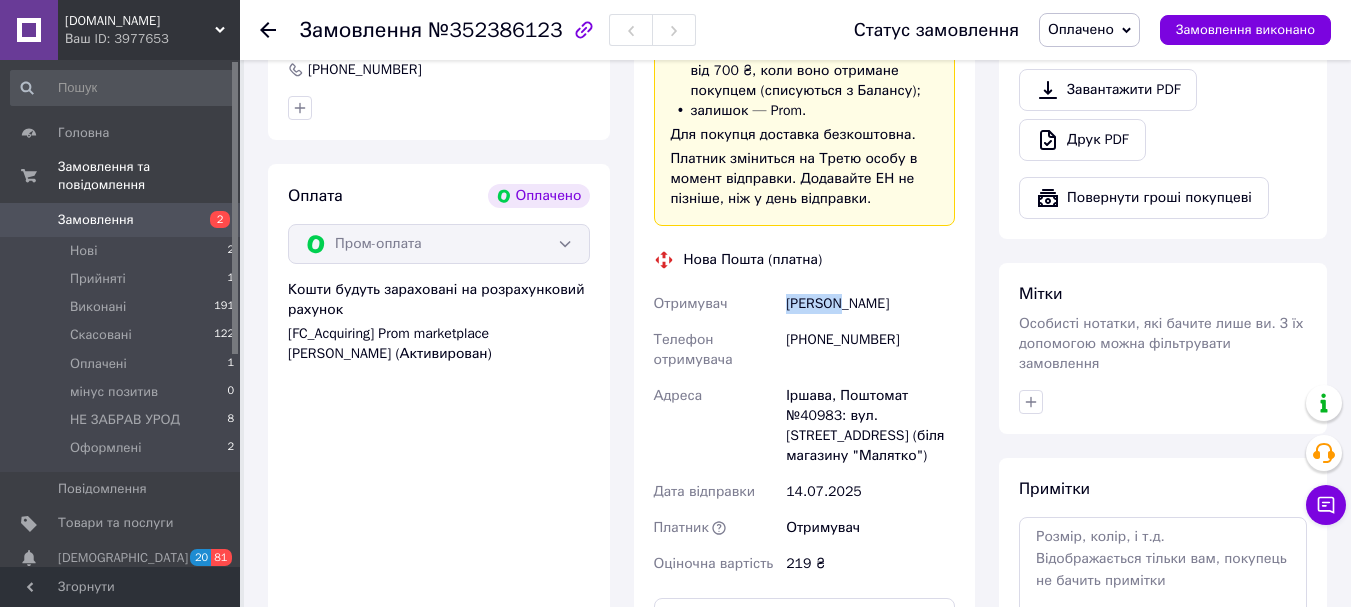 click on "Пинчук Пётр" at bounding box center (870, 304) 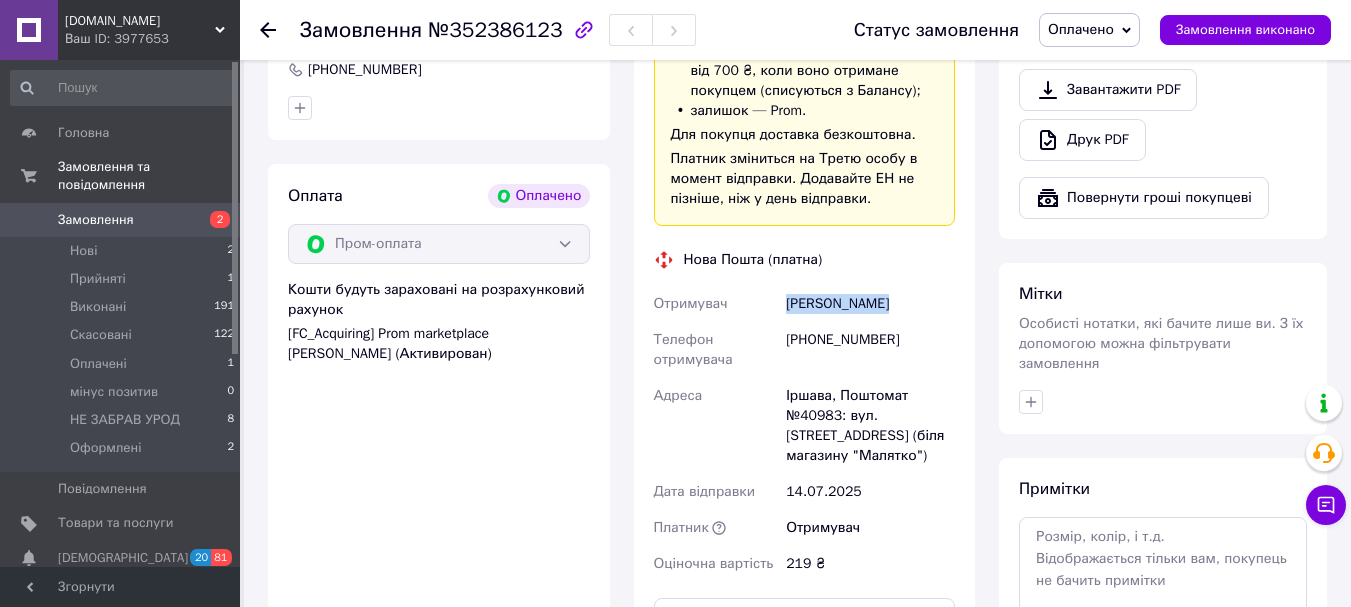click on "Пинчук Пётр" at bounding box center (870, 304) 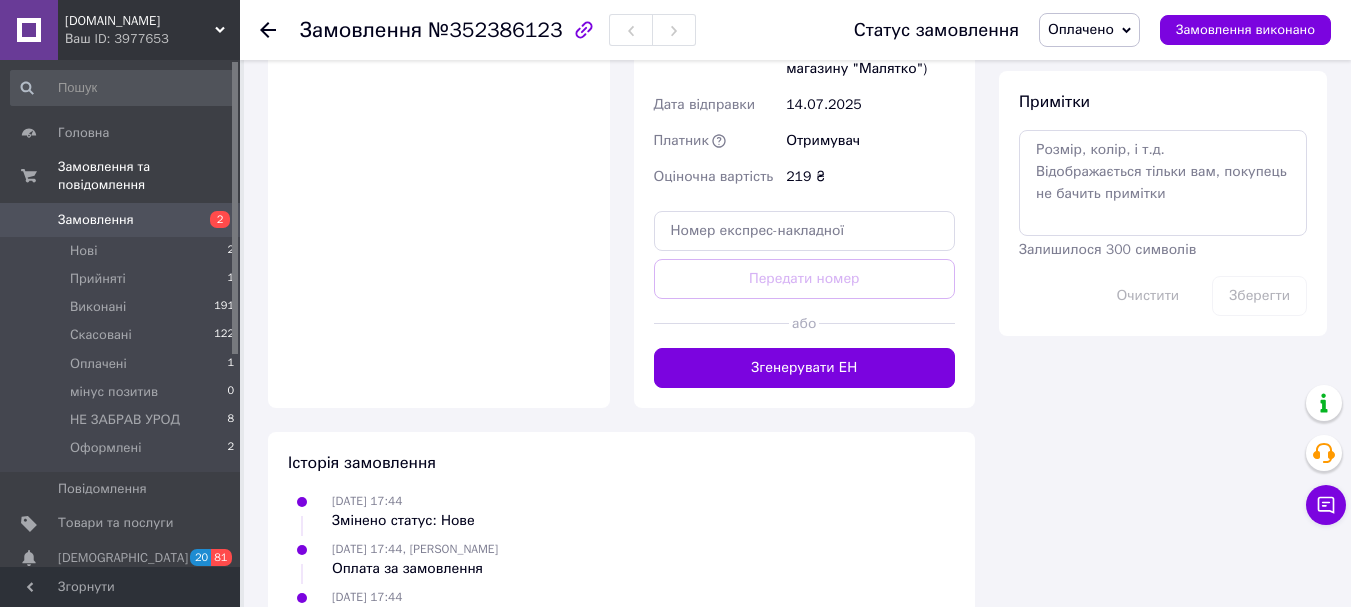 scroll, scrollTop: 1200, scrollLeft: 0, axis: vertical 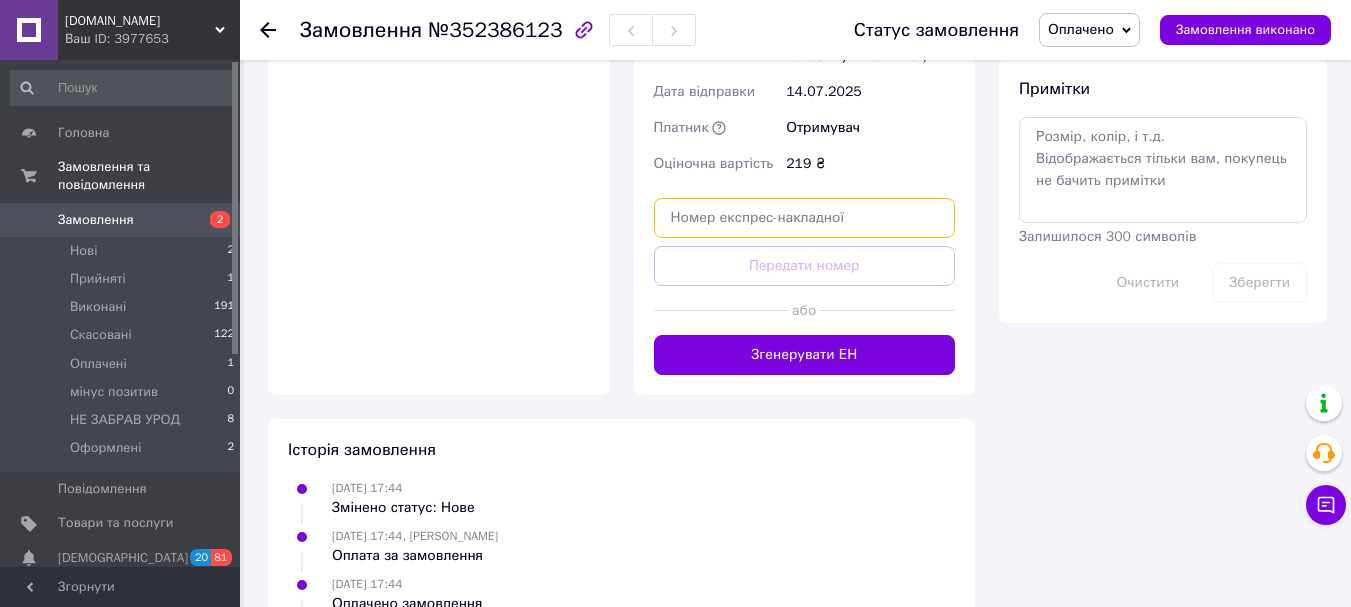 paste on "20451204998139" 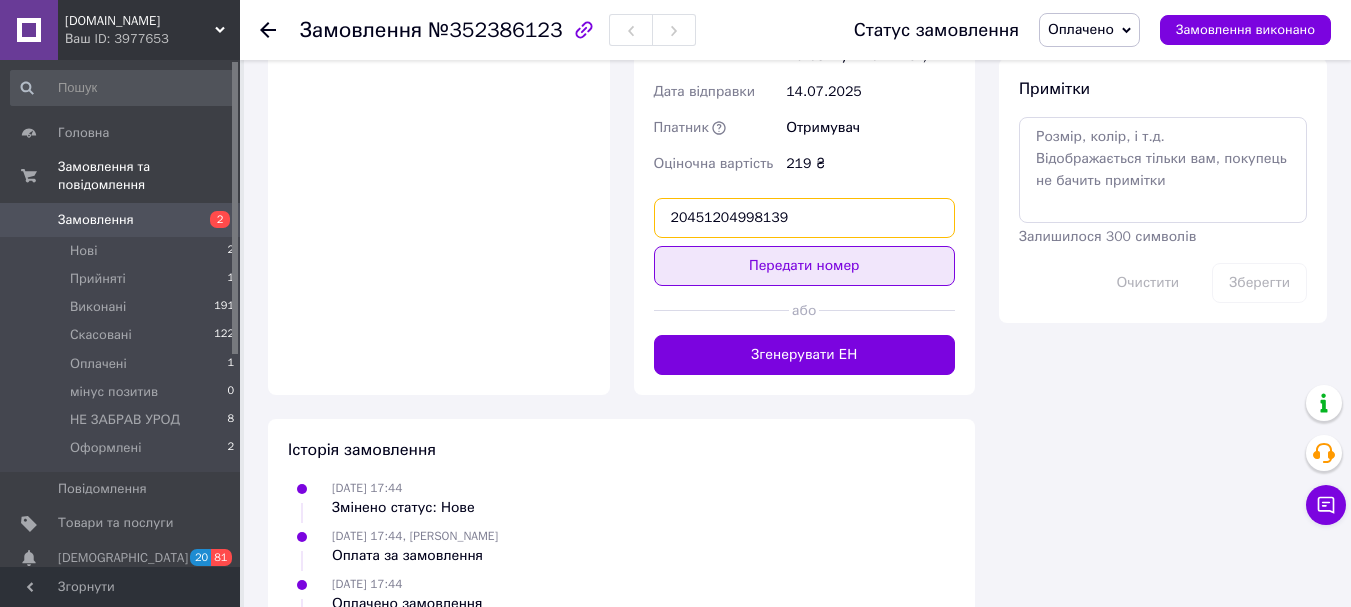 type on "20451204998139" 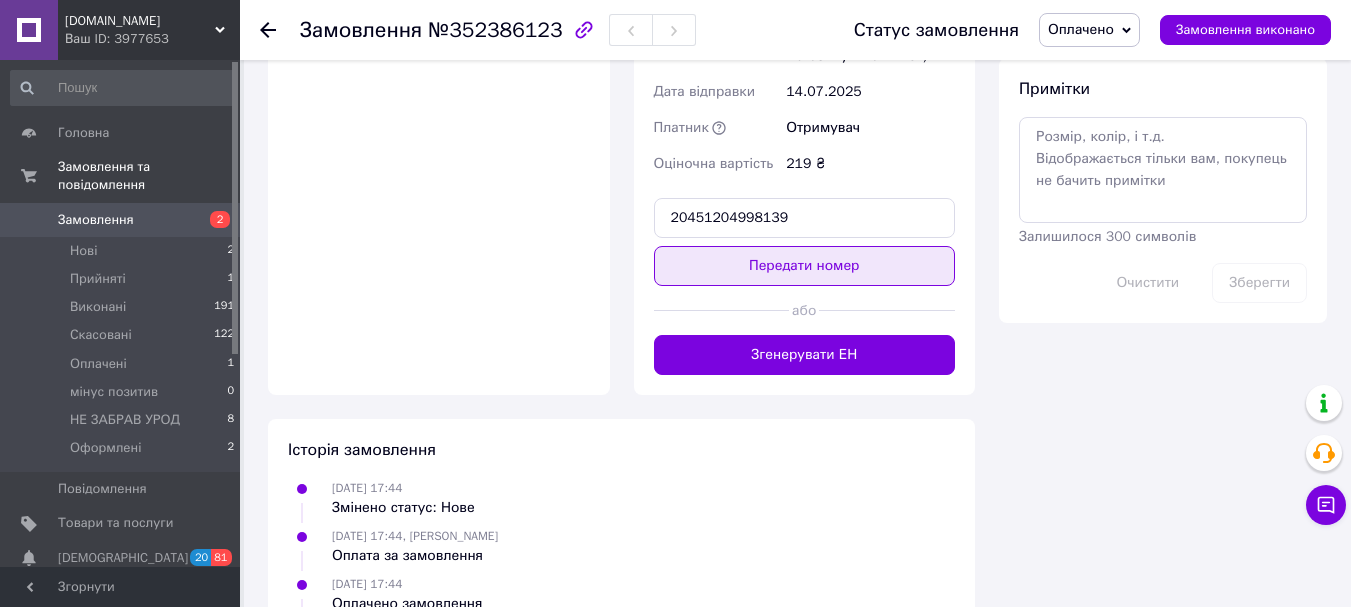 click on "Передати номер" at bounding box center (805, 266) 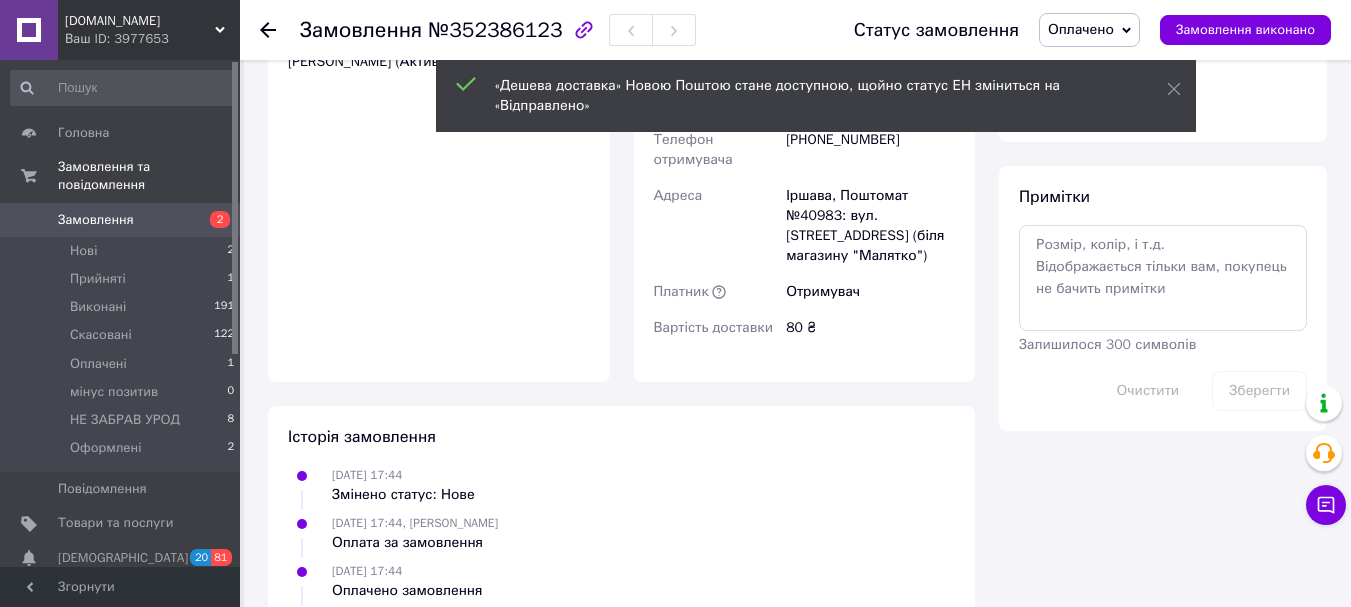 scroll, scrollTop: 1000, scrollLeft: 0, axis: vertical 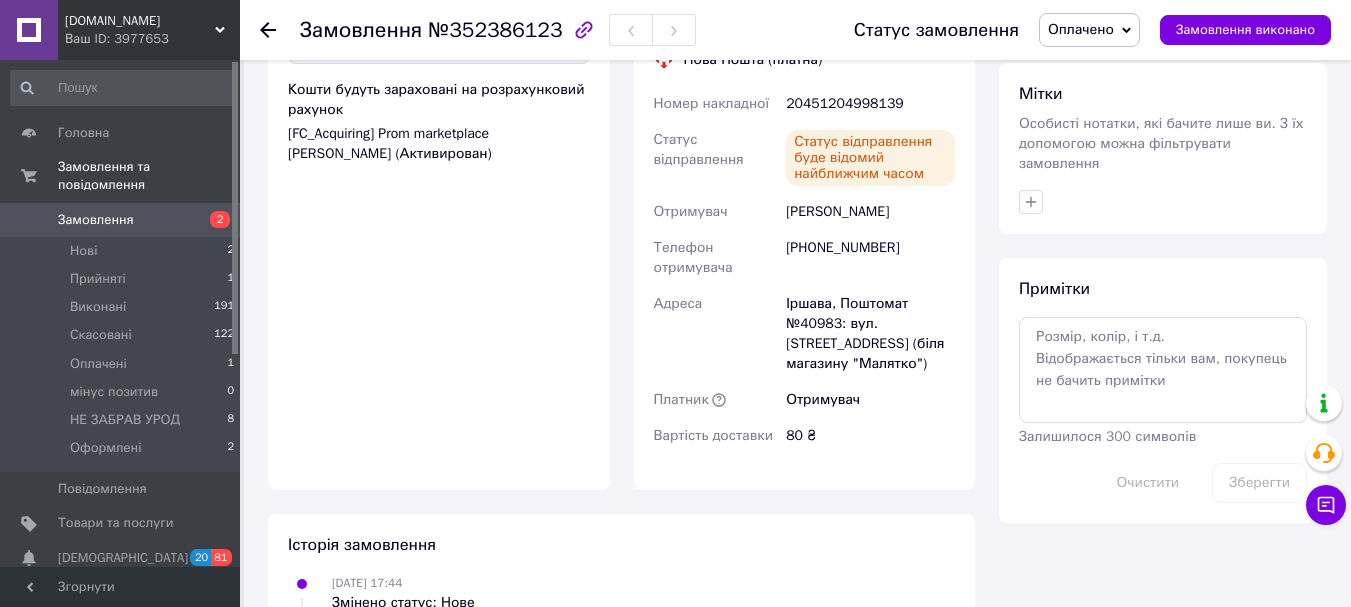 click 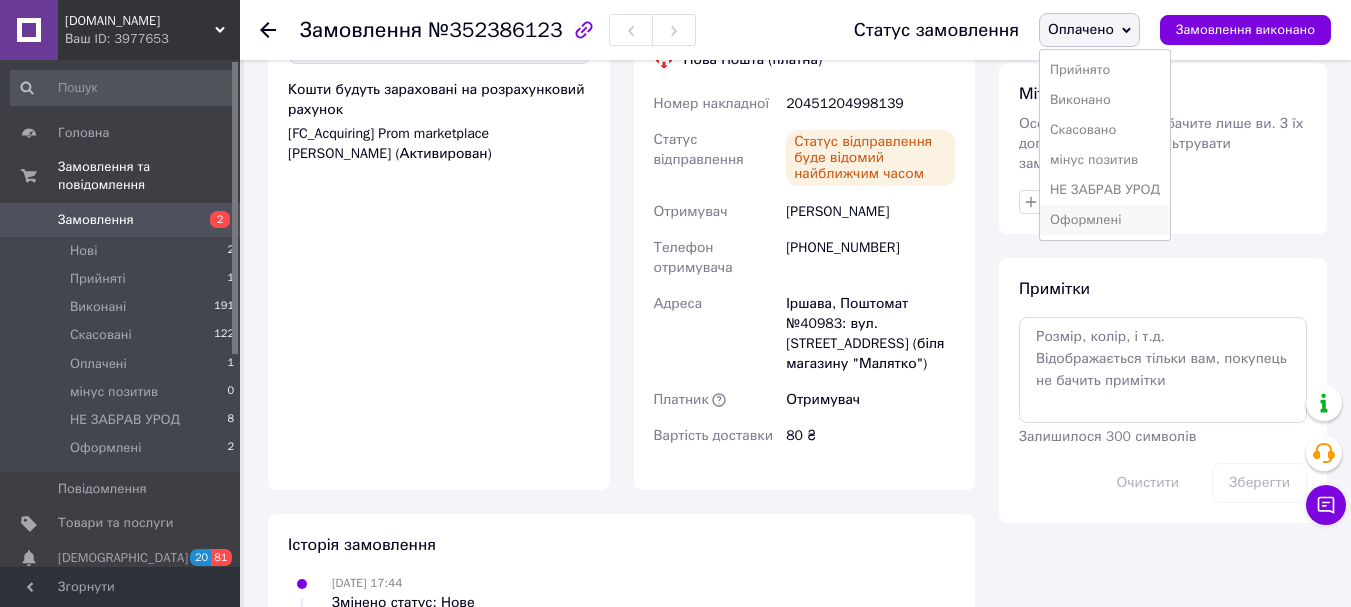 click on "Оформлені" at bounding box center (1105, 220) 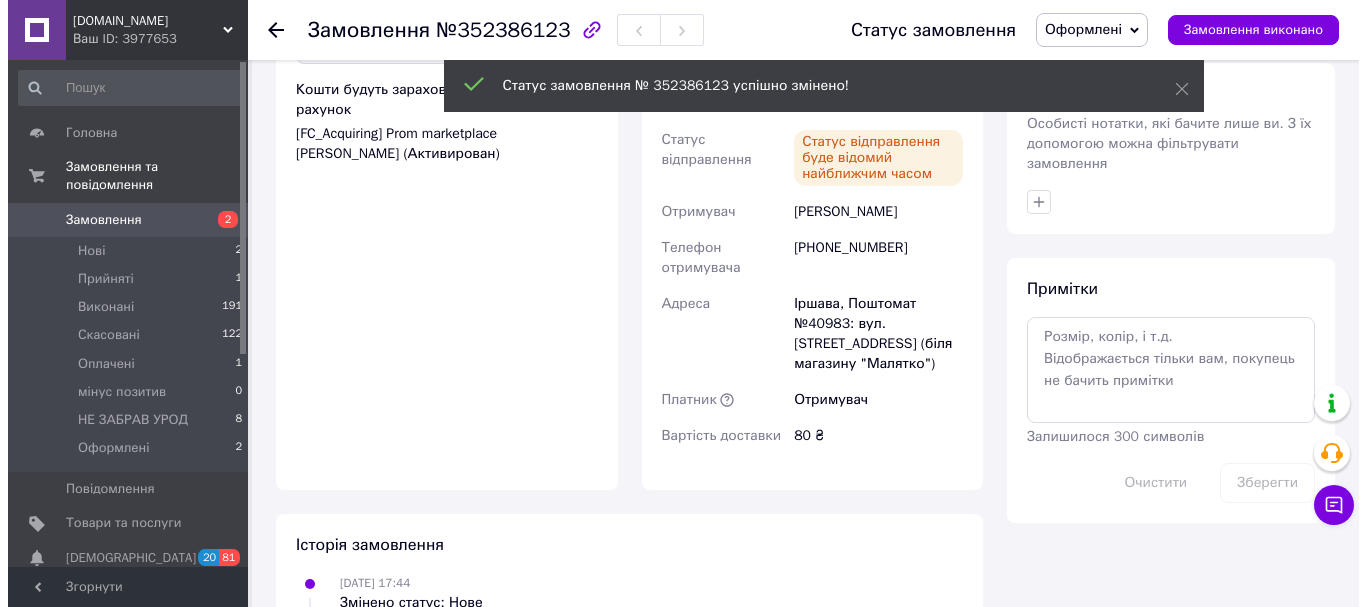 scroll, scrollTop: 0, scrollLeft: 0, axis: both 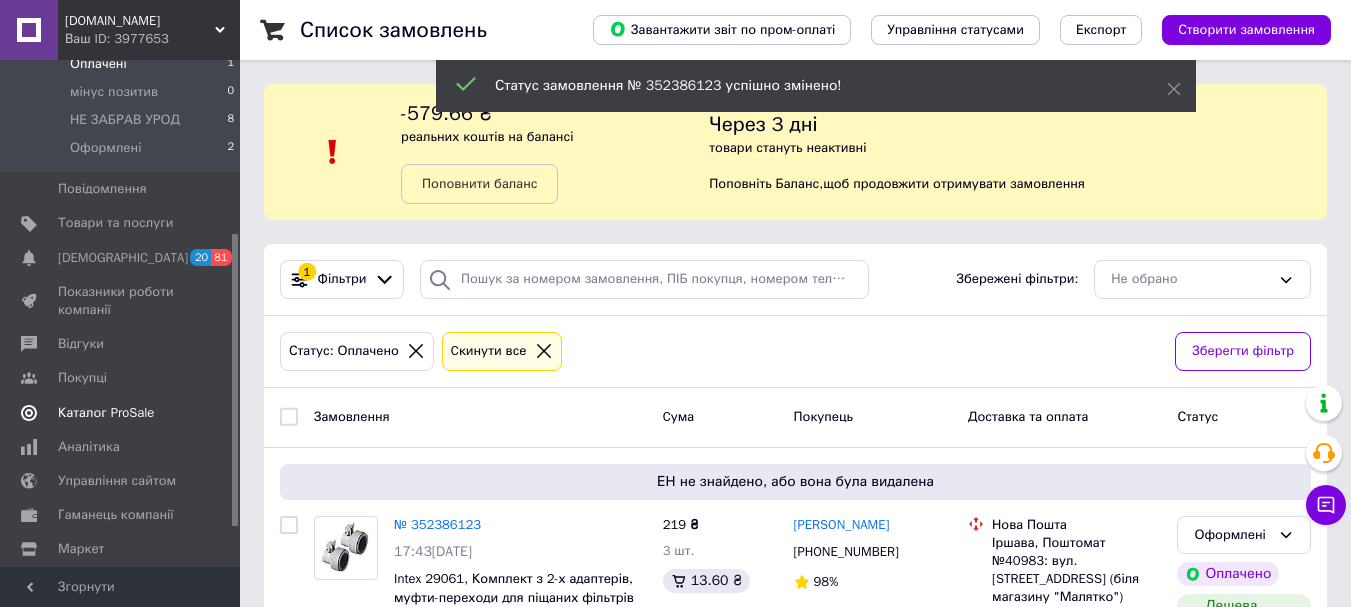 click on "Каталог ProSale" at bounding box center [106, 413] 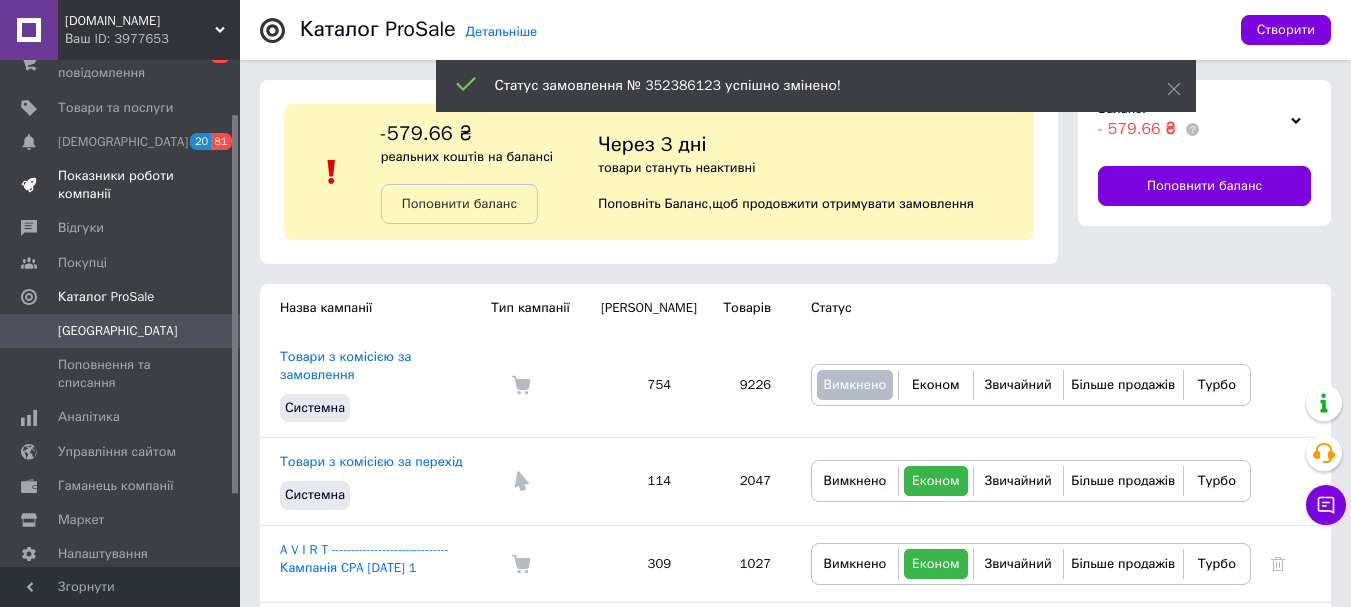 scroll, scrollTop: 69, scrollLeft: 0, axis: vertical 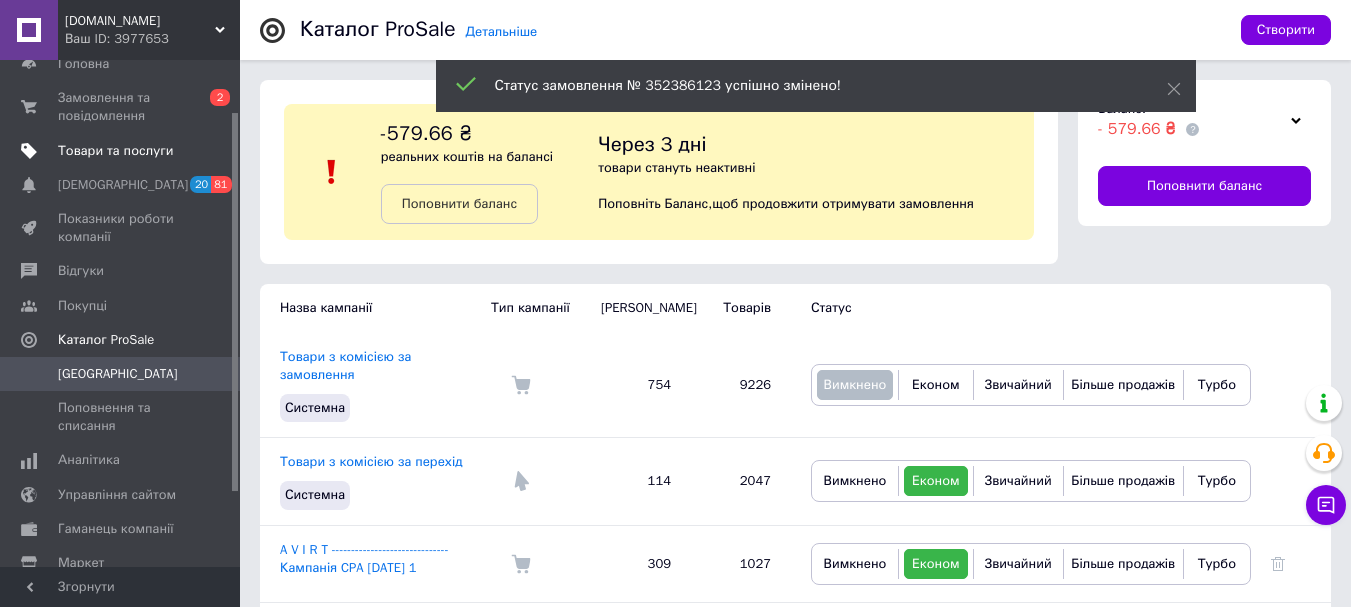 click on "Товари та послуги" at bounding box center [115, 151] 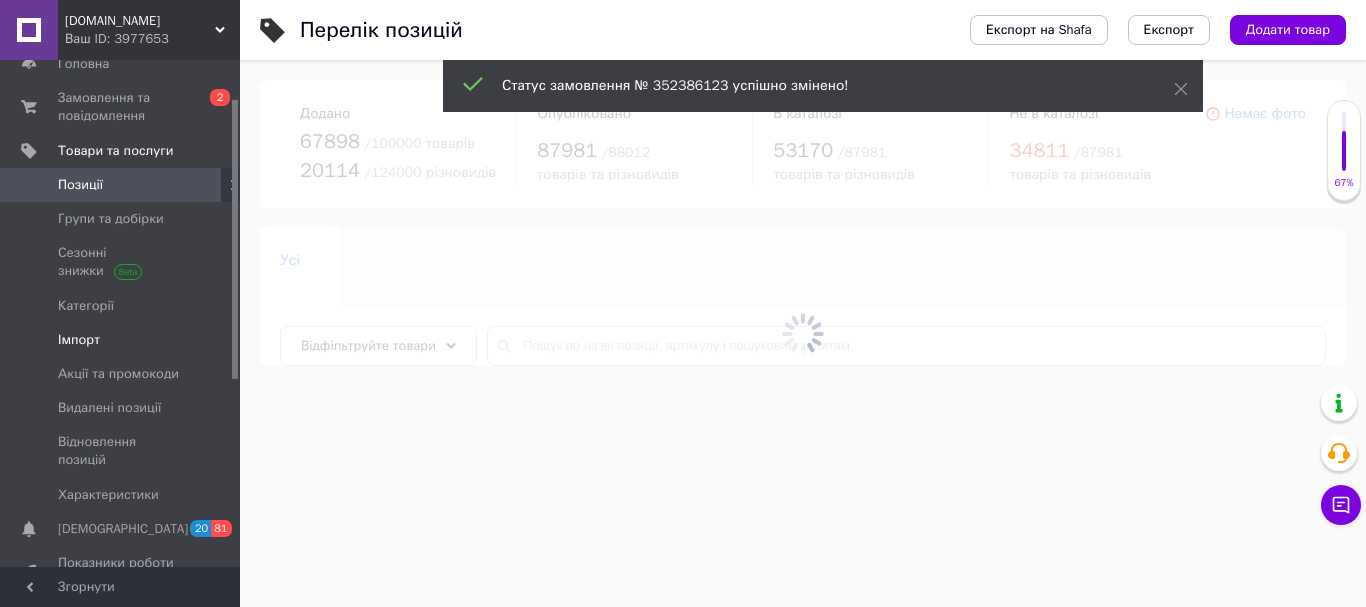 click on "Імпорт" at bounding box center [79, 340] 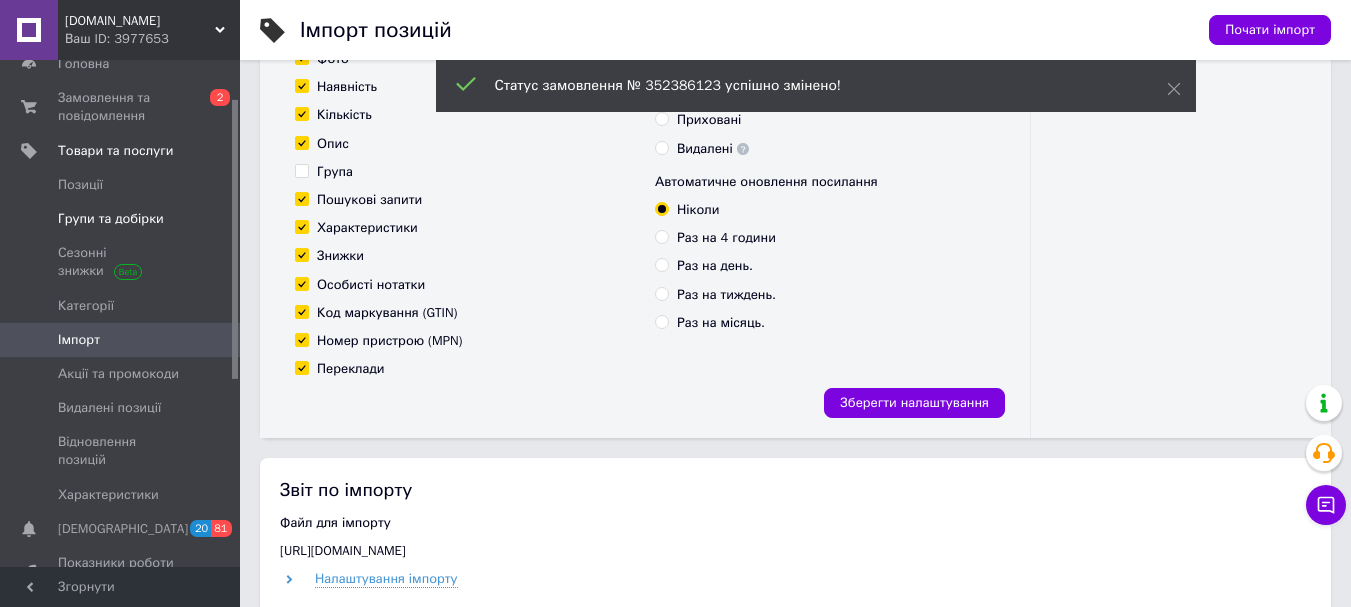 scroll, scrollTop: 300, scrollLeft: 0, axis: vertical 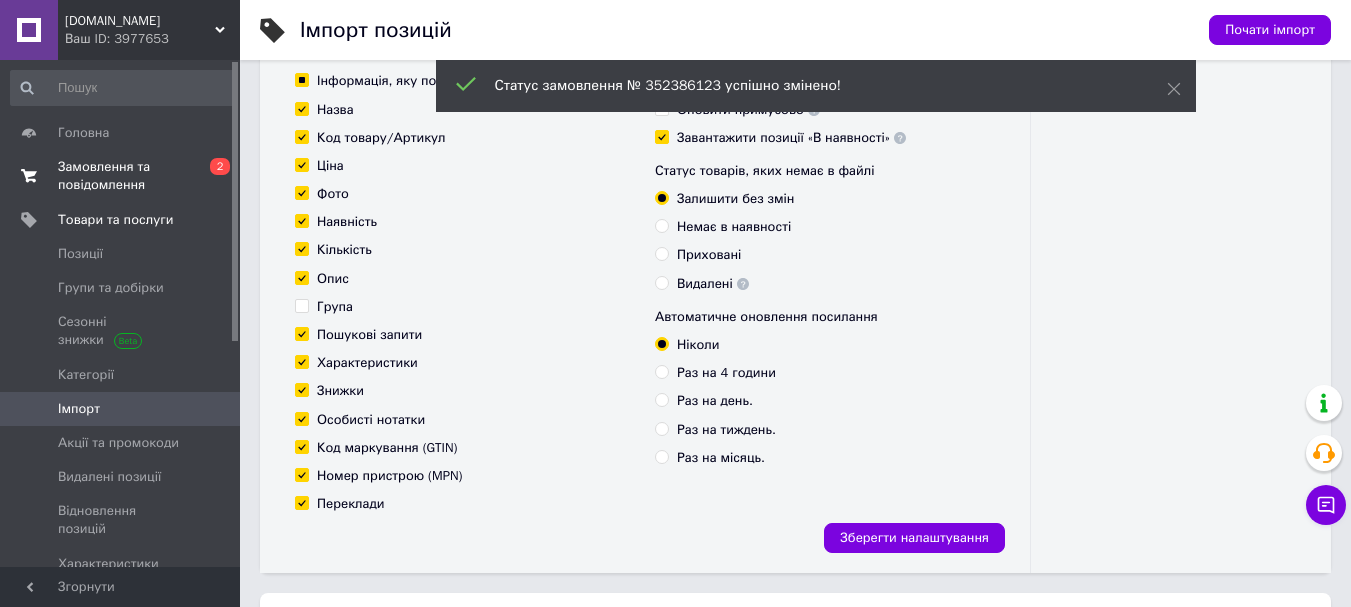 click on "Замовлення та повідомлення" at bounding box center (121, 176) 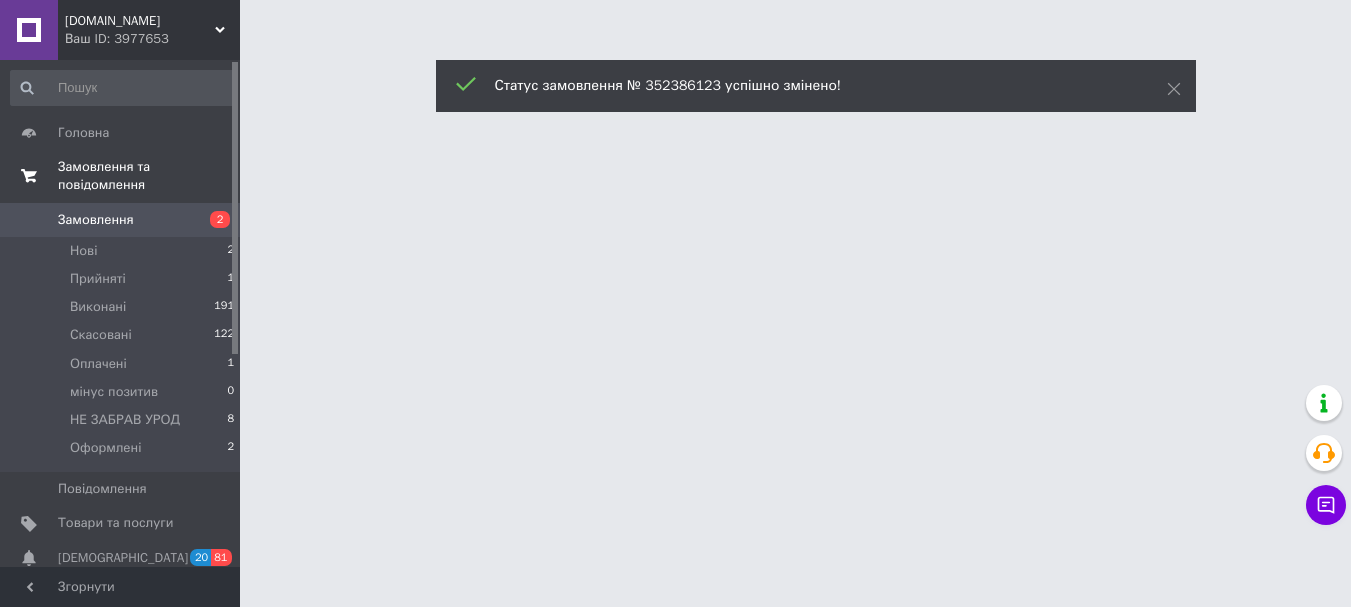 scroll, scrollTop: 0, scrollLeft: 0, axis: both 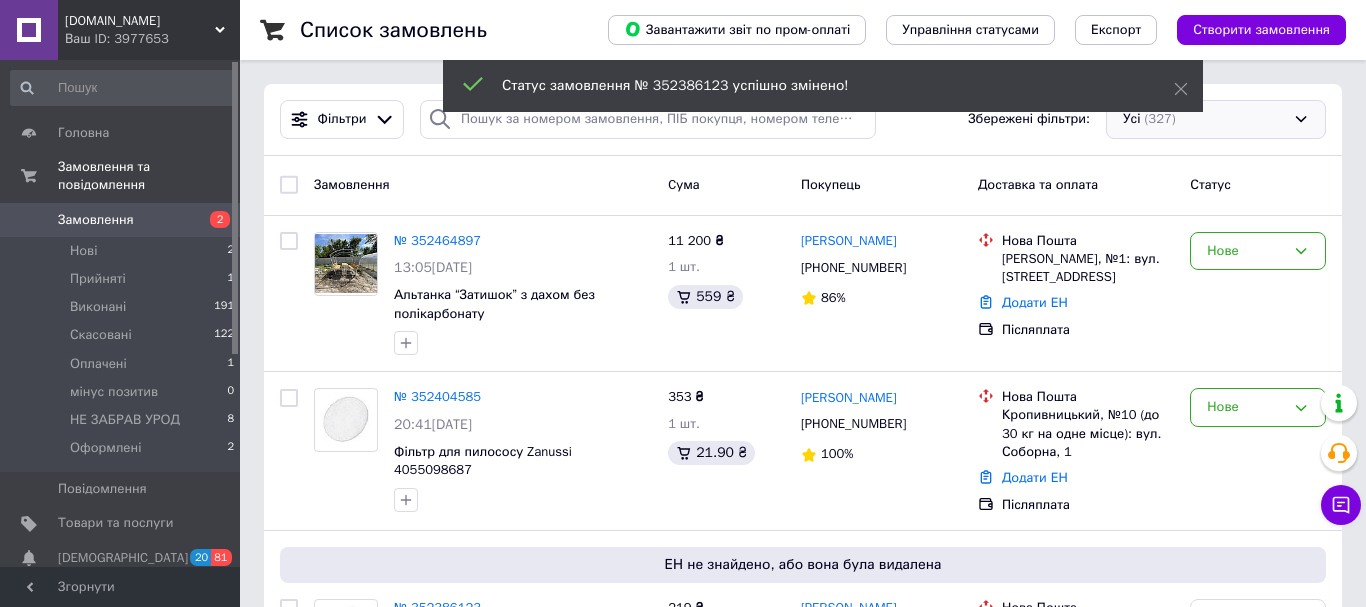 click on "Фільтри Збережені фільтри: Усі (327)" at bounding box center [803, 120] 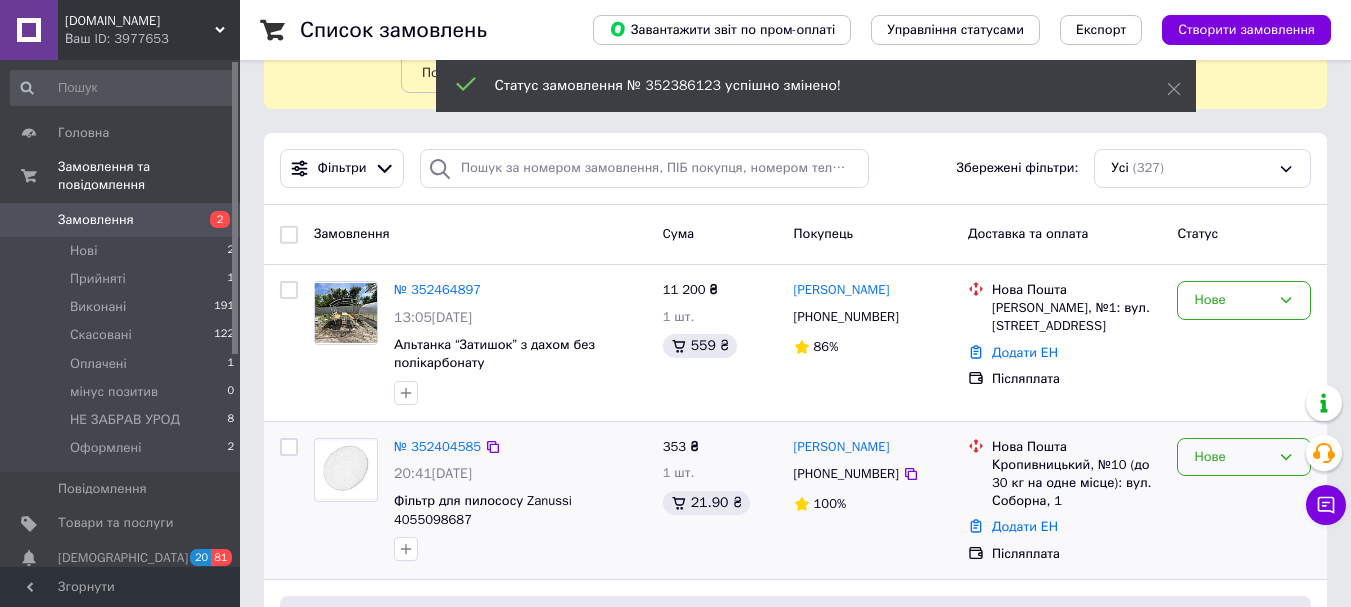 scroll, scrollTop: 200, scrollLeft: 0, axis: vertical 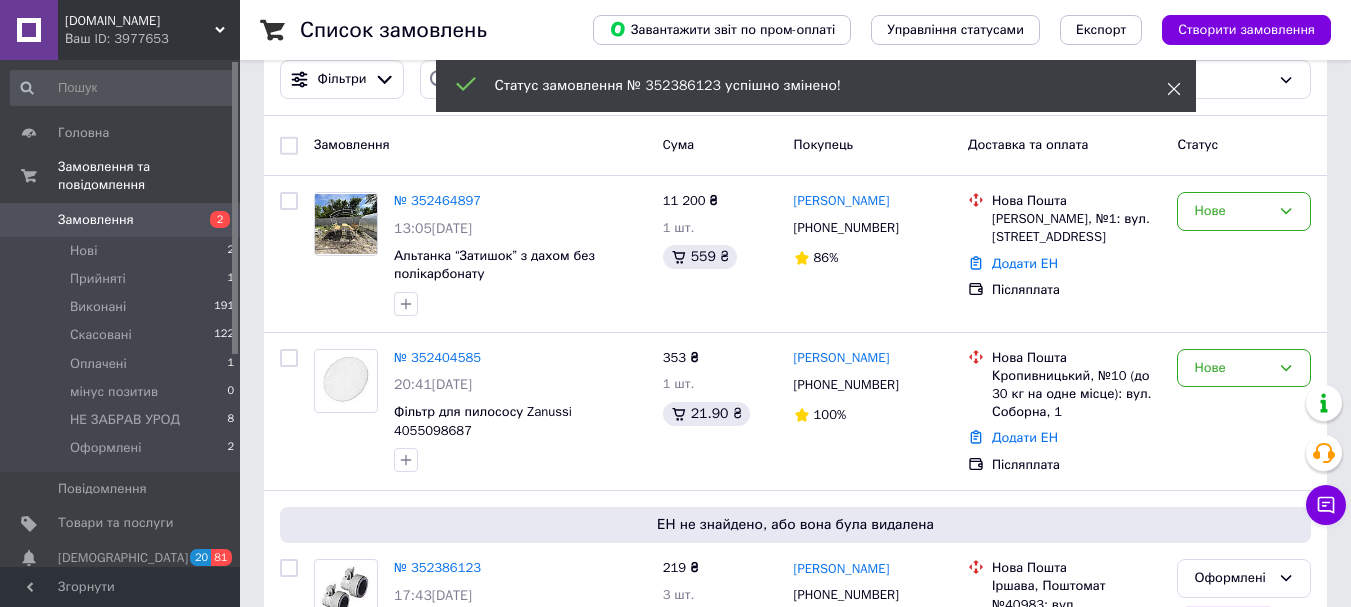 click 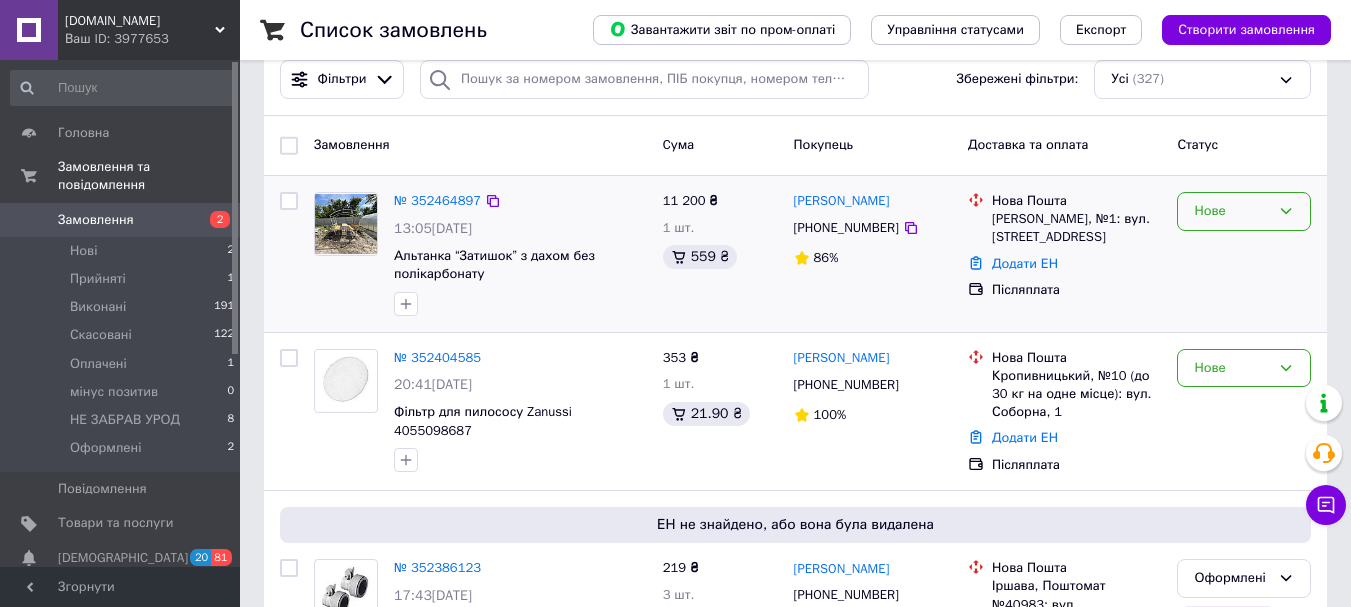 click 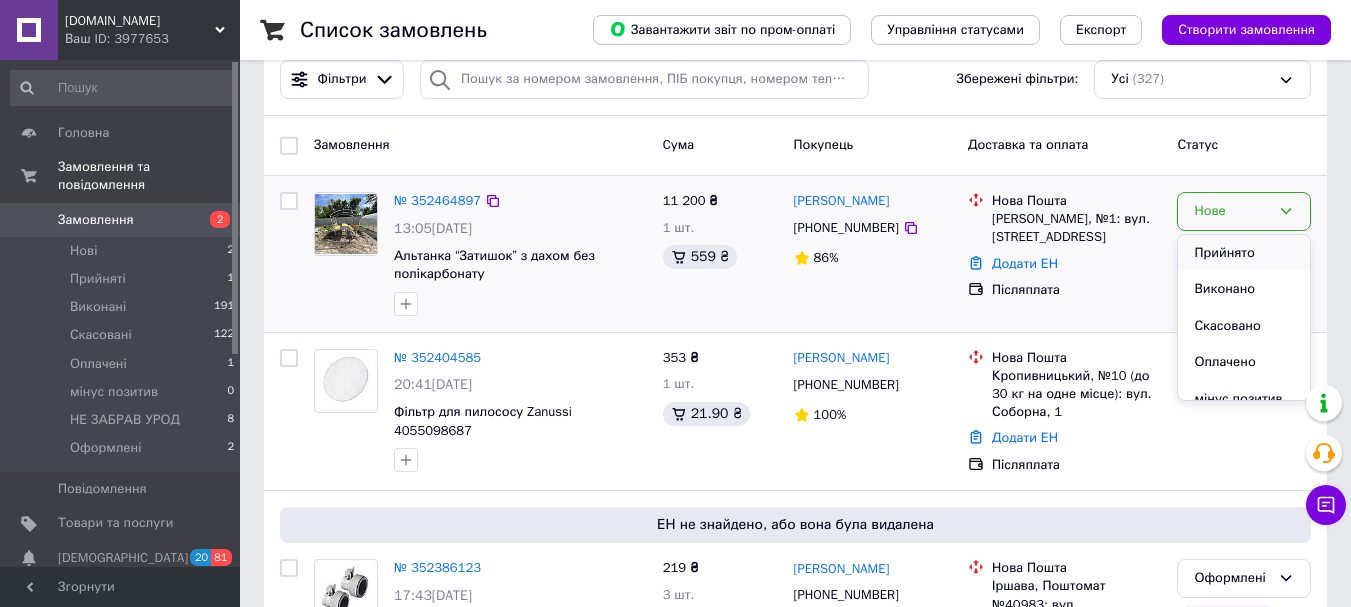 click on "Прийнято" at bounding box center (1244, 253) 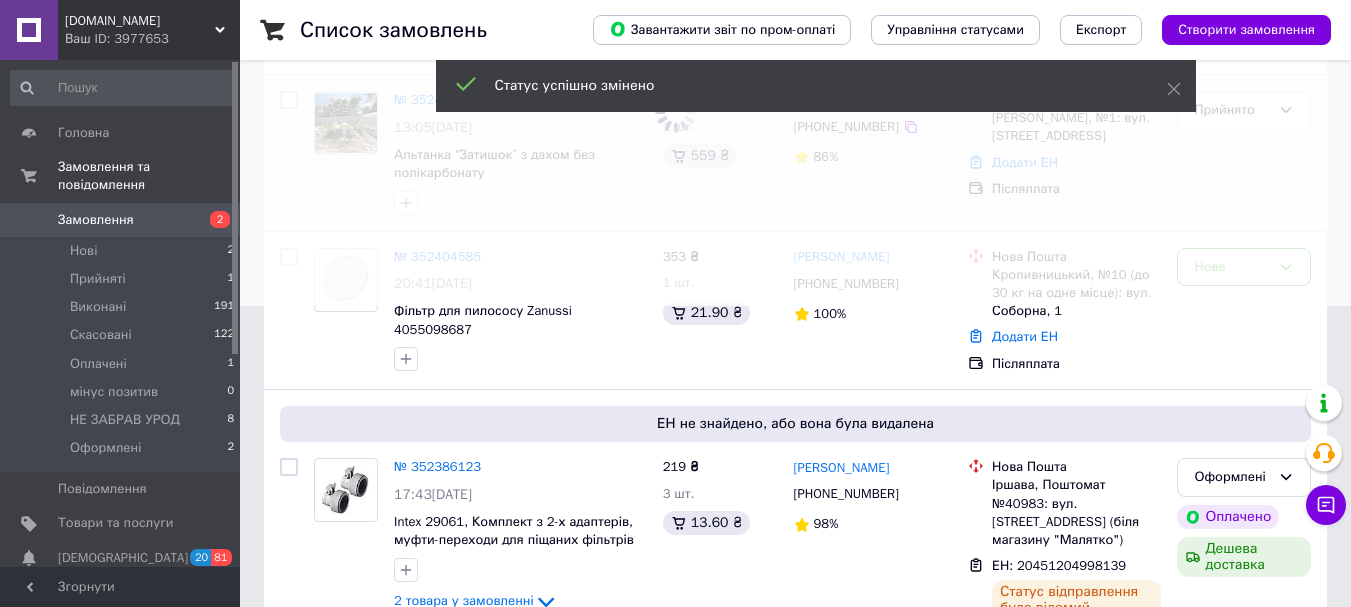 scroll, scrollTop: 400, scrollLeft: 0, axis: vertical 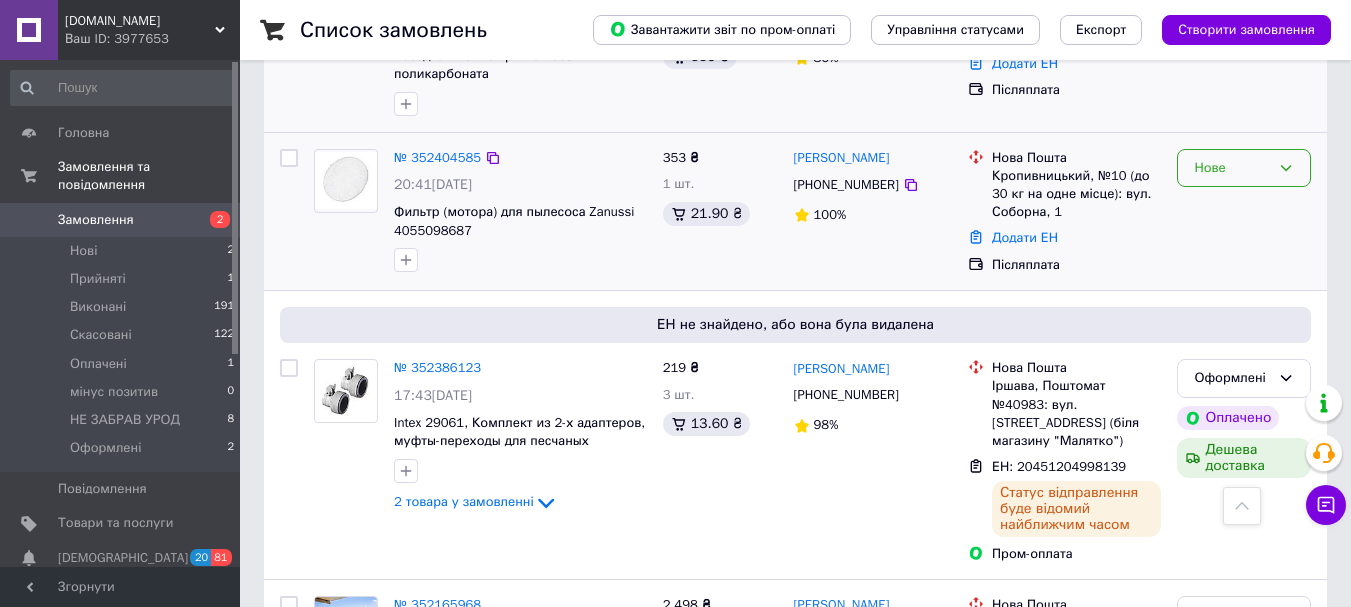 click on "Нове" at bounding box center [1244, 168] 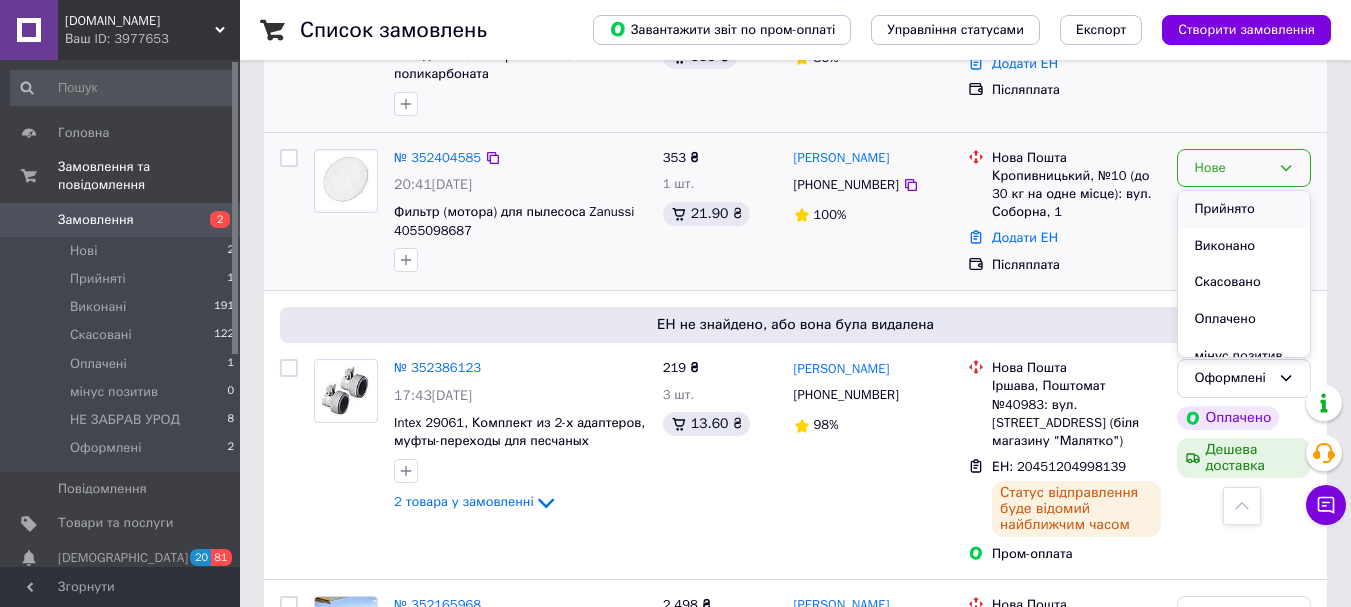 click on "Прийнято" at bounding box center [1244, 209] 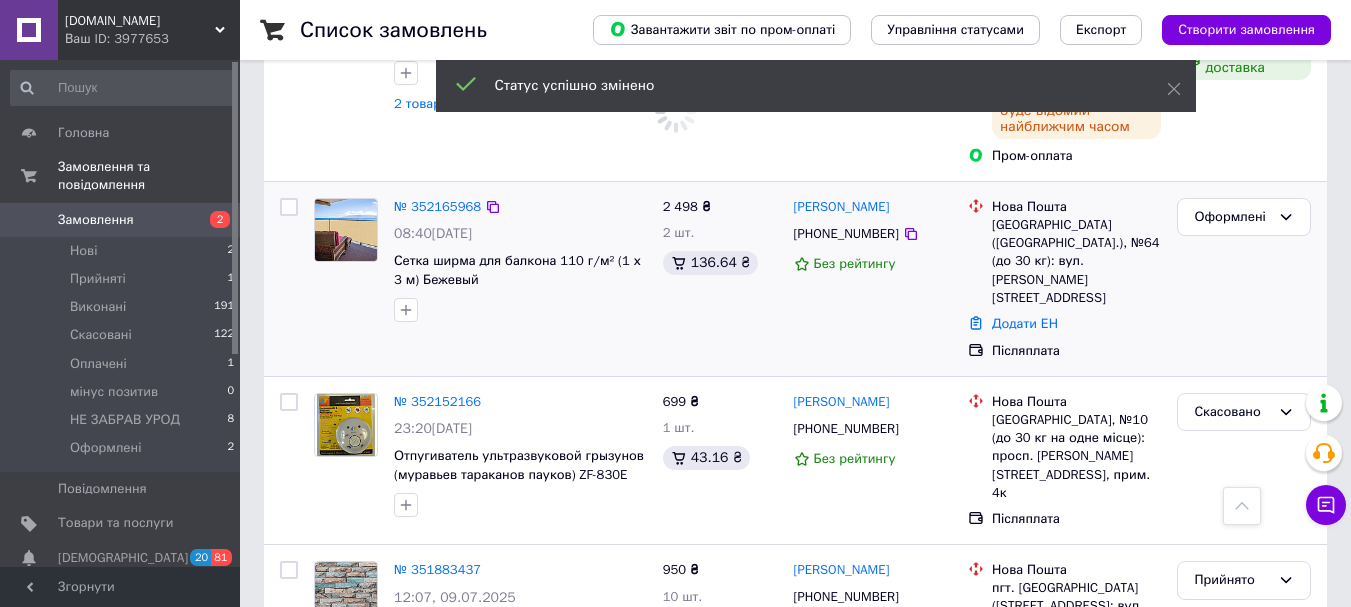 scroll, scrollTop: 800, scrollLeft: 0, axis: vertical 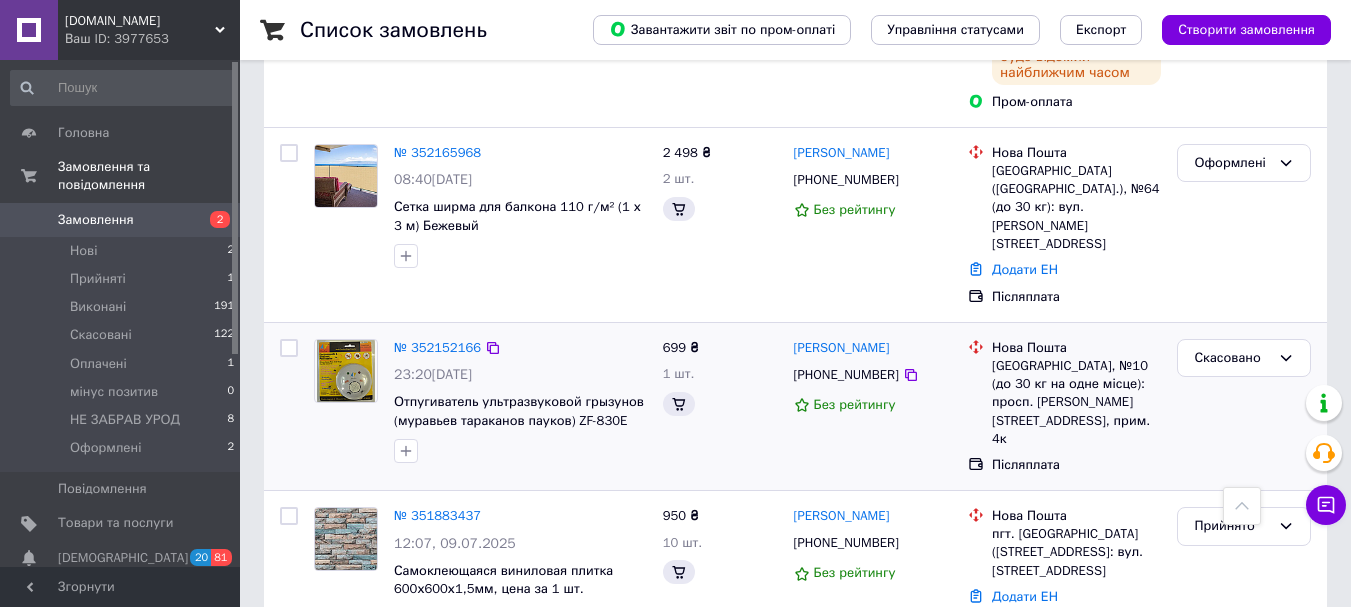 click on "Оформлені 2" at bounding box center (123, 453) 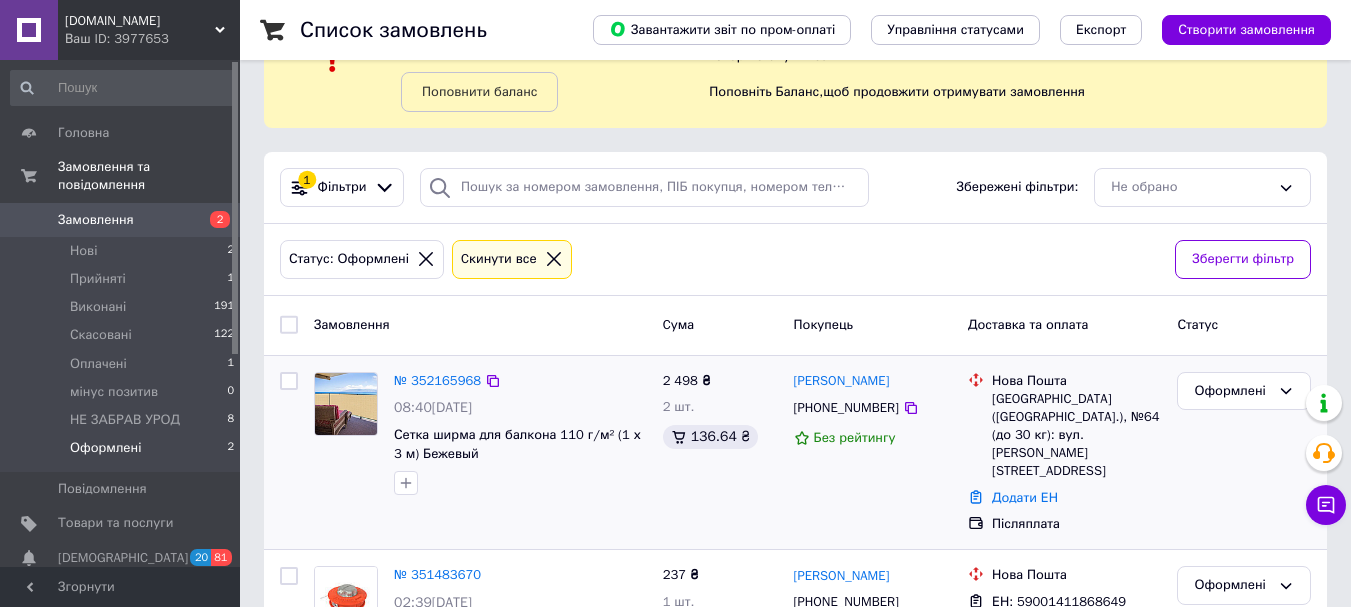 scroll, scrollTop: 179, scrollLeft: 0, axis: vertical 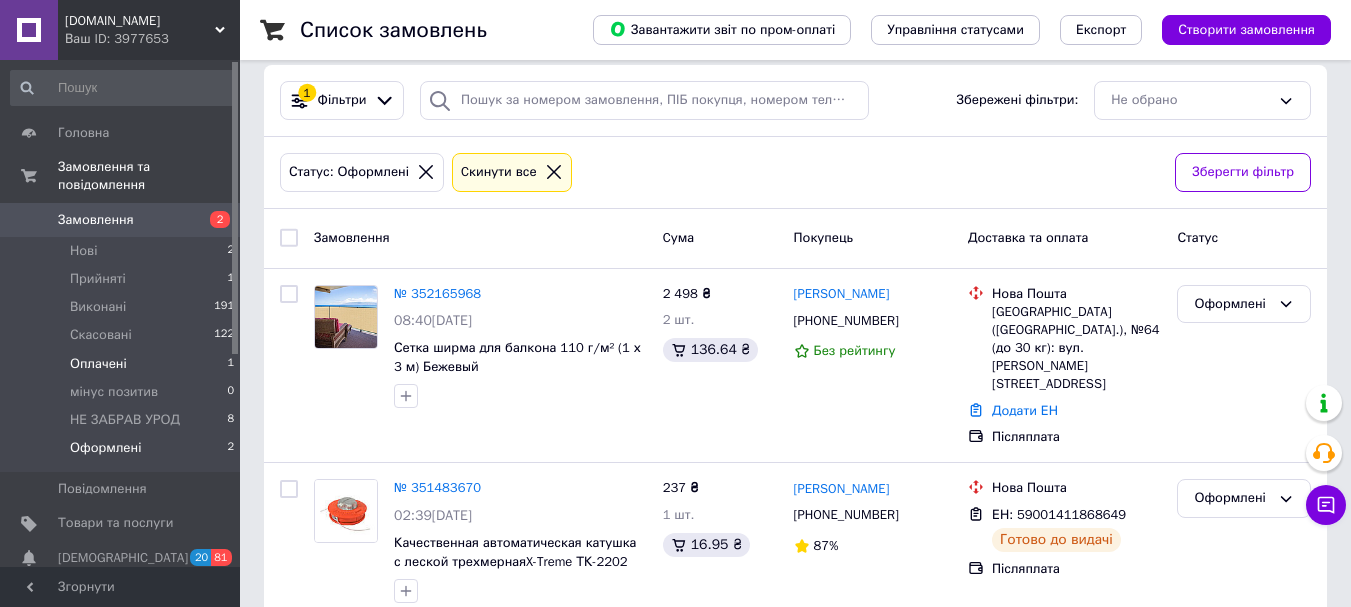 click on "Оплачені 1" at bounding box center (123, 364) 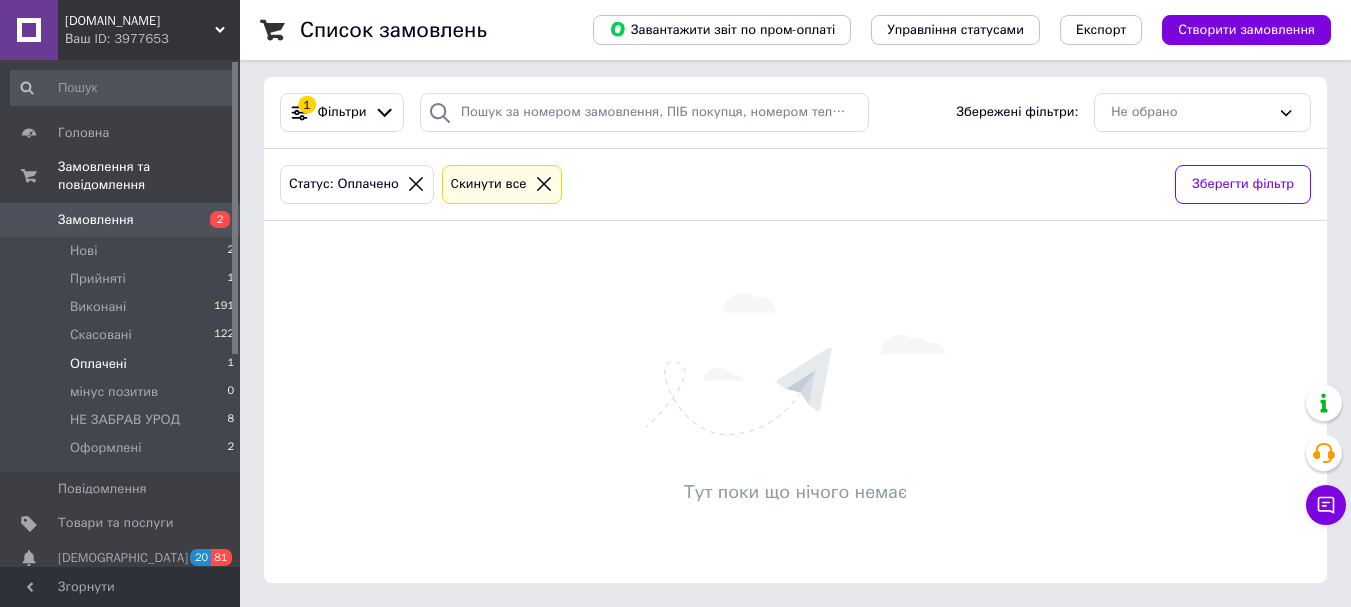 scroll, scrollTop: 0, scrollLeft: 0, axis: both 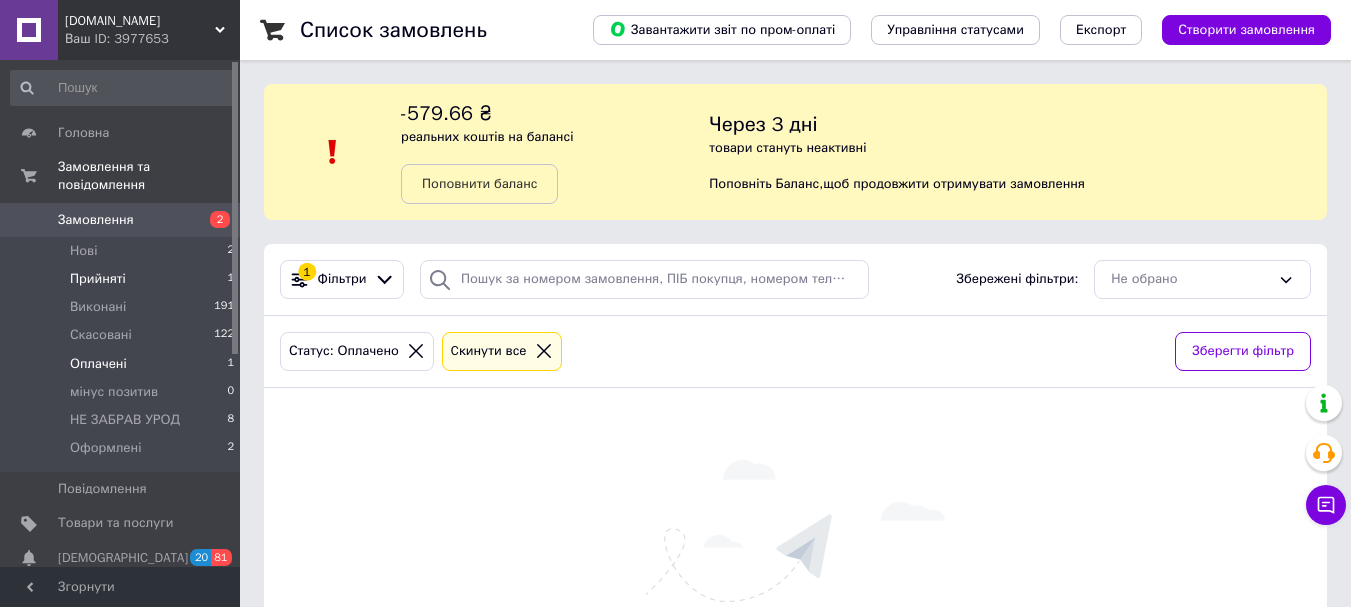 click on "Прийняті 1" at bounding box center (123, 279) 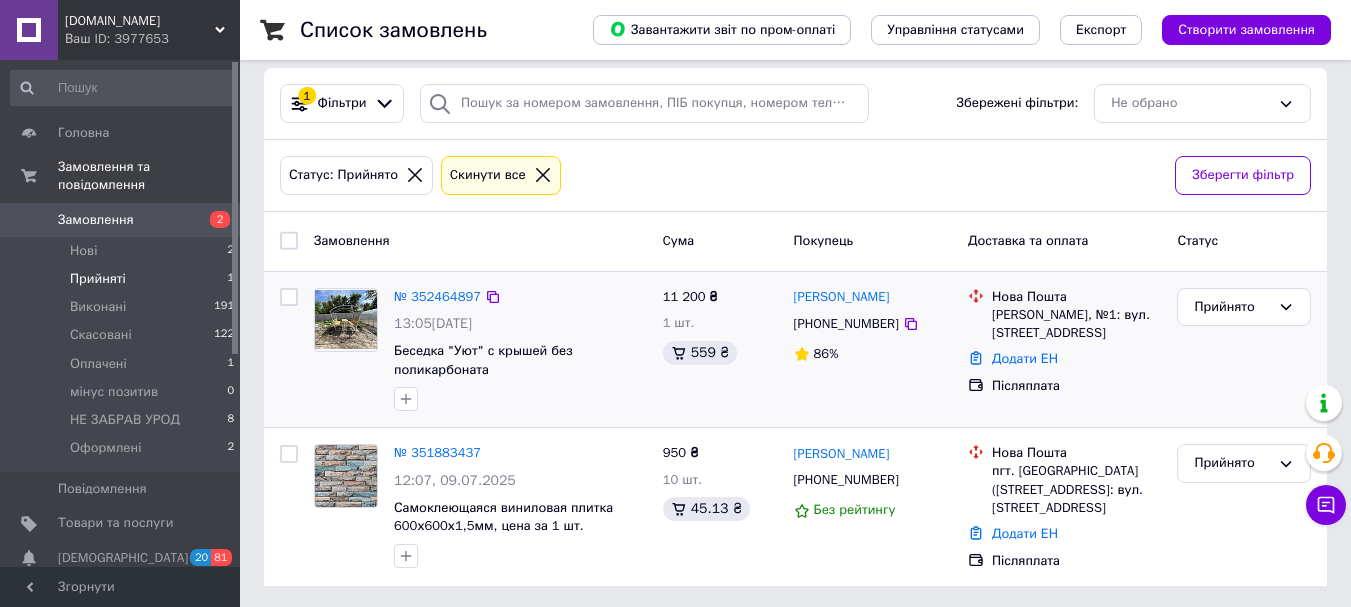 scroll, scrollTop: 179, scrollLeft: 0, axis: vertical 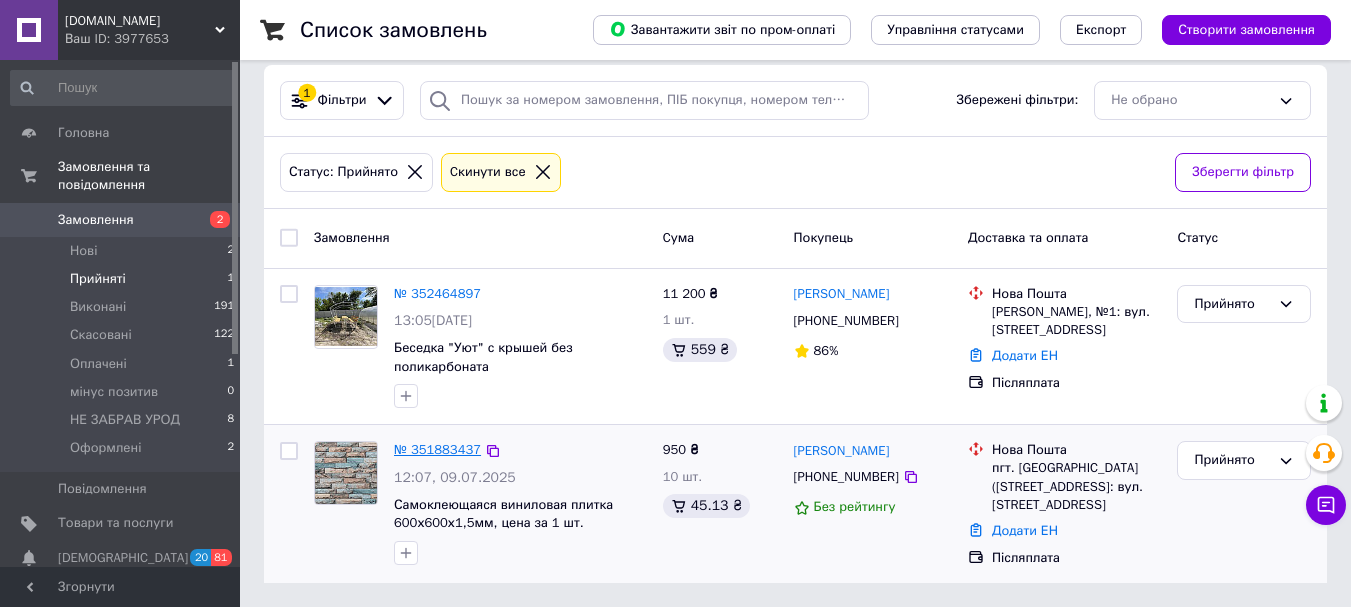 click on "№ 351883437" at bounding box center (437, 449) 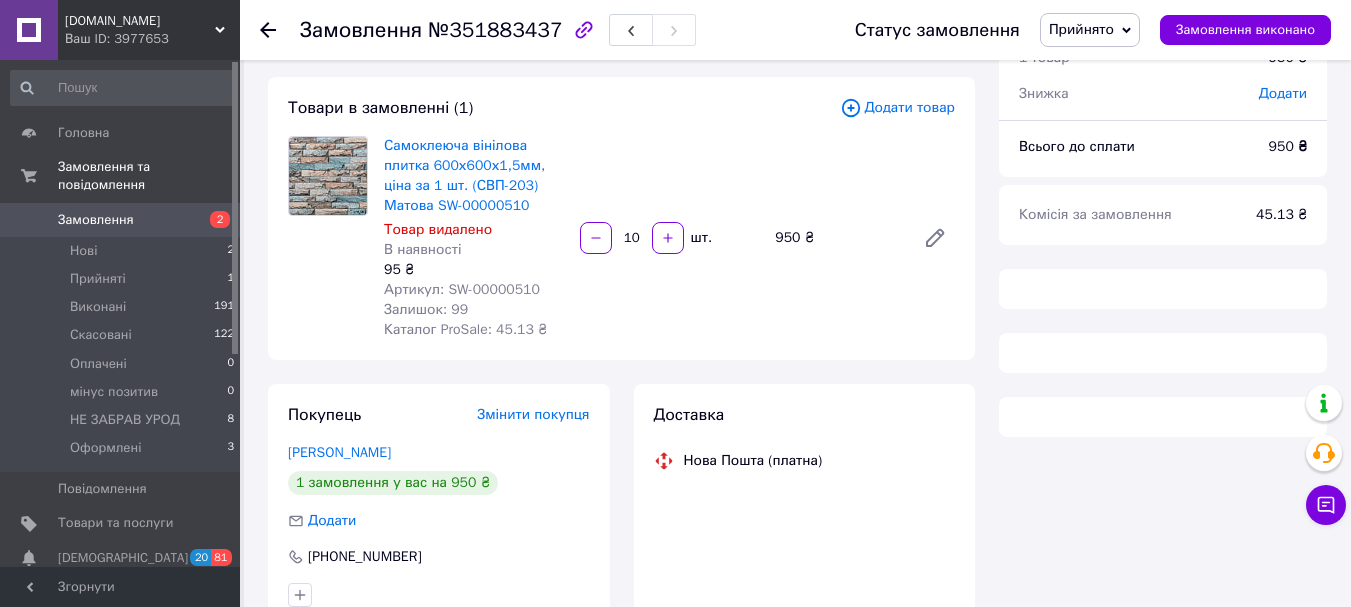 scroll, scrollTop: 0, scrollLeft: 0, axis: both 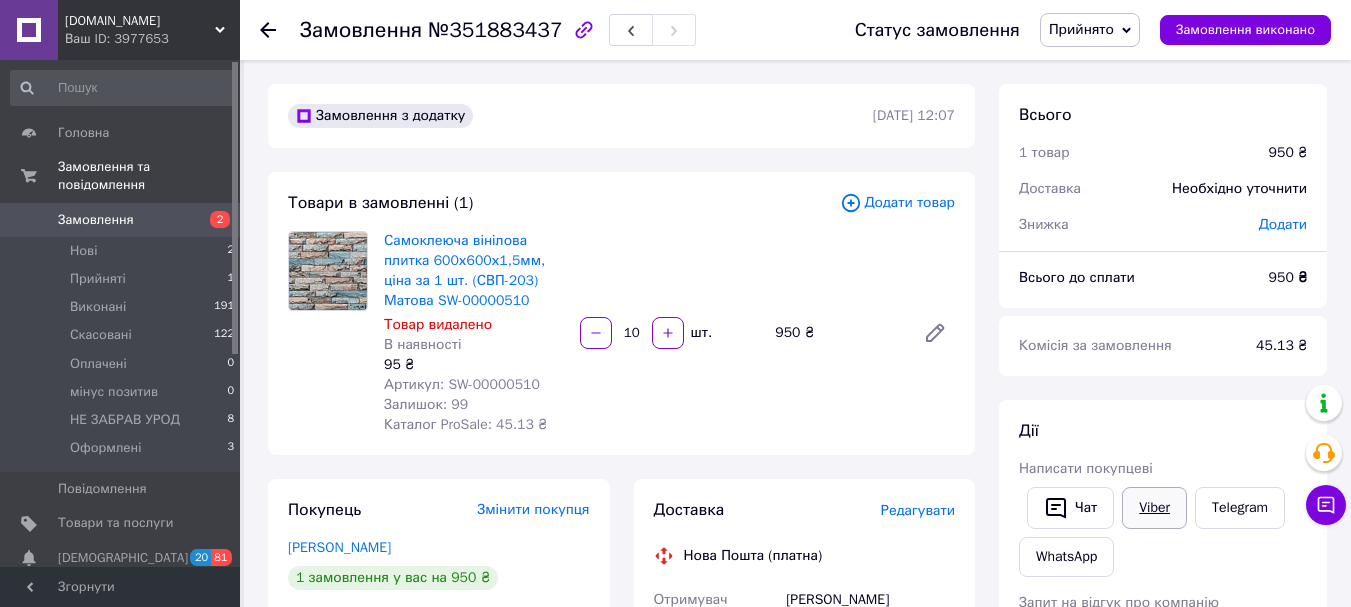 click on "Viber" at bounding box center (1154, 508) 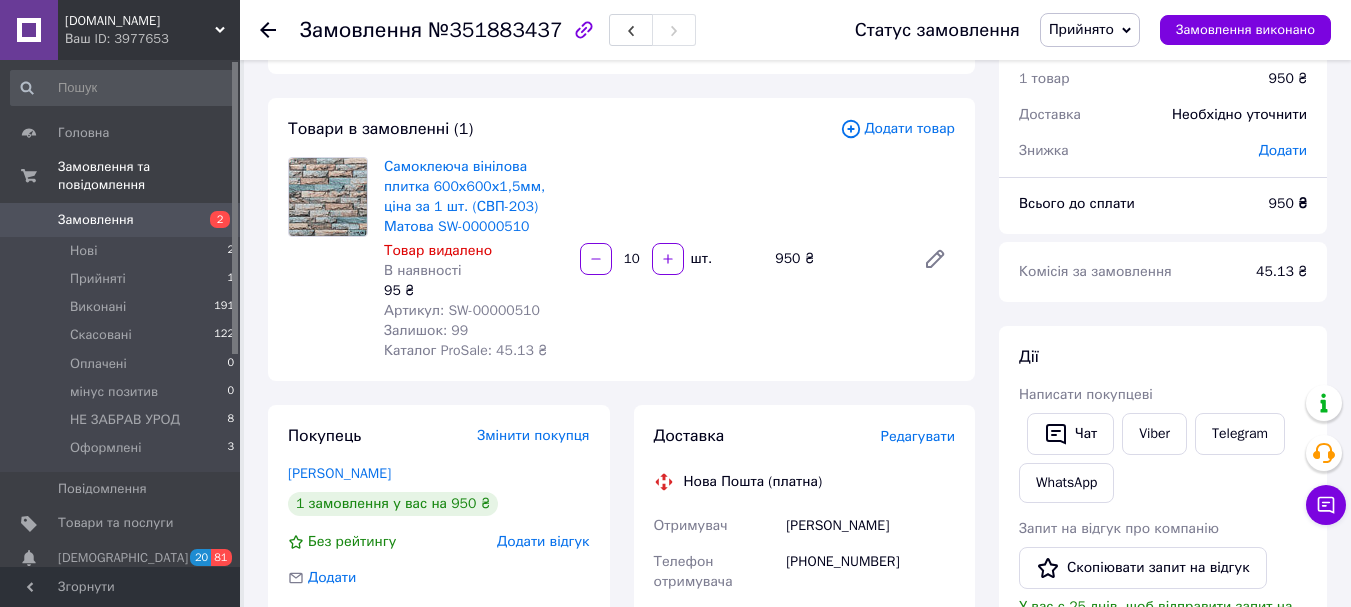 scroll, scrollTop: 200, scrollLeft: 0, axis: vertical 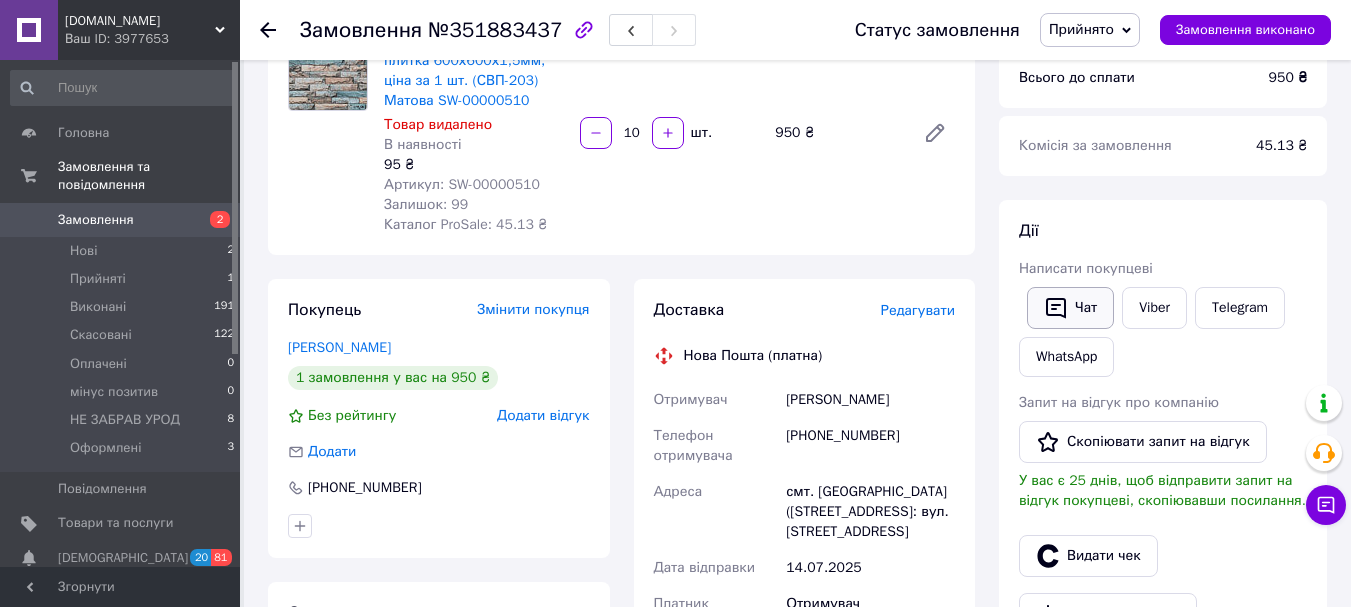 click 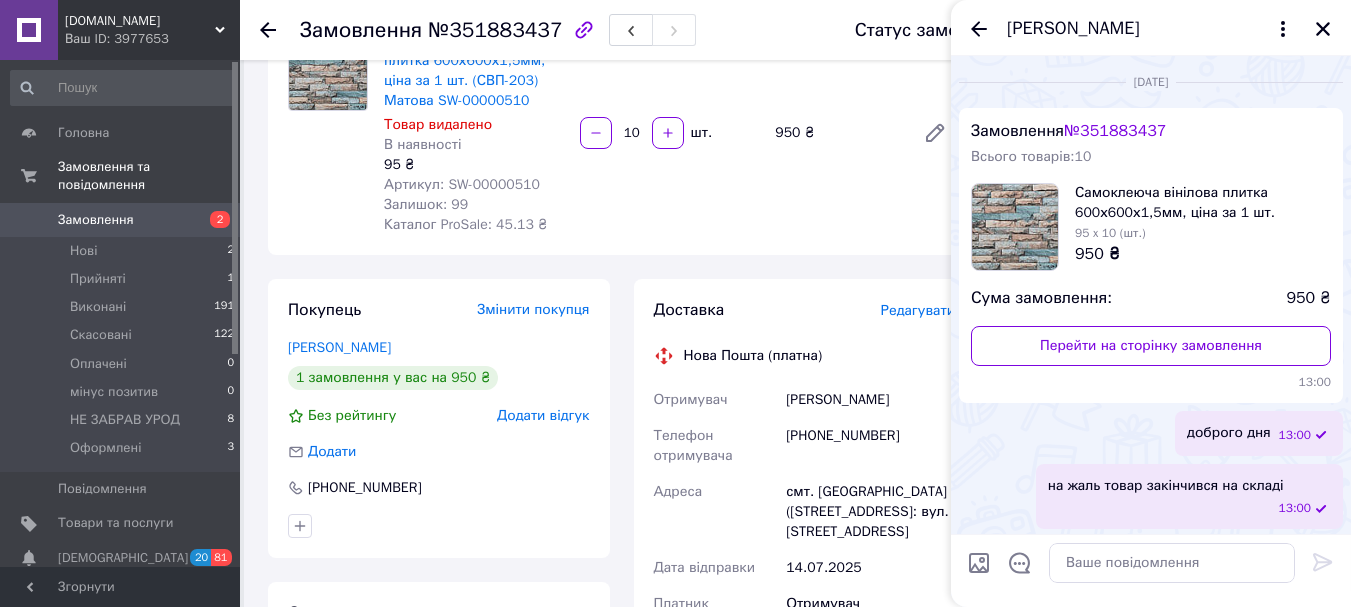 scroll, scrollTop: 76, scrollLeft: 0, axis: vertical 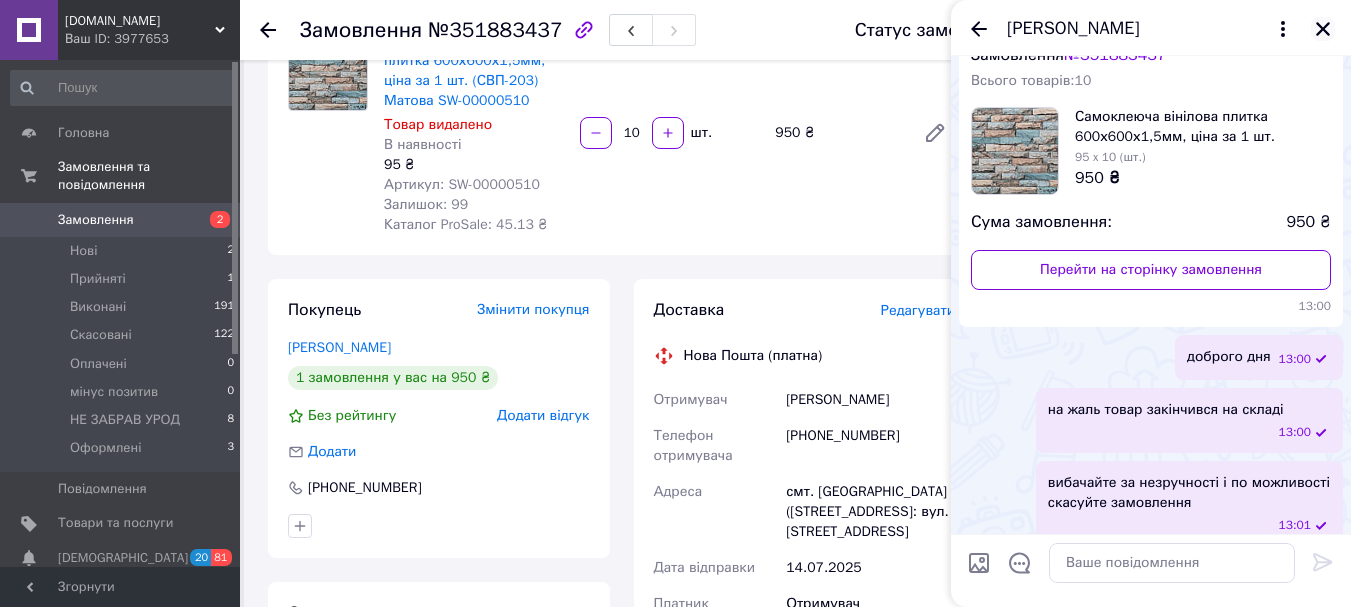 click 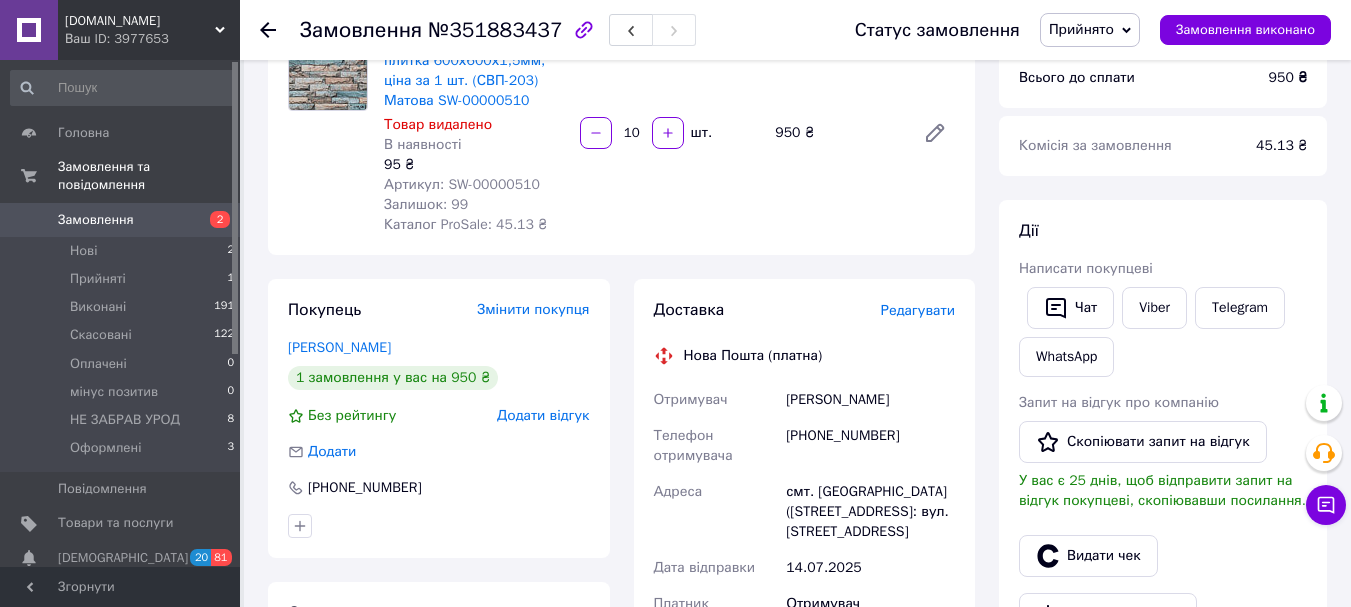 click on "Прийнято" at bounding box center [1090, 30] 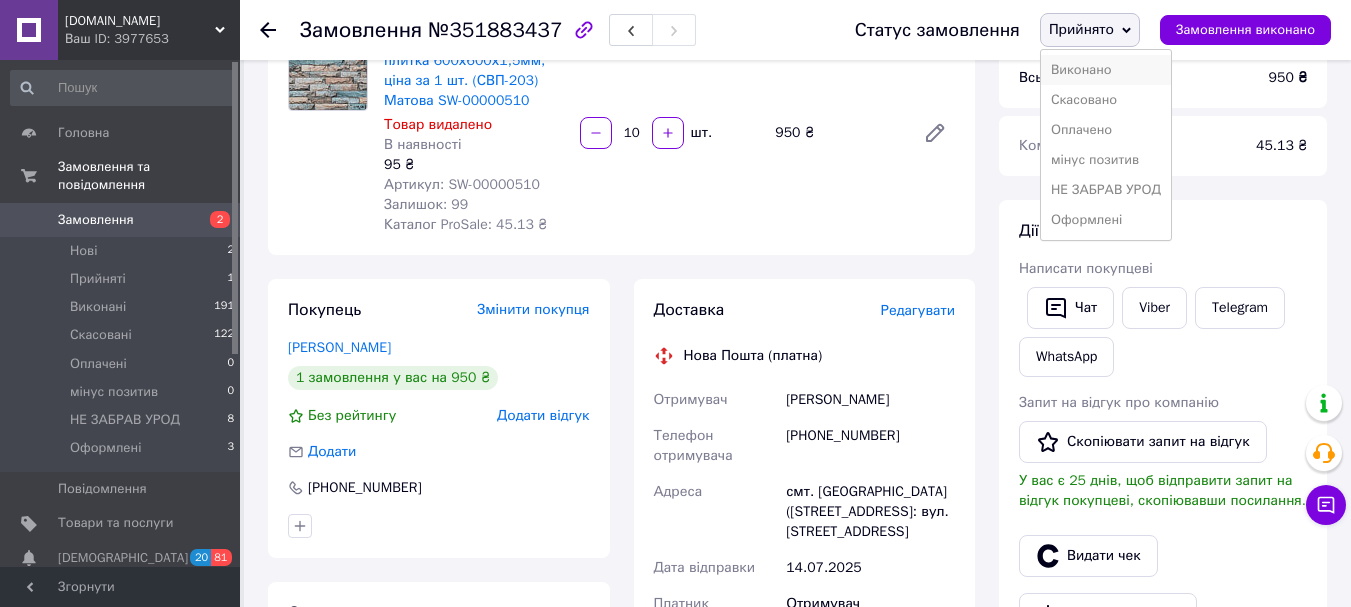 click on "Виконано" at bounding box center (1106, 70) 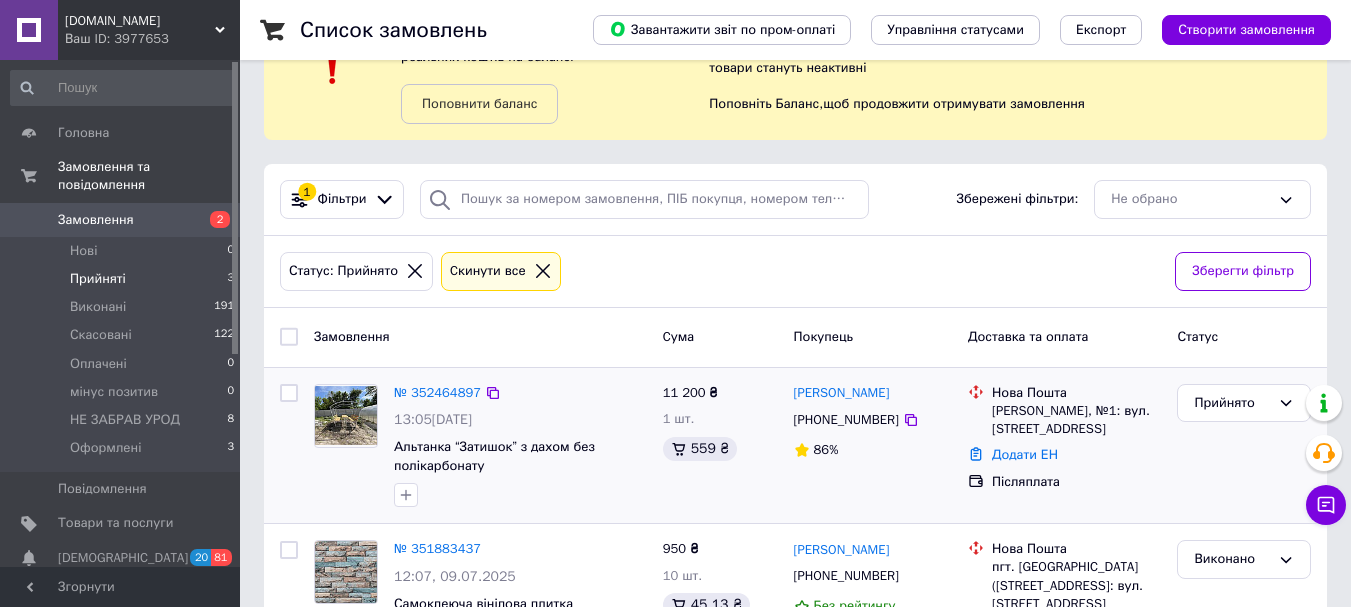 scroll, scrollTop: 177, scrollLeft: 0, axis: vertical 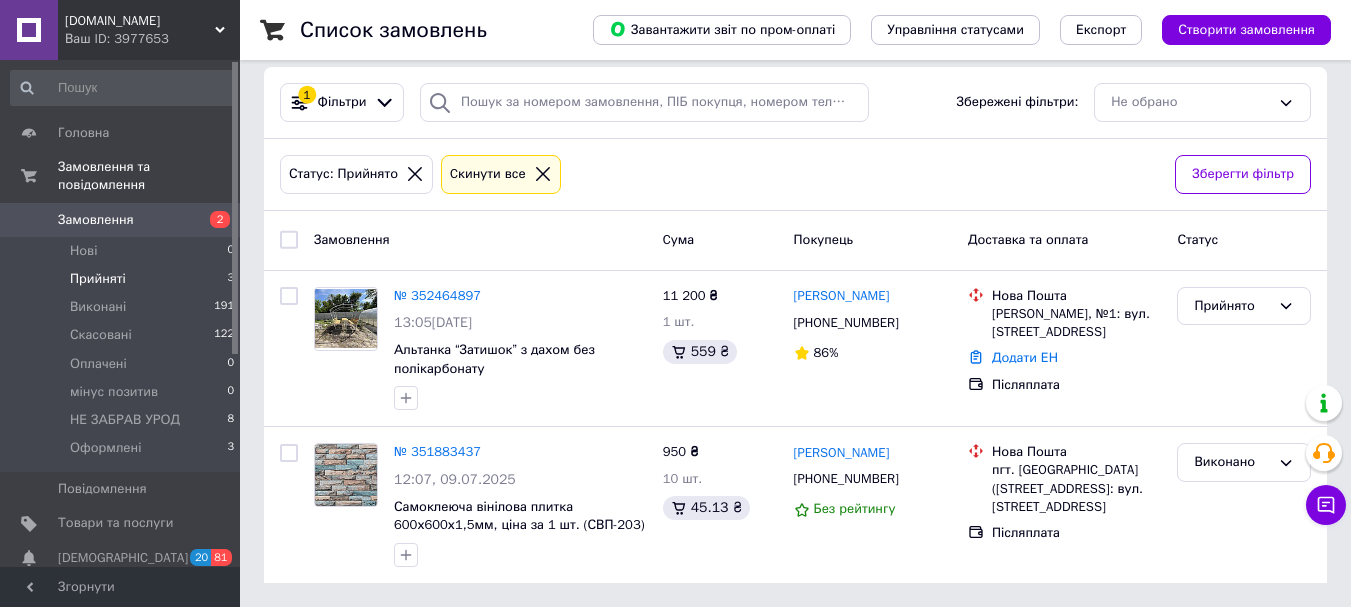 click on "Прийняті 3" at bounding box center [123, 279] 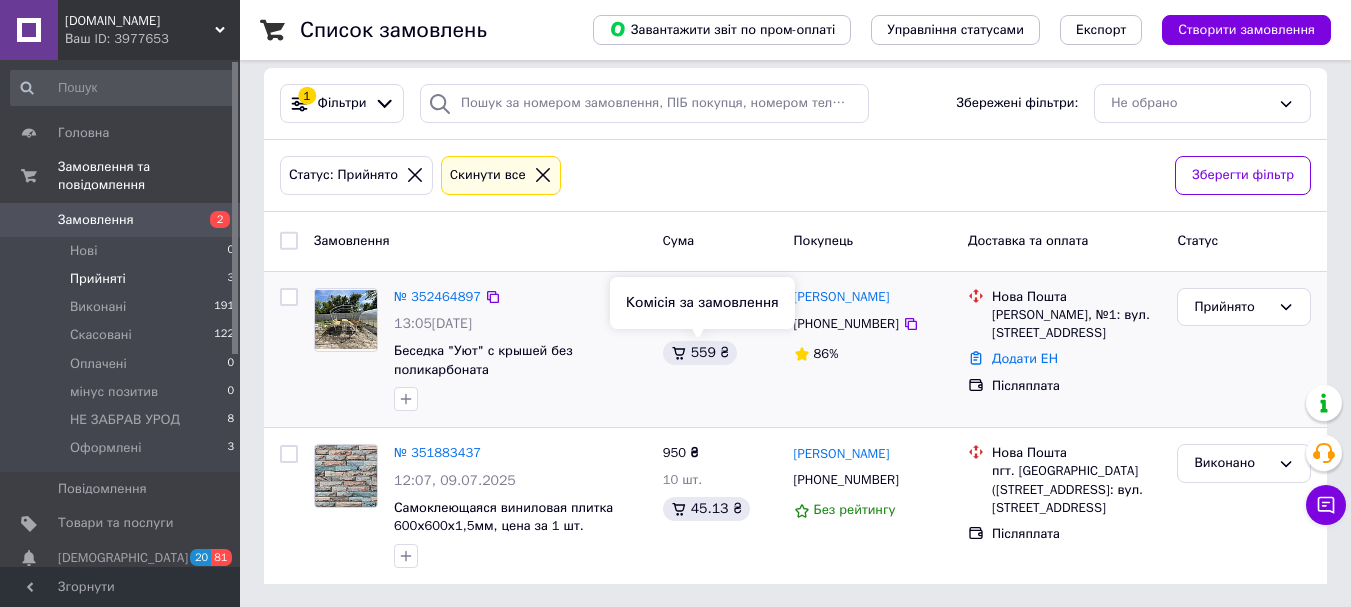 scroll, scrollTop: 177, scrollLeft: 0, axis: vertical 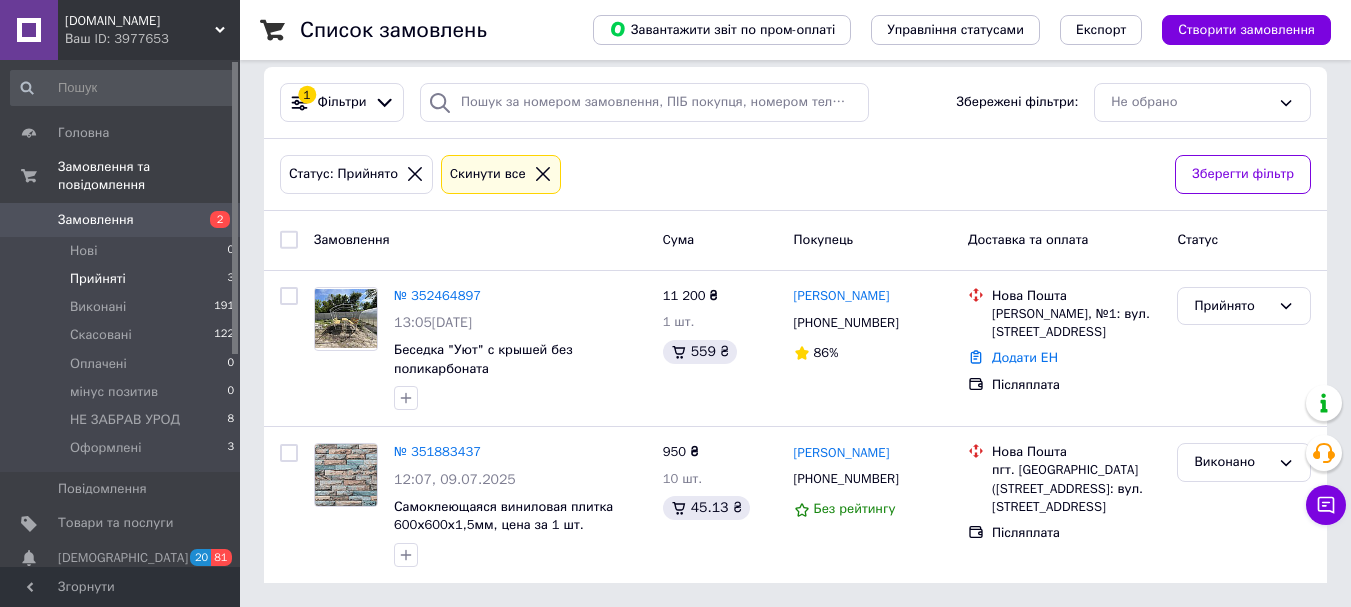 click on "Замовлення" at bounding box center [121, 220] 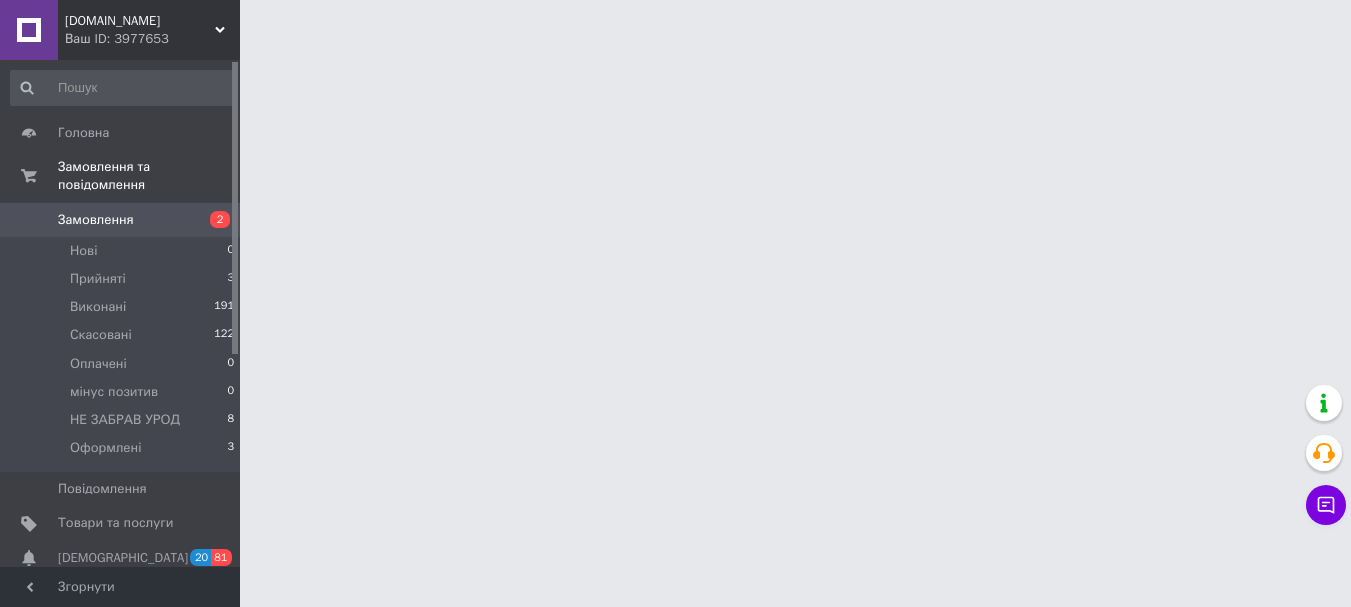 scroll, scrollTop: 0, scrollLeft: 0, axis: both 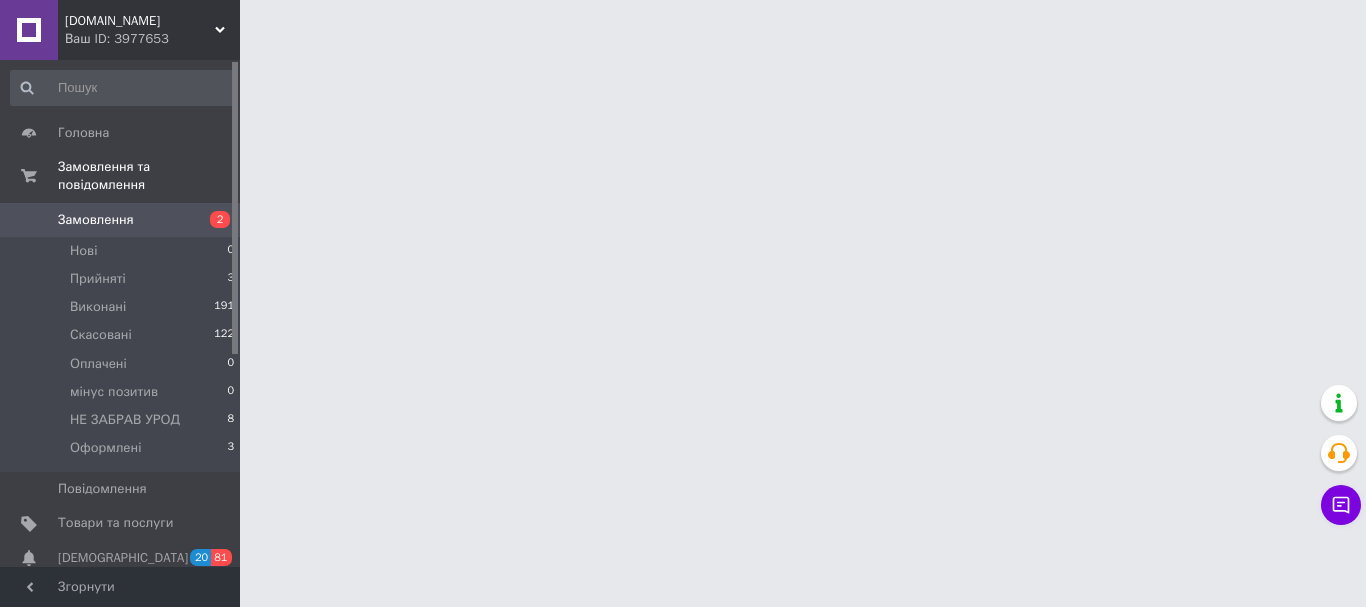 click on "Замовлення" at bounding box center (121, 220) 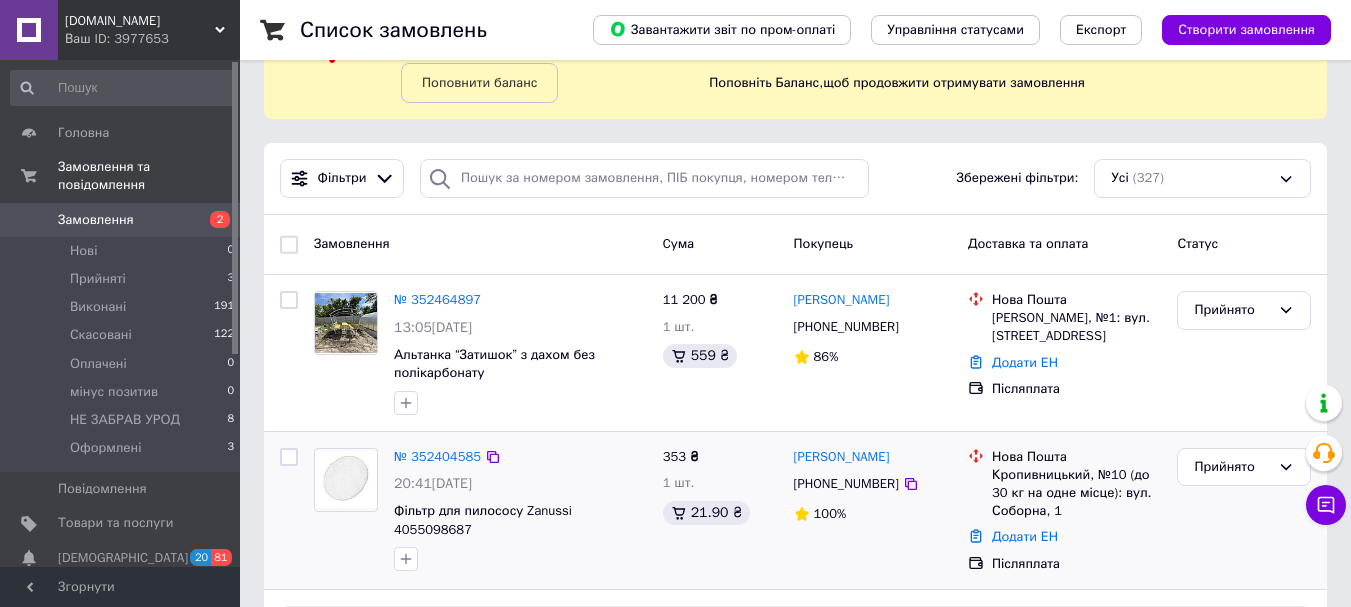 scroll, scrollTop: 300, scrollLeft: 0, axis: vertical 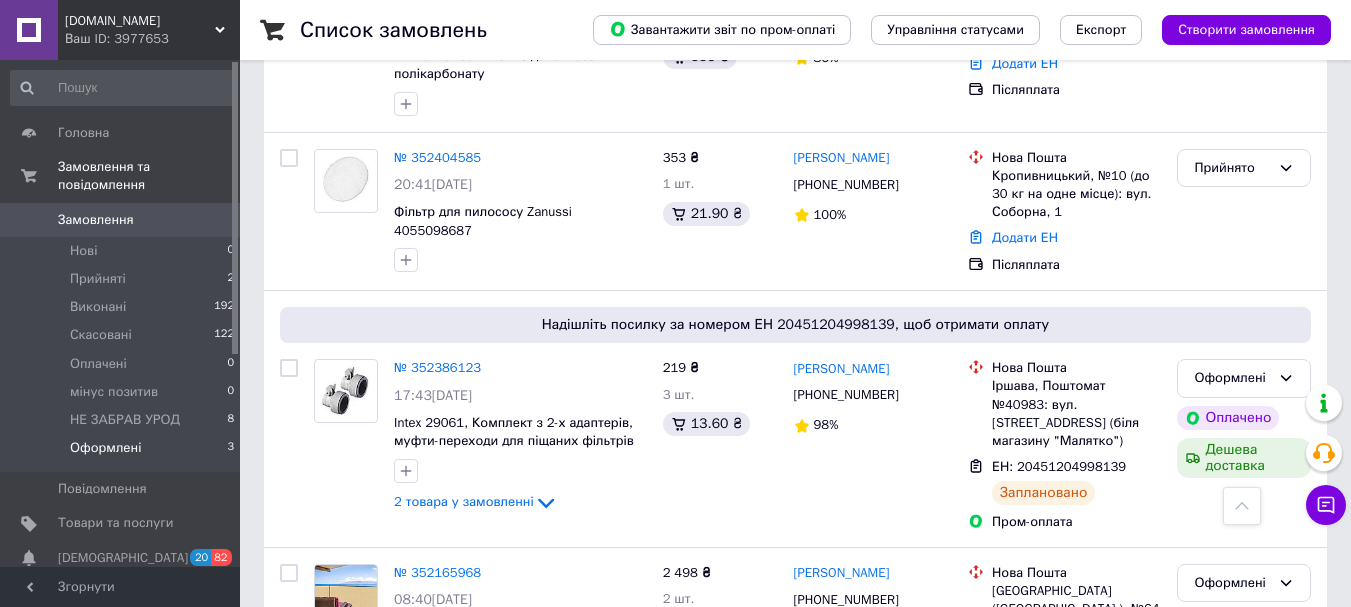 click on "Оформлені 3" at bounding box center [123, 453] 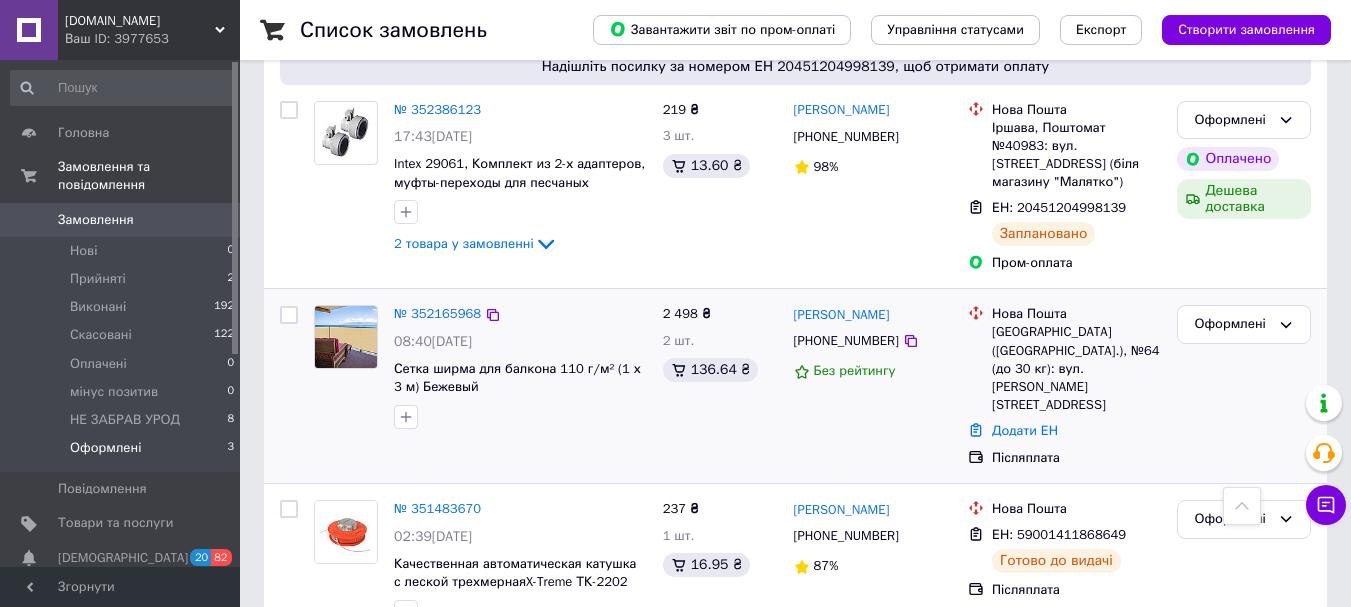 scroll, scrollTop: 419, scrollLeft: 0, axis: vertical 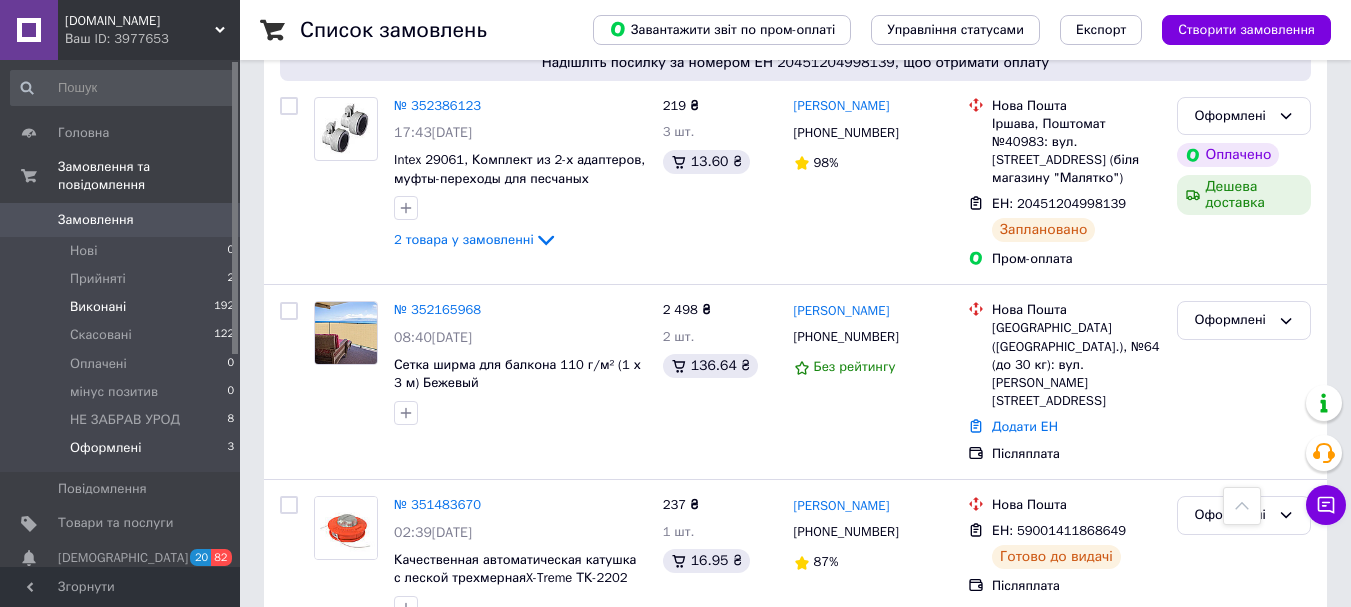click on "Виконані 192" at bounding box center (123, 307) 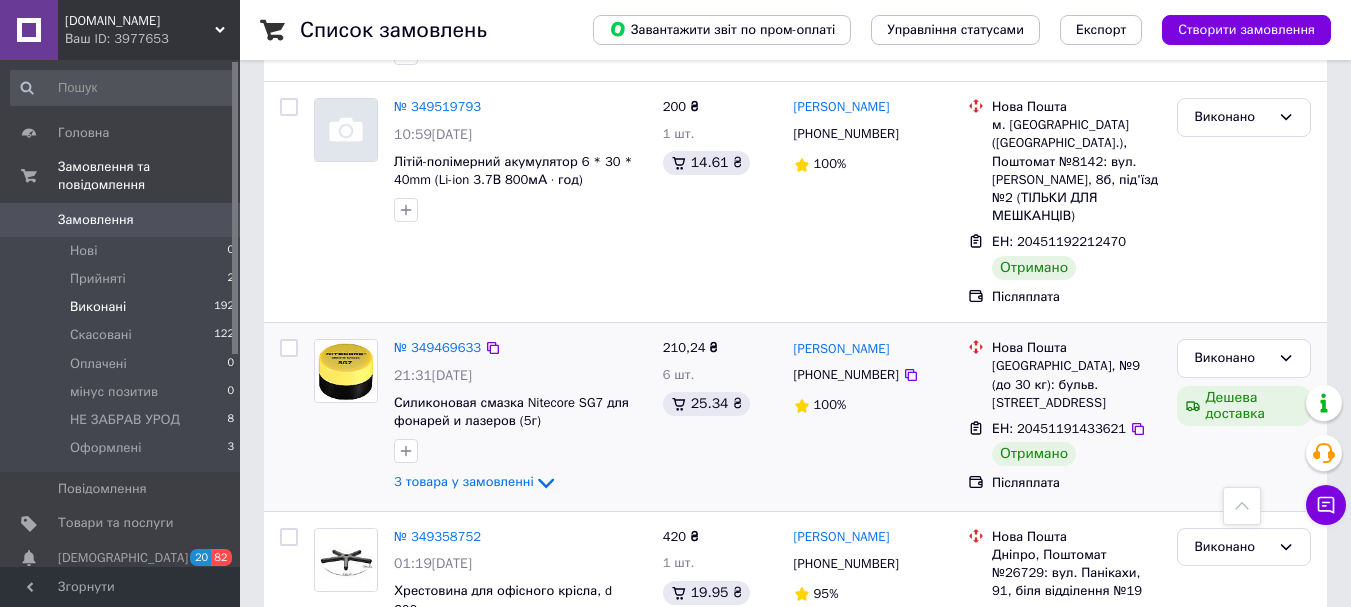 scroll, scrollTop: 2400, scrollLeft: 0, axis: vertical 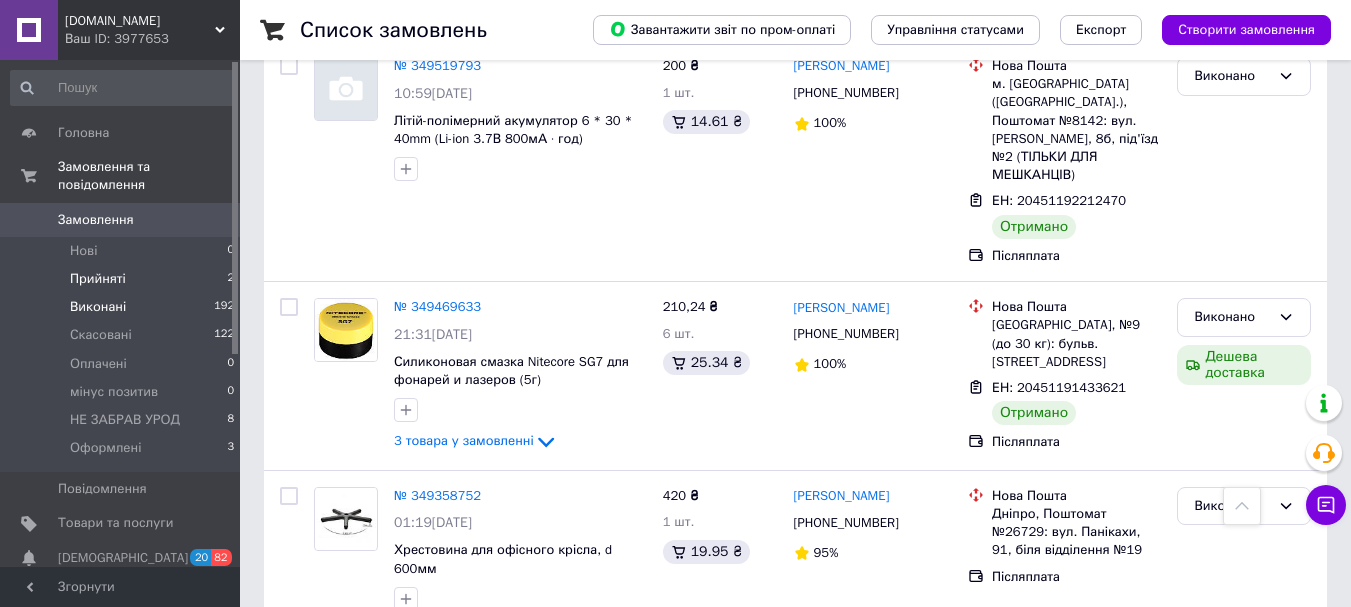click on "Прийняті 2" at bounding box center (123, 279) 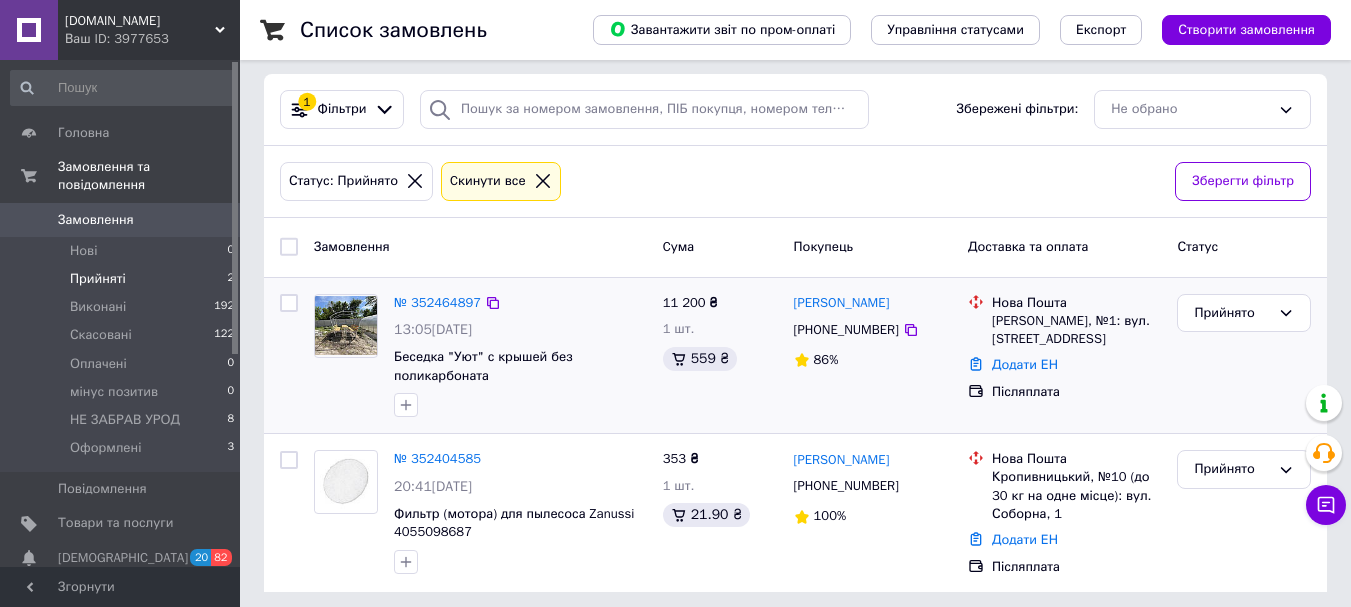 scroll, scrollTop: 179, scrollLeft: 0, axis: vertical 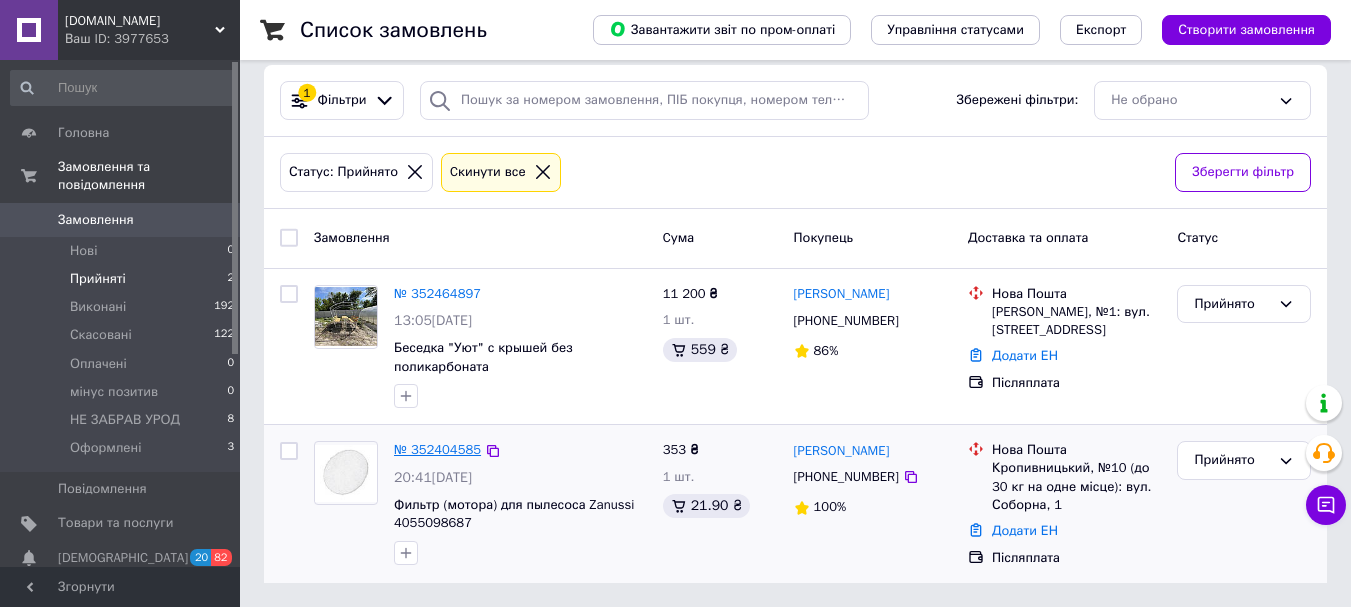 click on "№ 352404585" at bounding box center [437, 449] 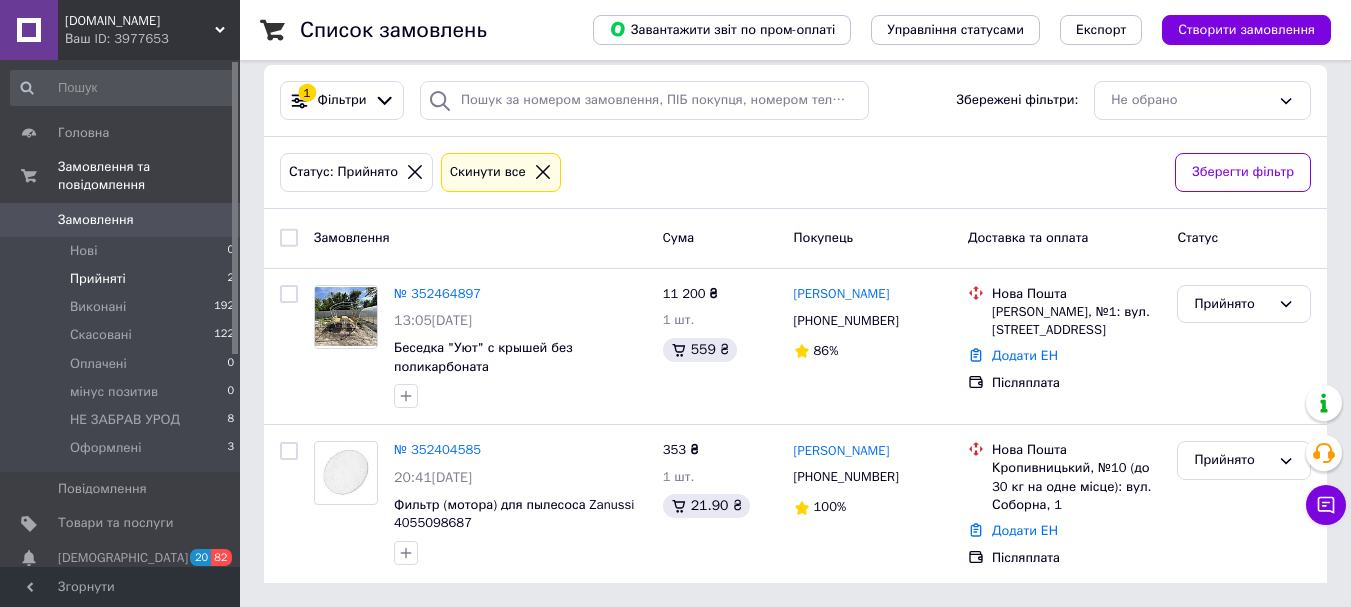 scroll, scrollTop: 0, scrollLeft: 0, axis: both 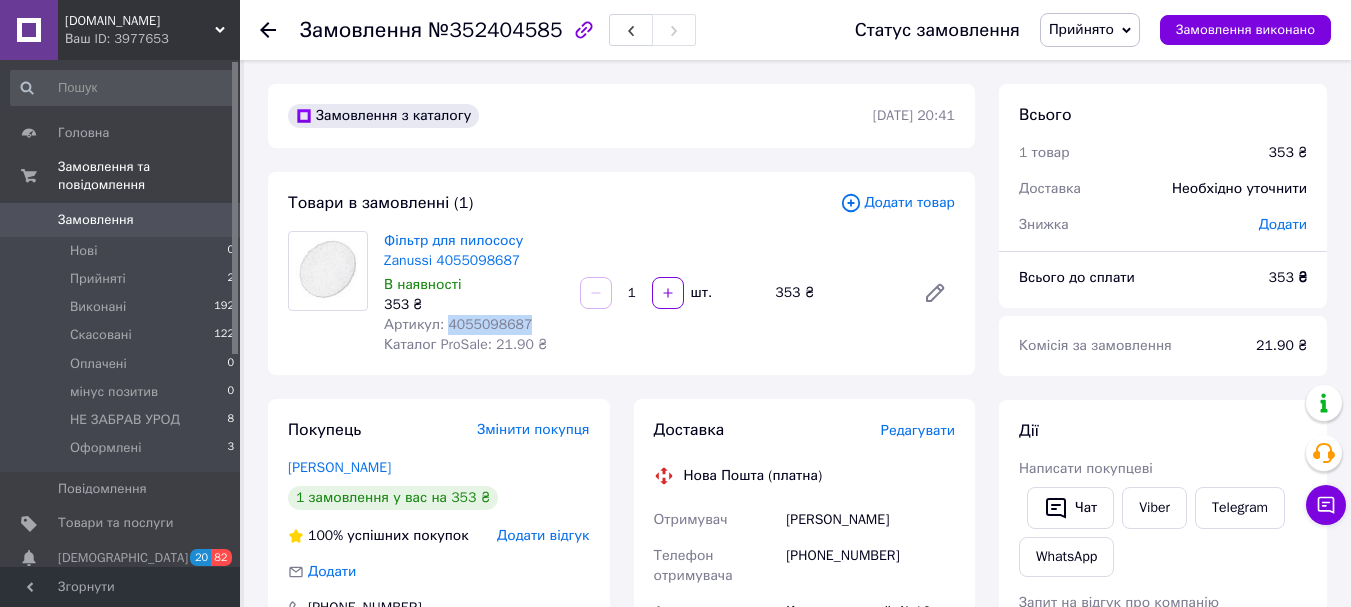 drag, startPoint x: 522, startPoint y: 319, endPoint x: 444, endPoint y: 319, distance: 78 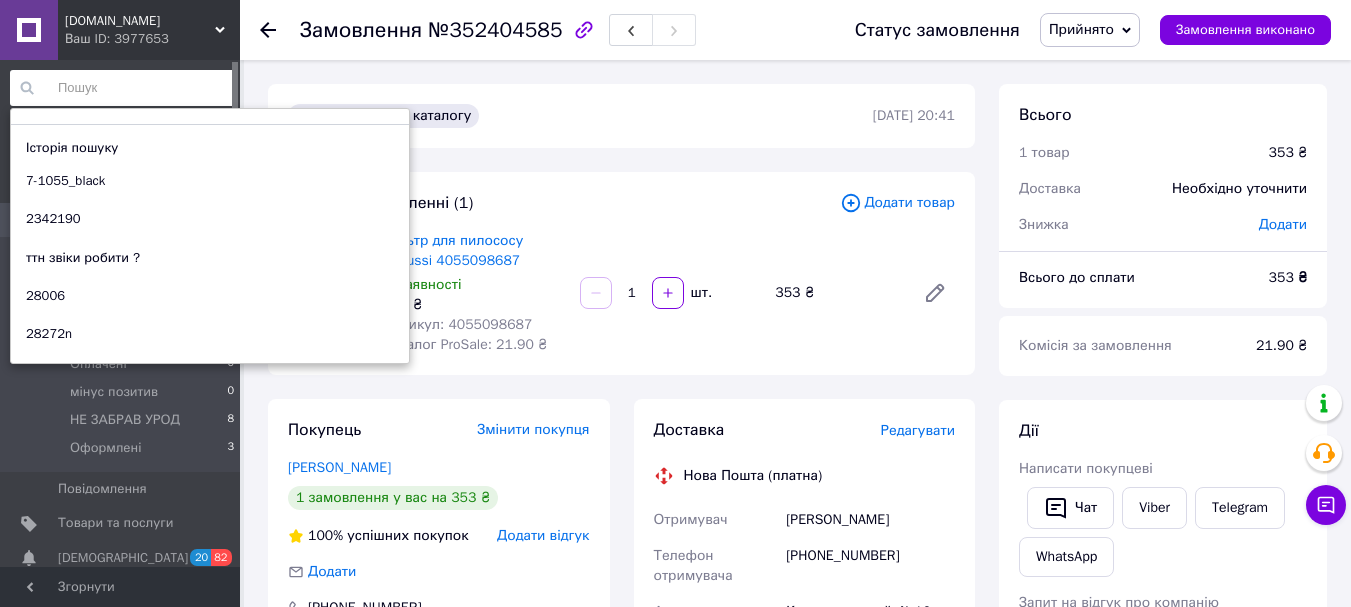 paste on "4055098687" 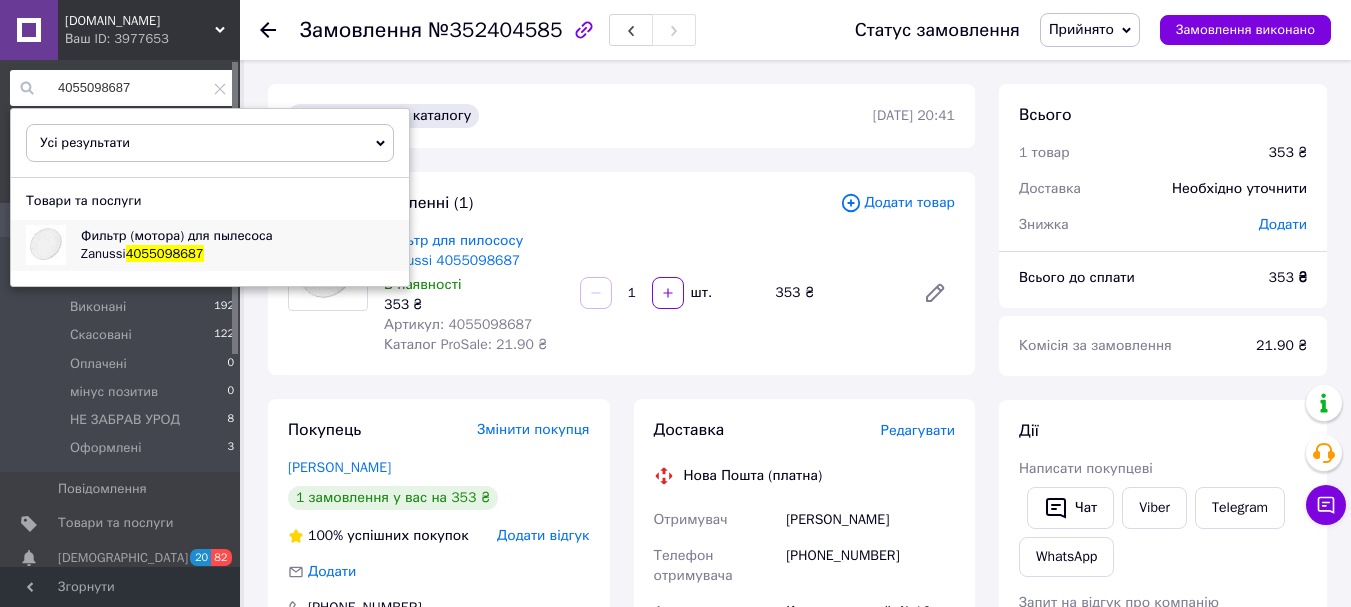 type on "4055098687" 